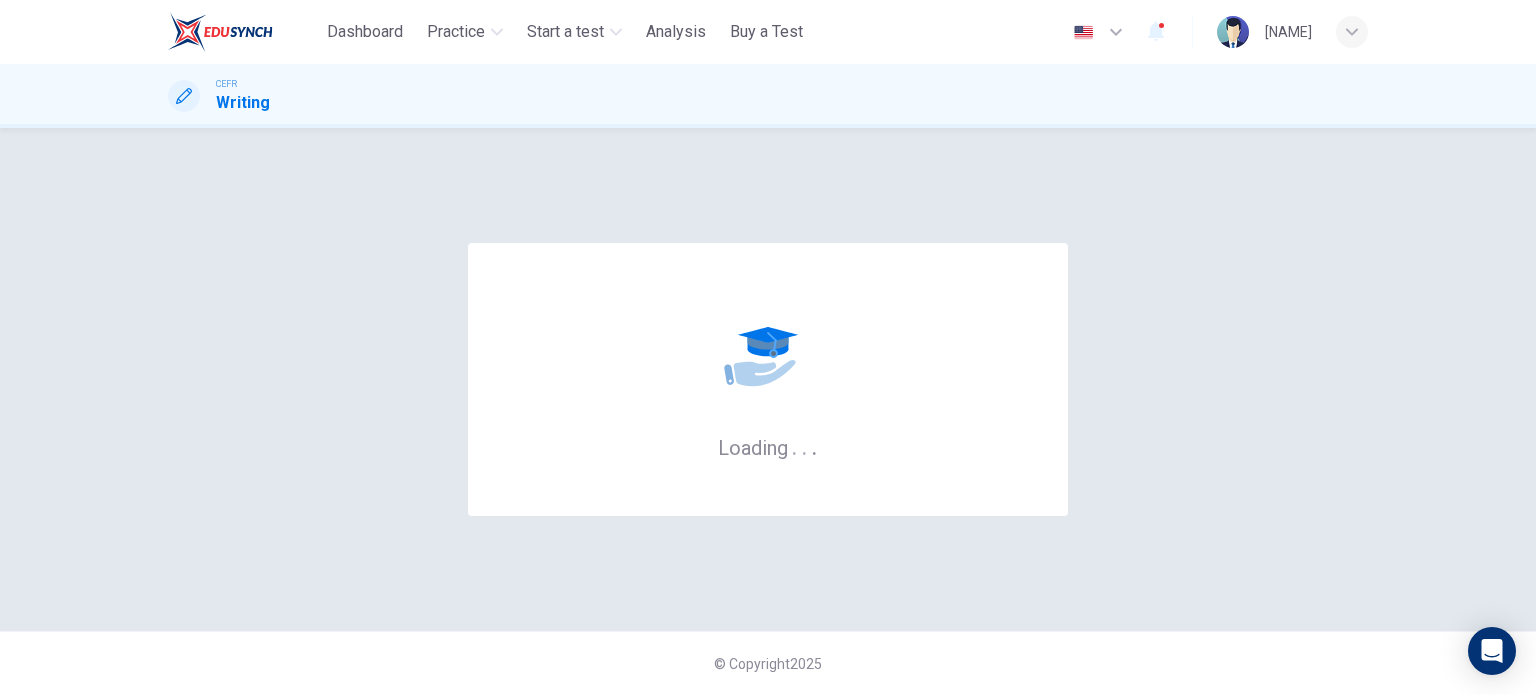 scroll, scrollTop: 0, scrollLeft: 0, axis: both 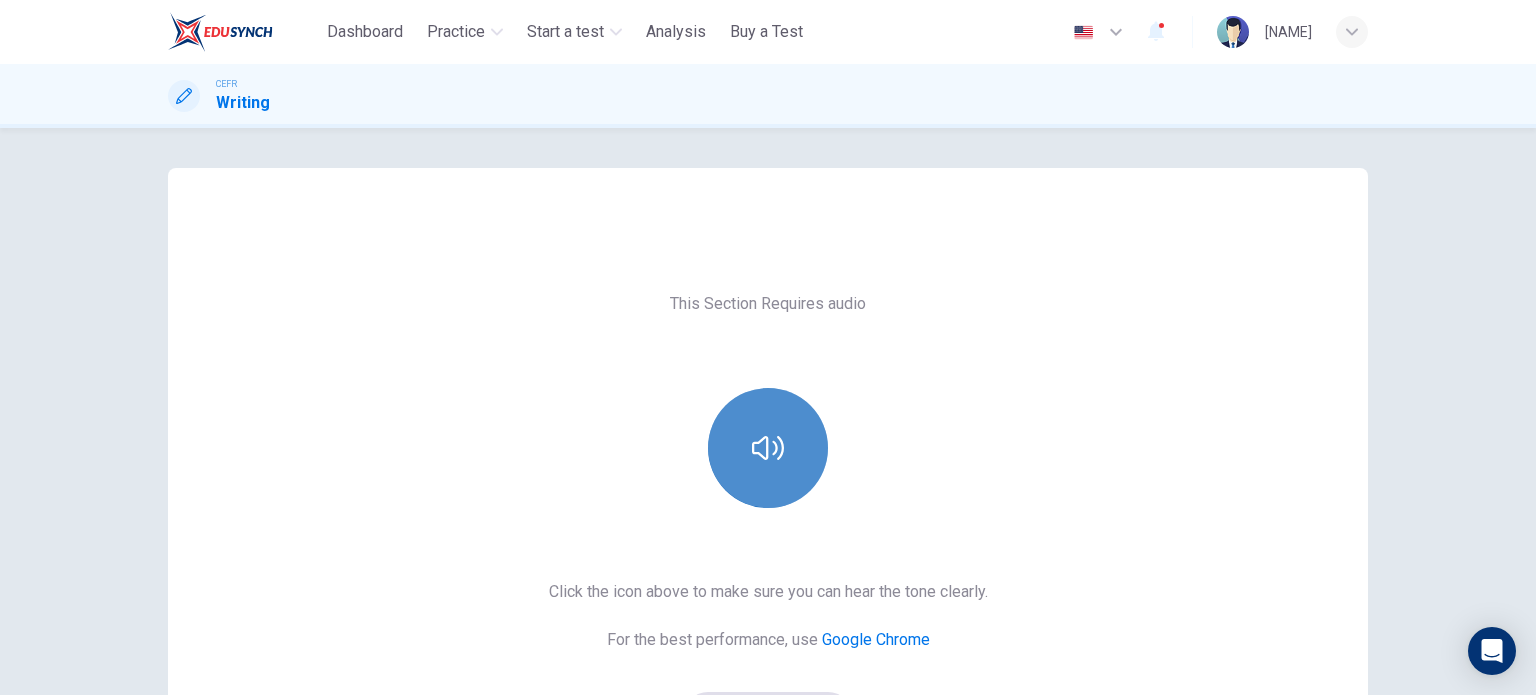 click at bounding box center [768, 448] 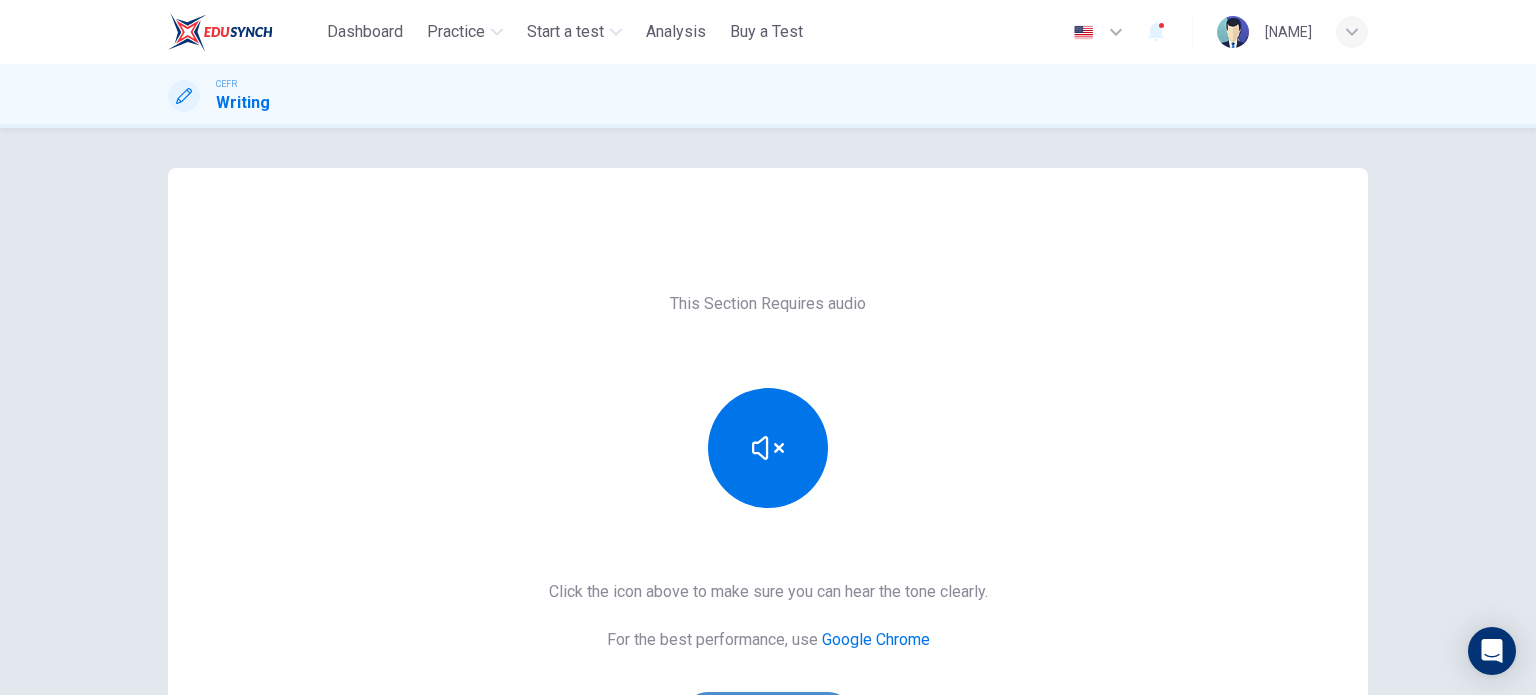 click on "Sounds good!" at bounding box center (768, 716) 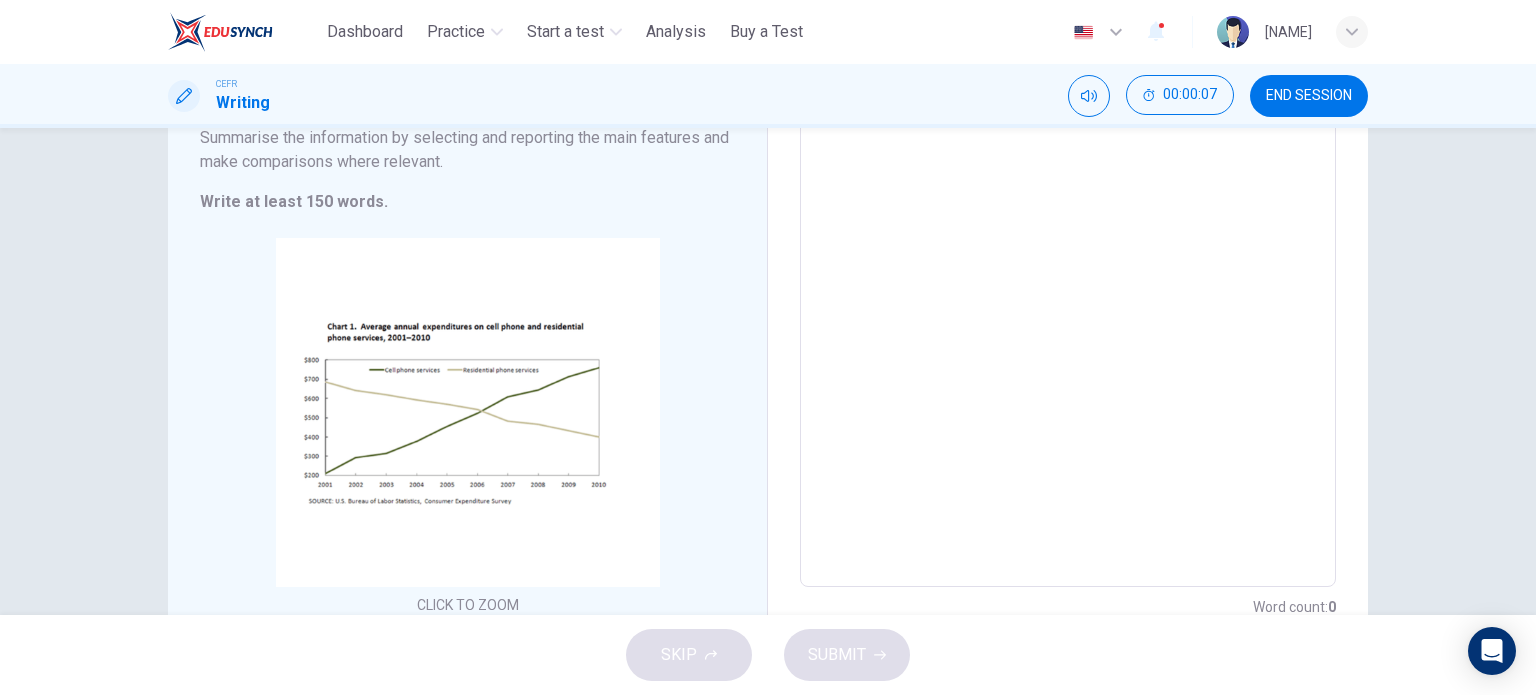 scroll, scrollTop: 383, scrollLeft: 0, axis: vertical 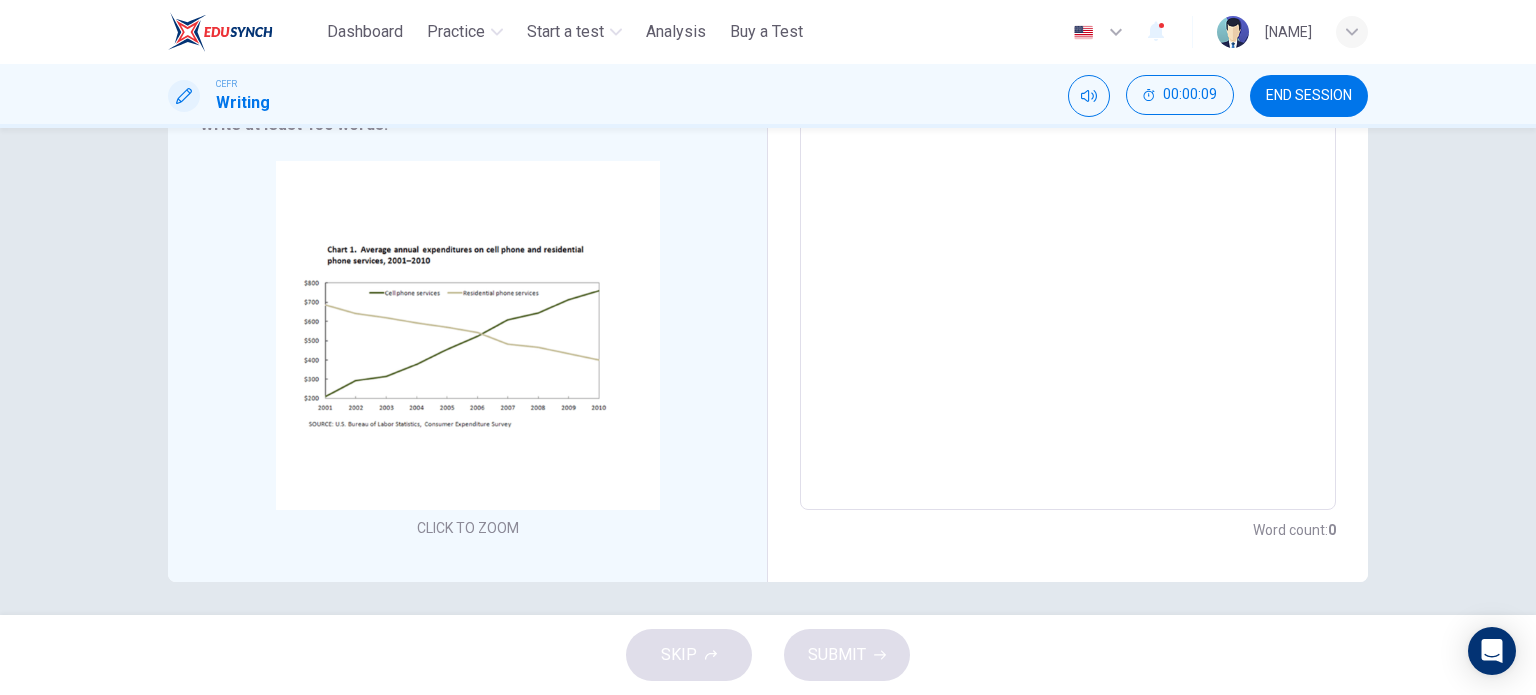 click on "SKIP SUBMIT" at bounding box center (768, 655) 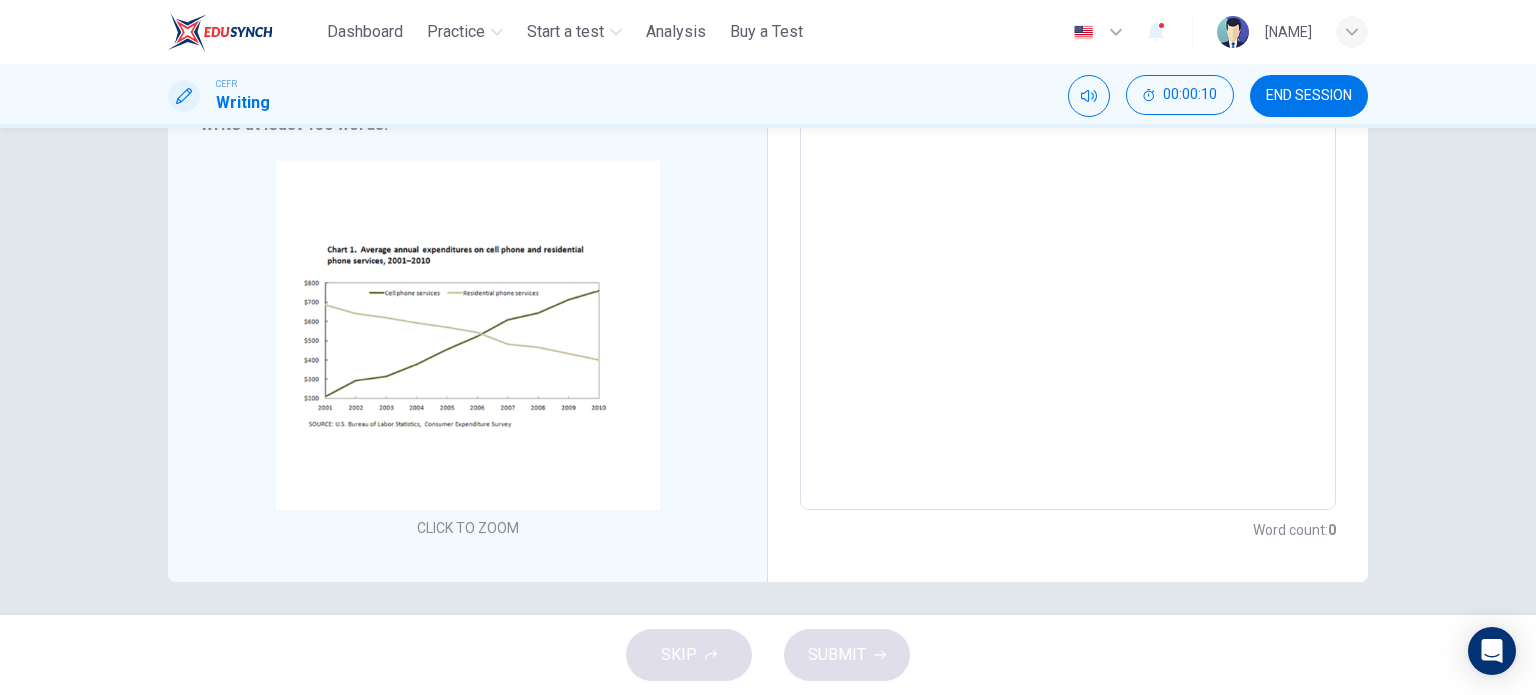 click at bounding box center (1068, 183) 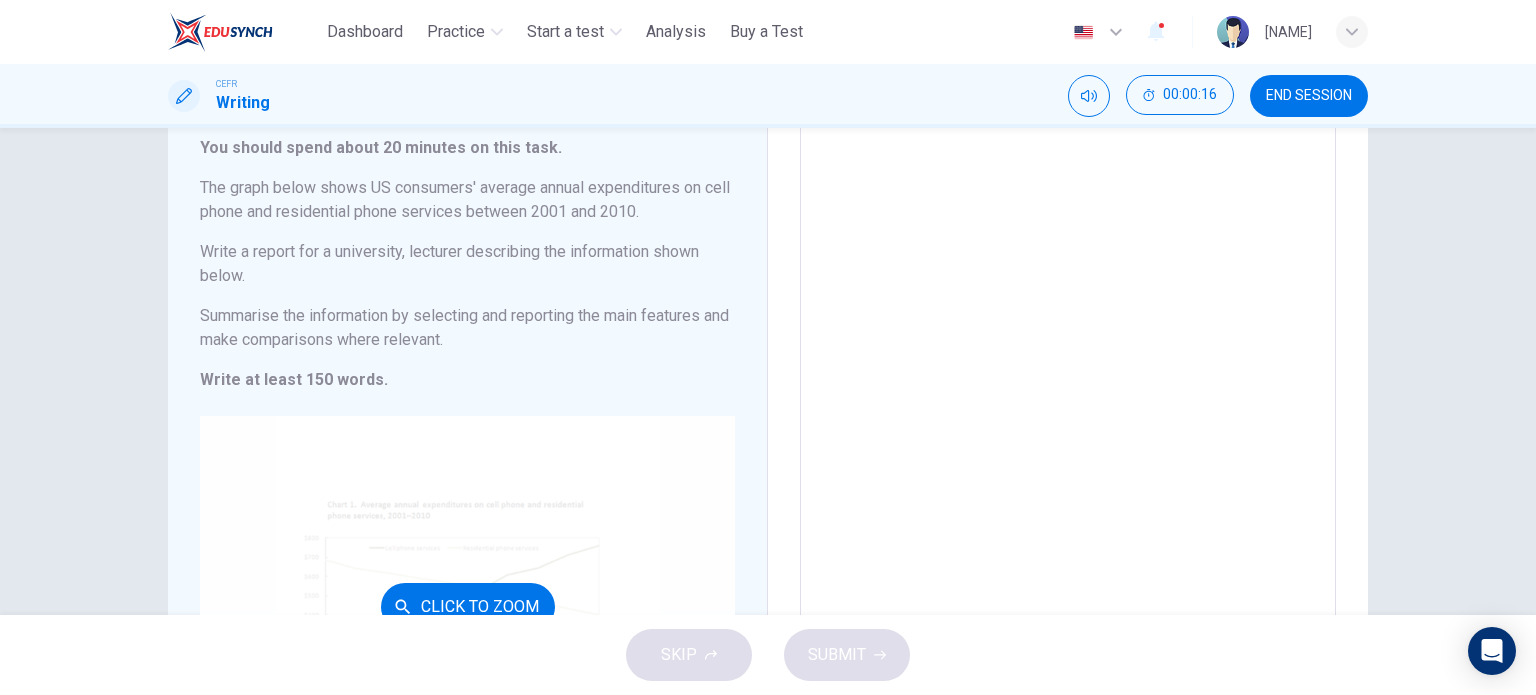click on "Click to Zoom" at bounding box center (467, 606) 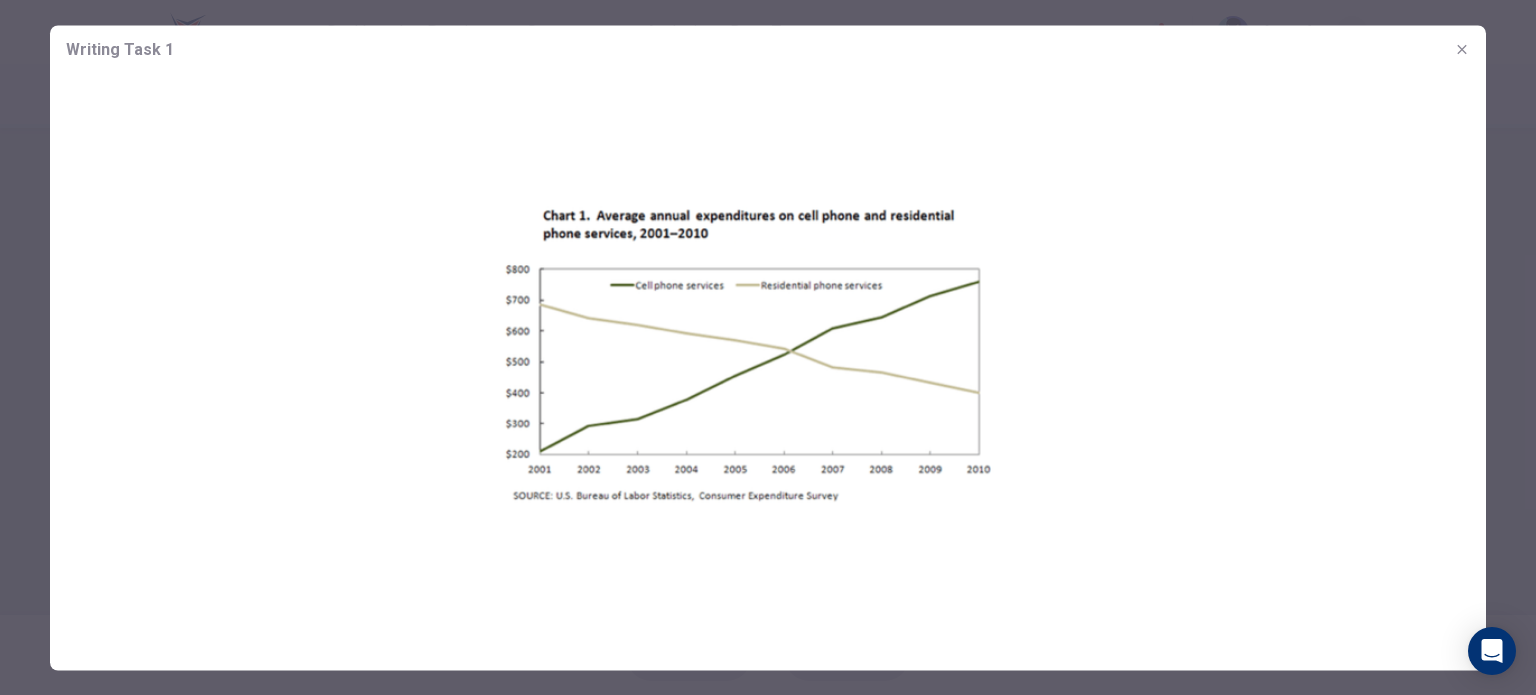 click 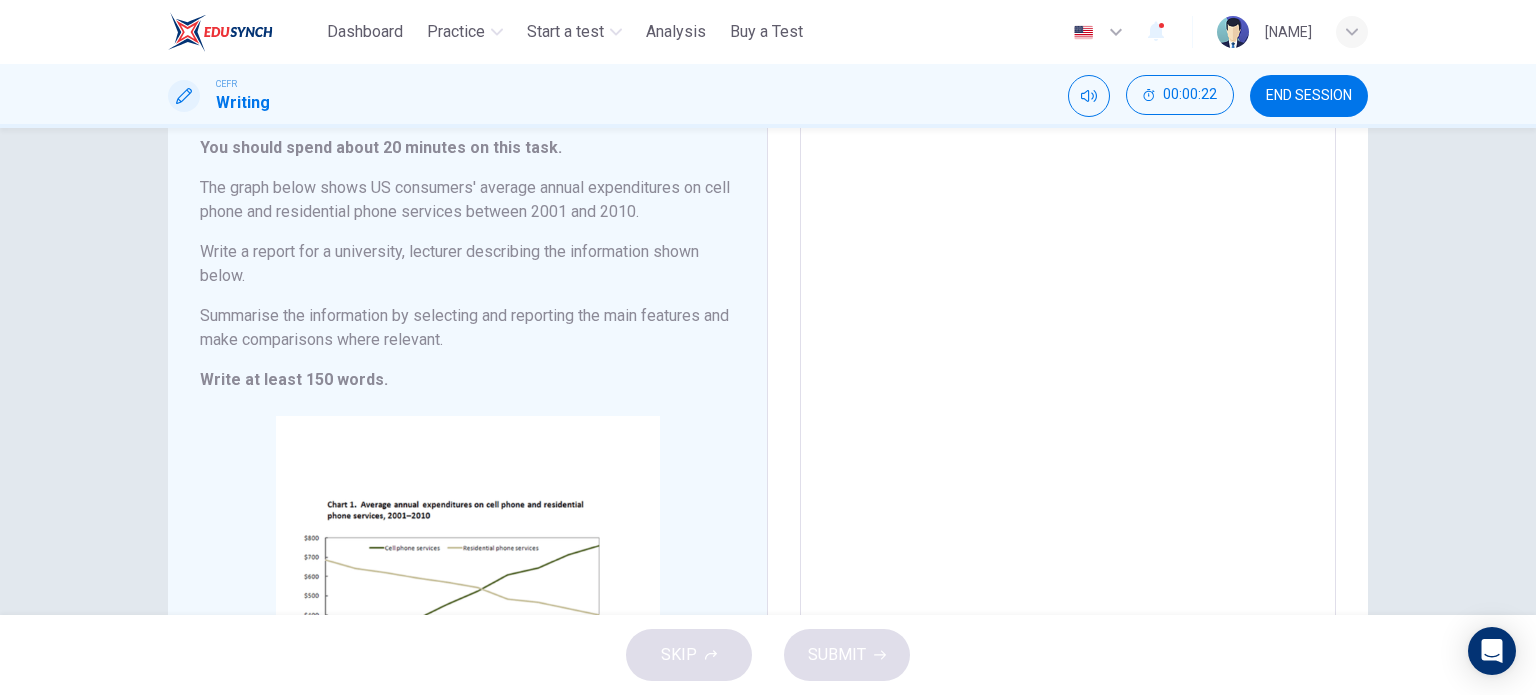 click on "Dashboard Practice Start a test Analysis Buy a Test English ** ​ [NAME]" at bounding box center (768, 32) 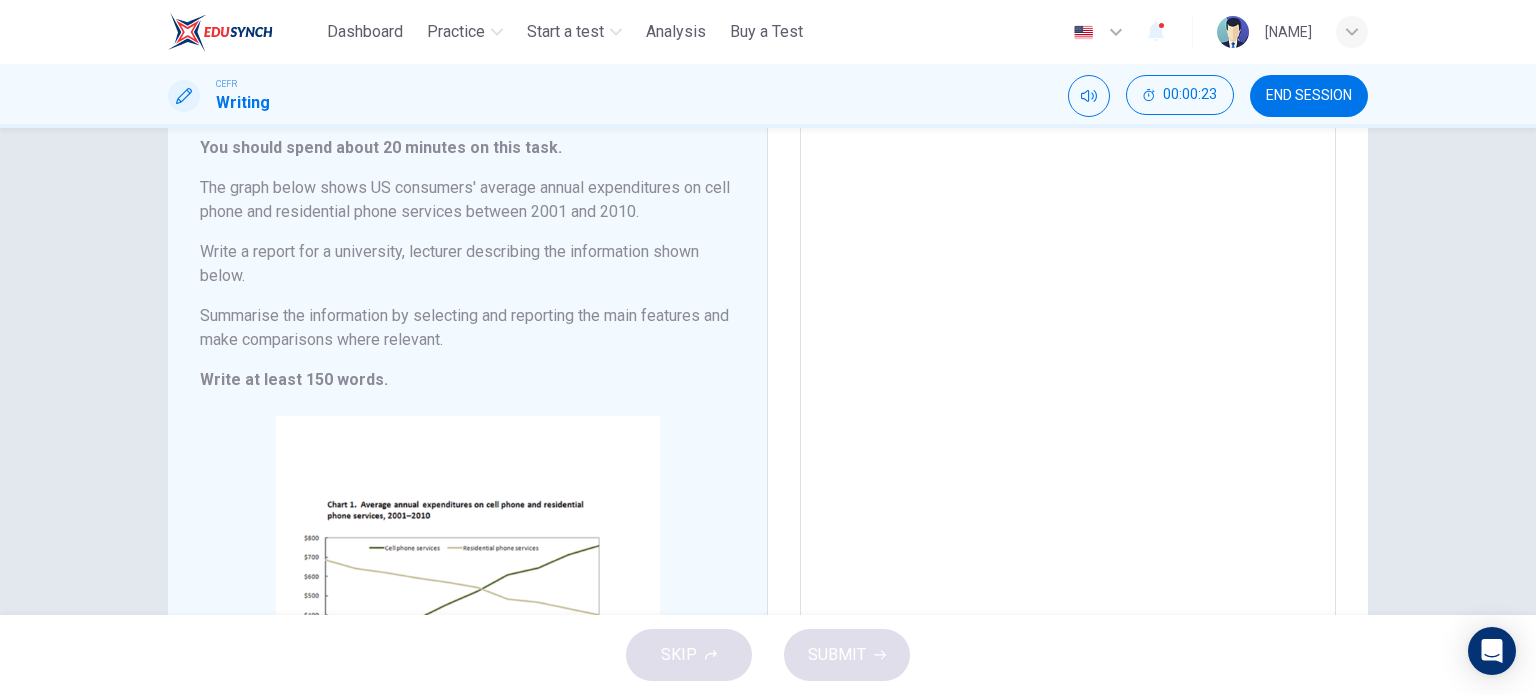 click at bounding box center (1068, 438) 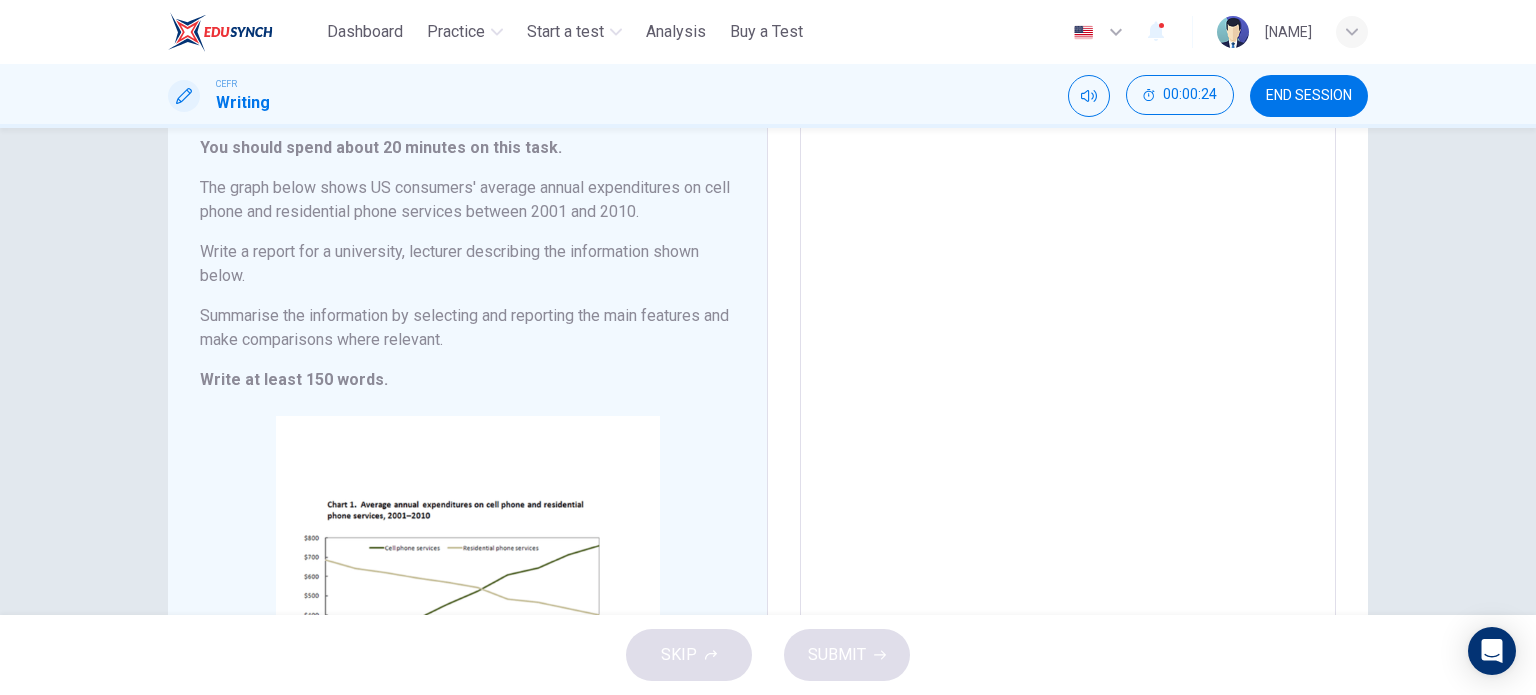 type on "*" 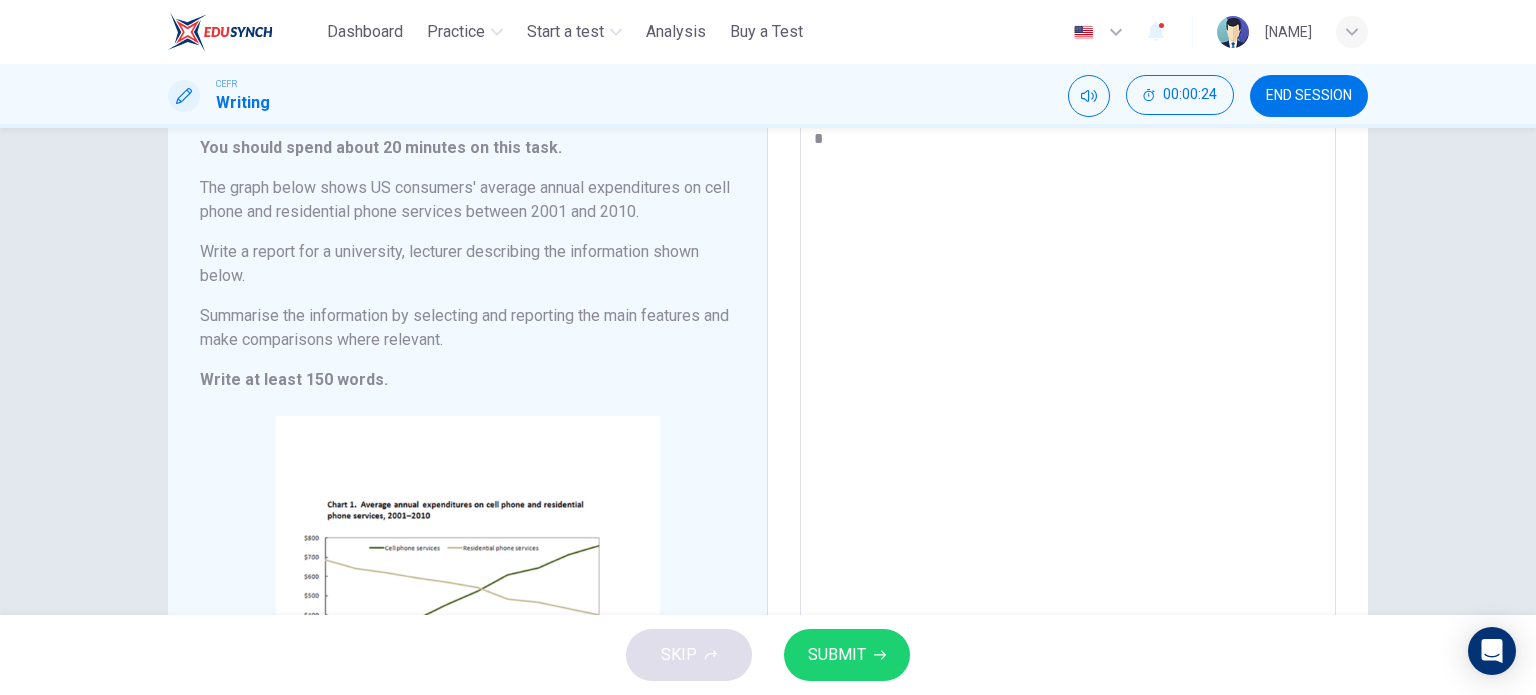 type on "**" 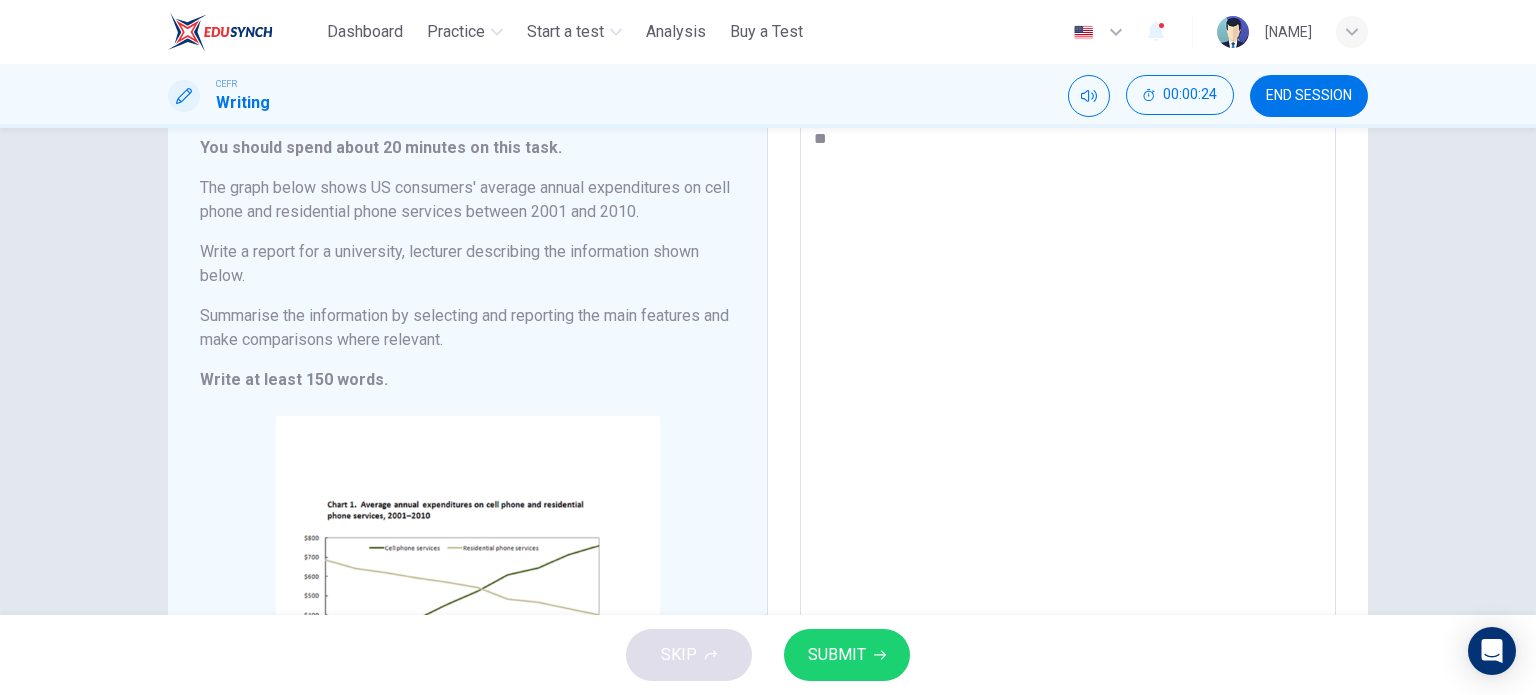 type on "*" 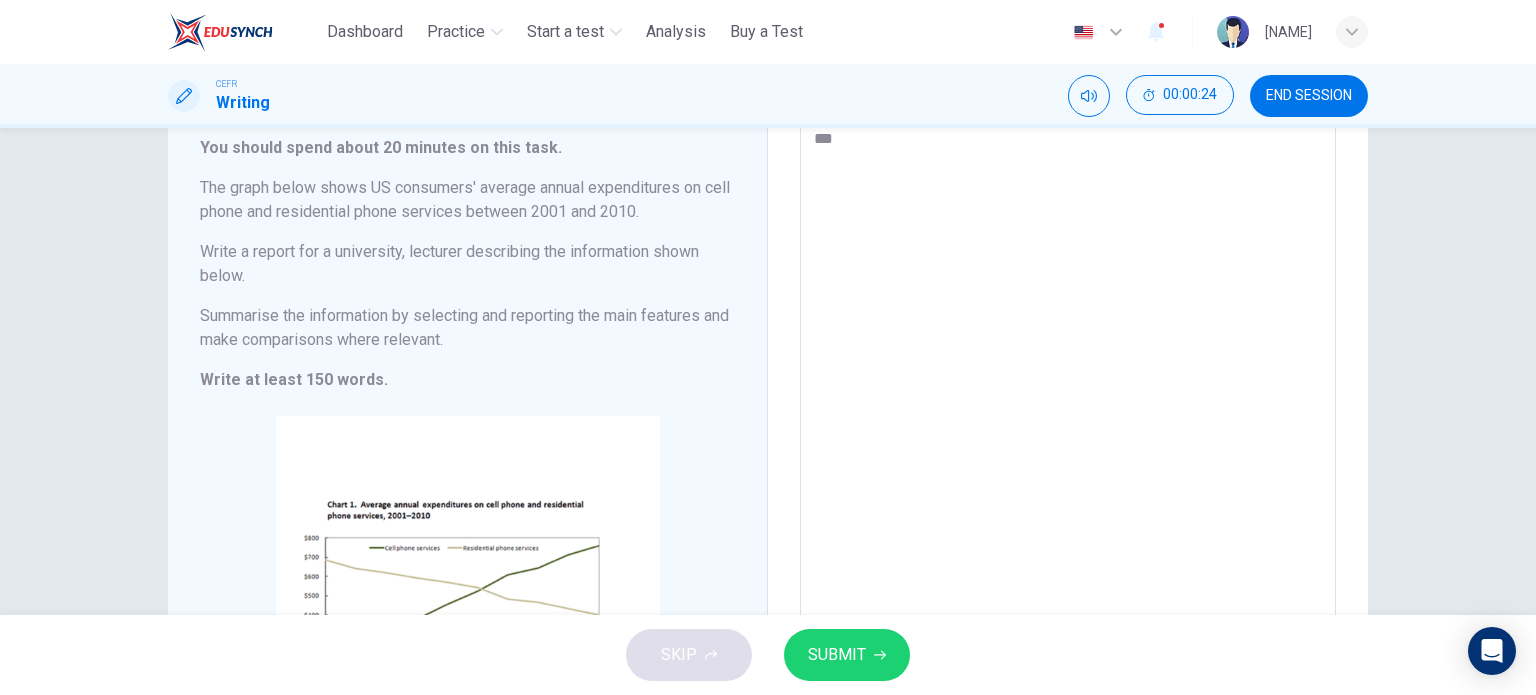 type on "*" 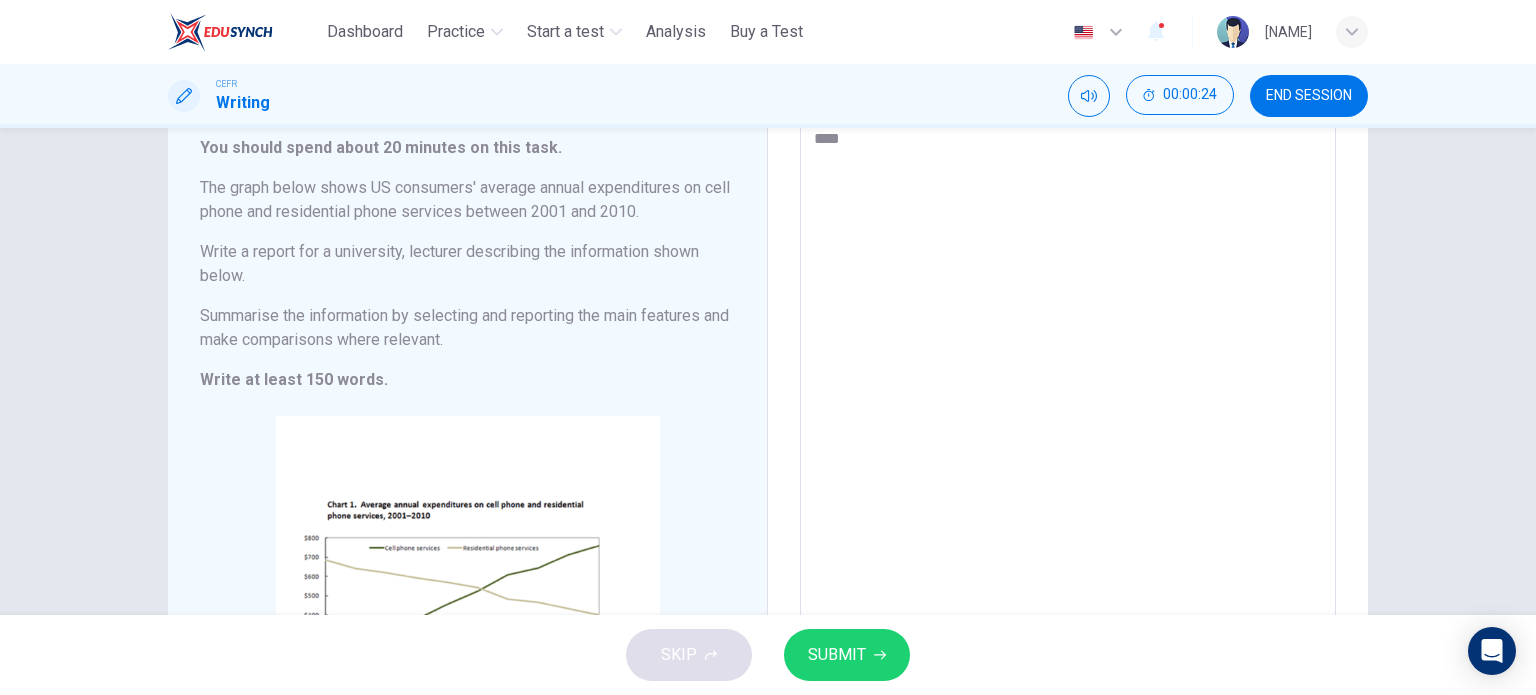 type on "*" 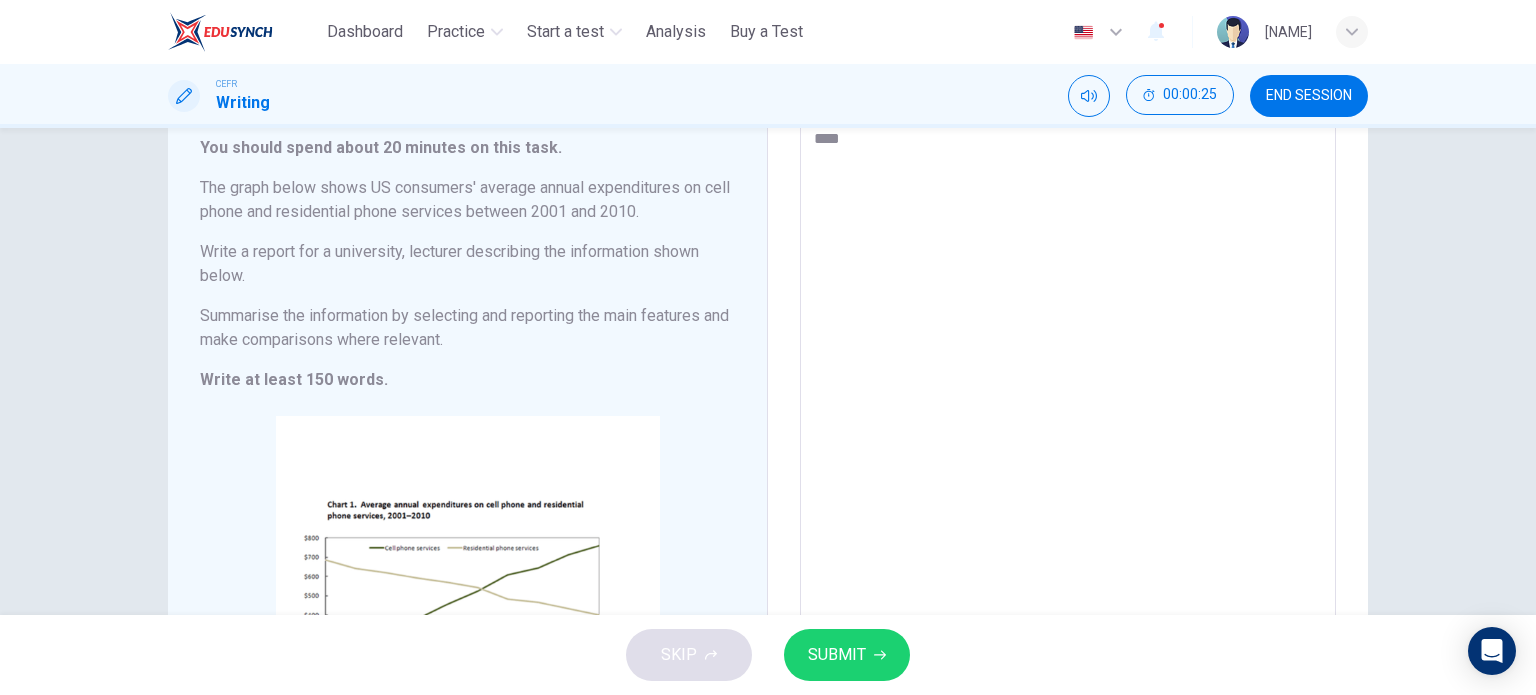 type on "*****" 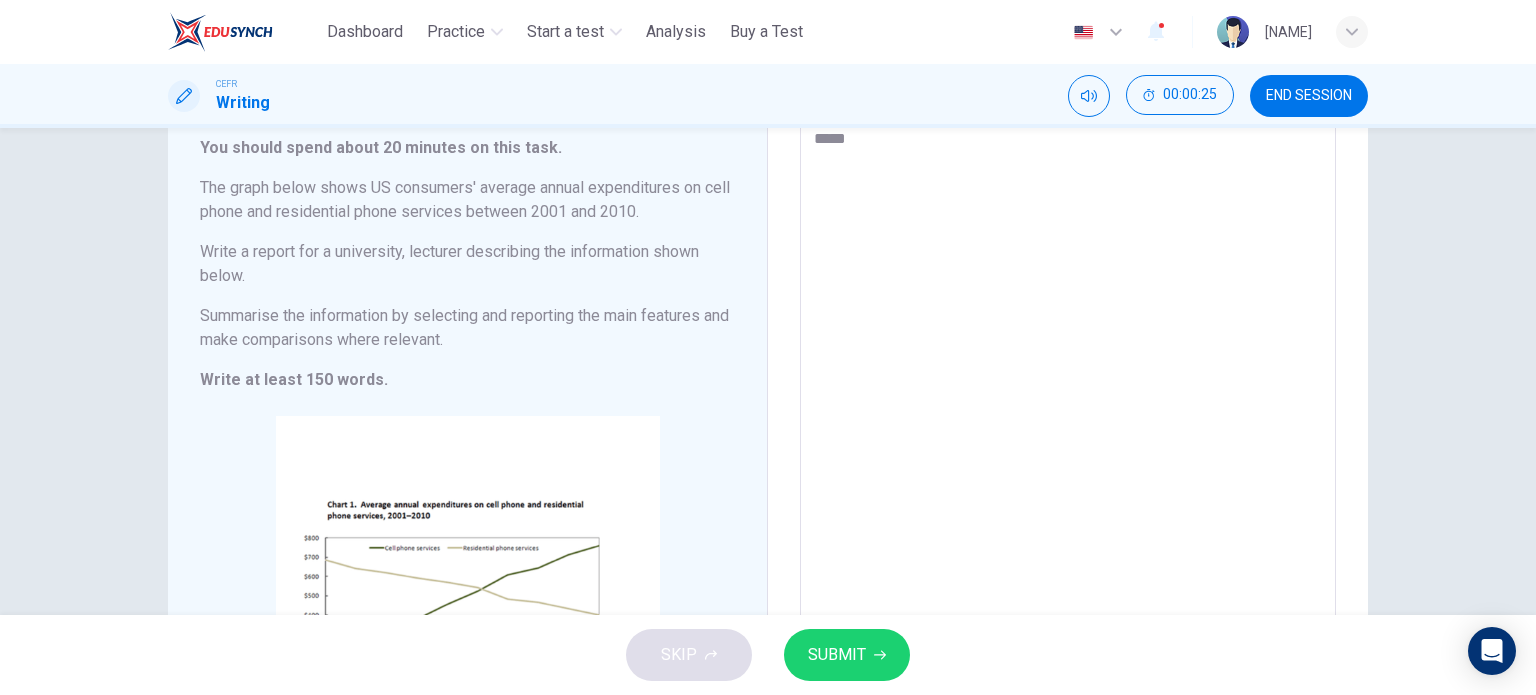 type on "*" 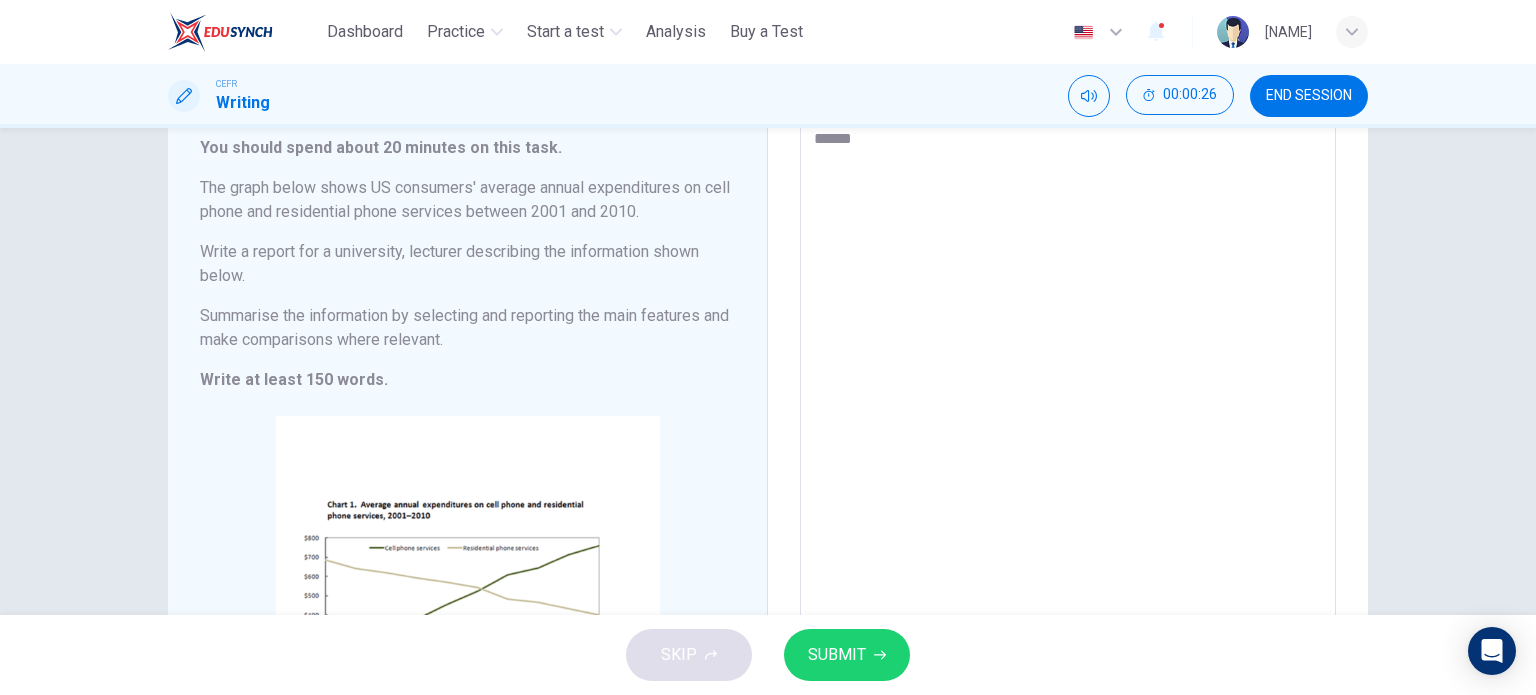 type on "*******" 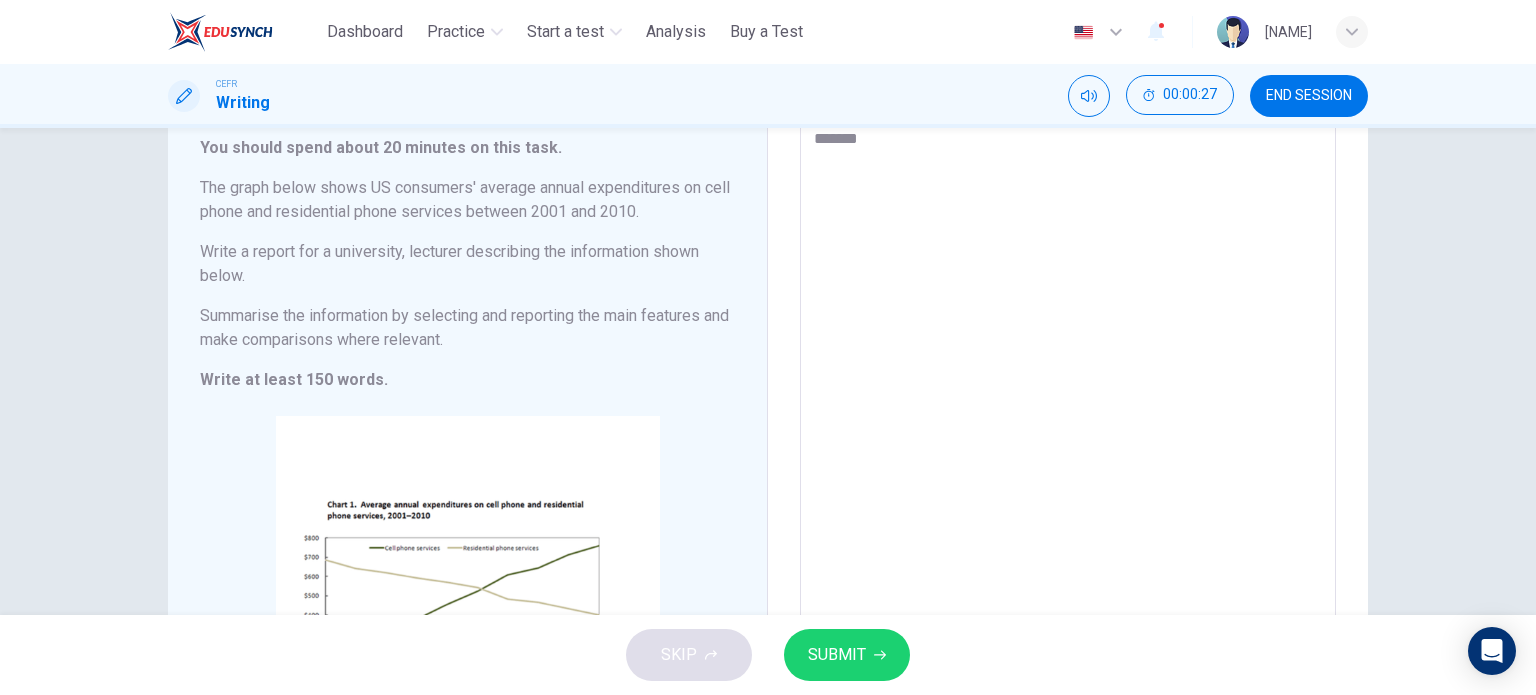 type on "******" 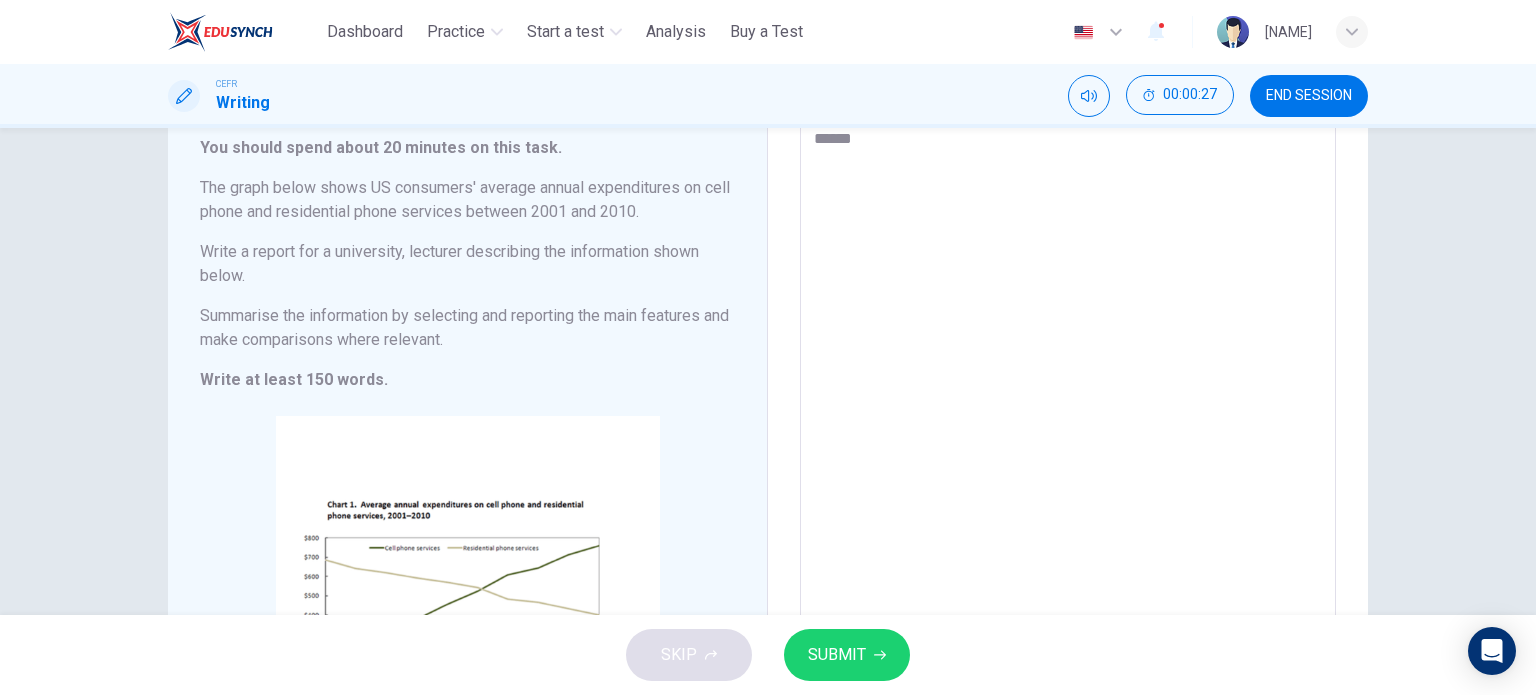type on "*" 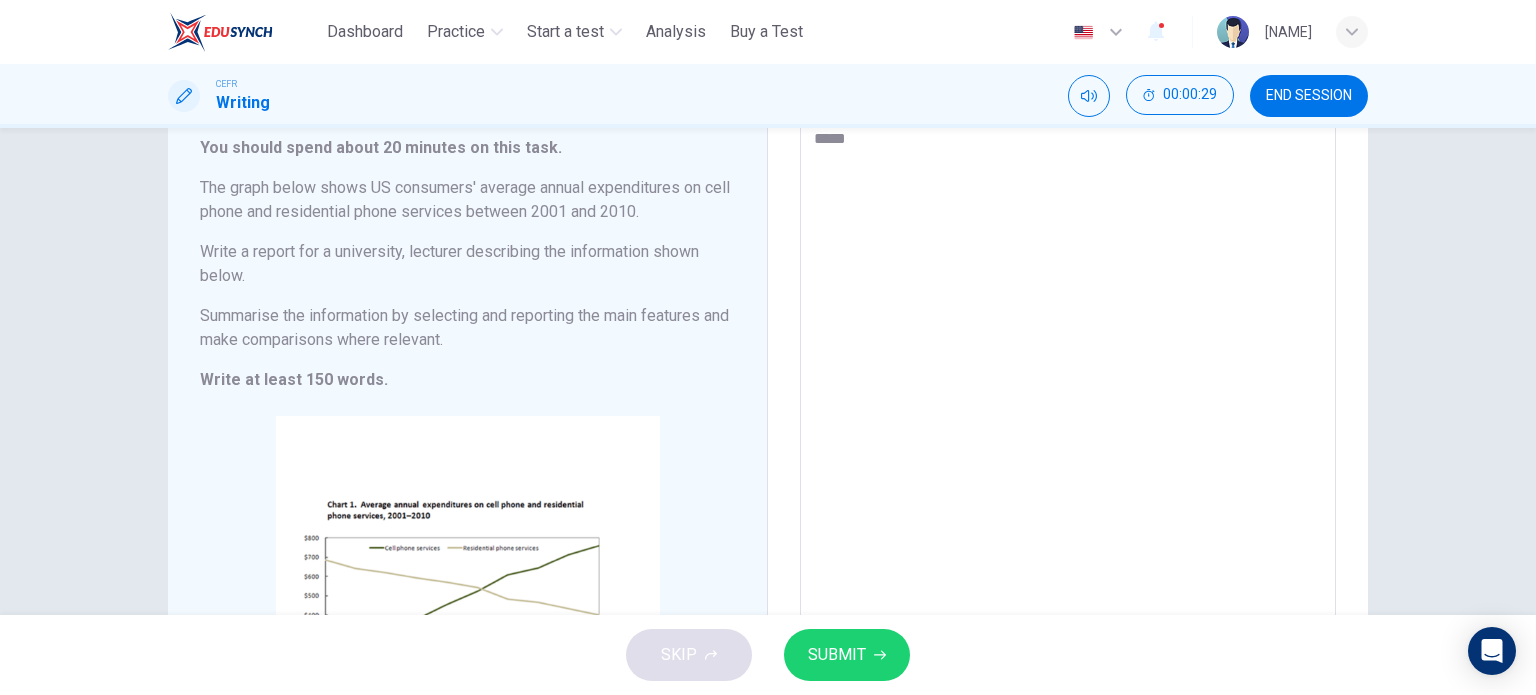type on "*****" 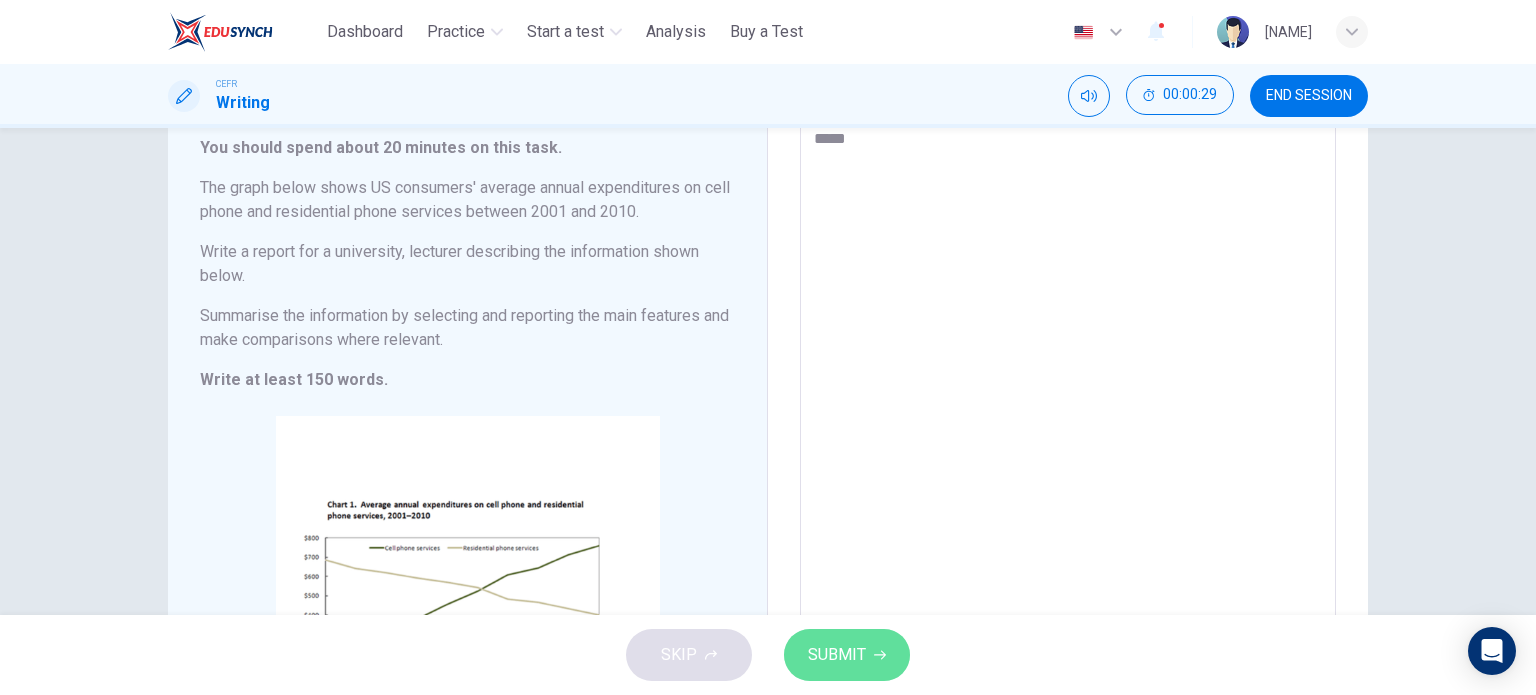 click on "SUBMIT" at bounding box center (837, 655) 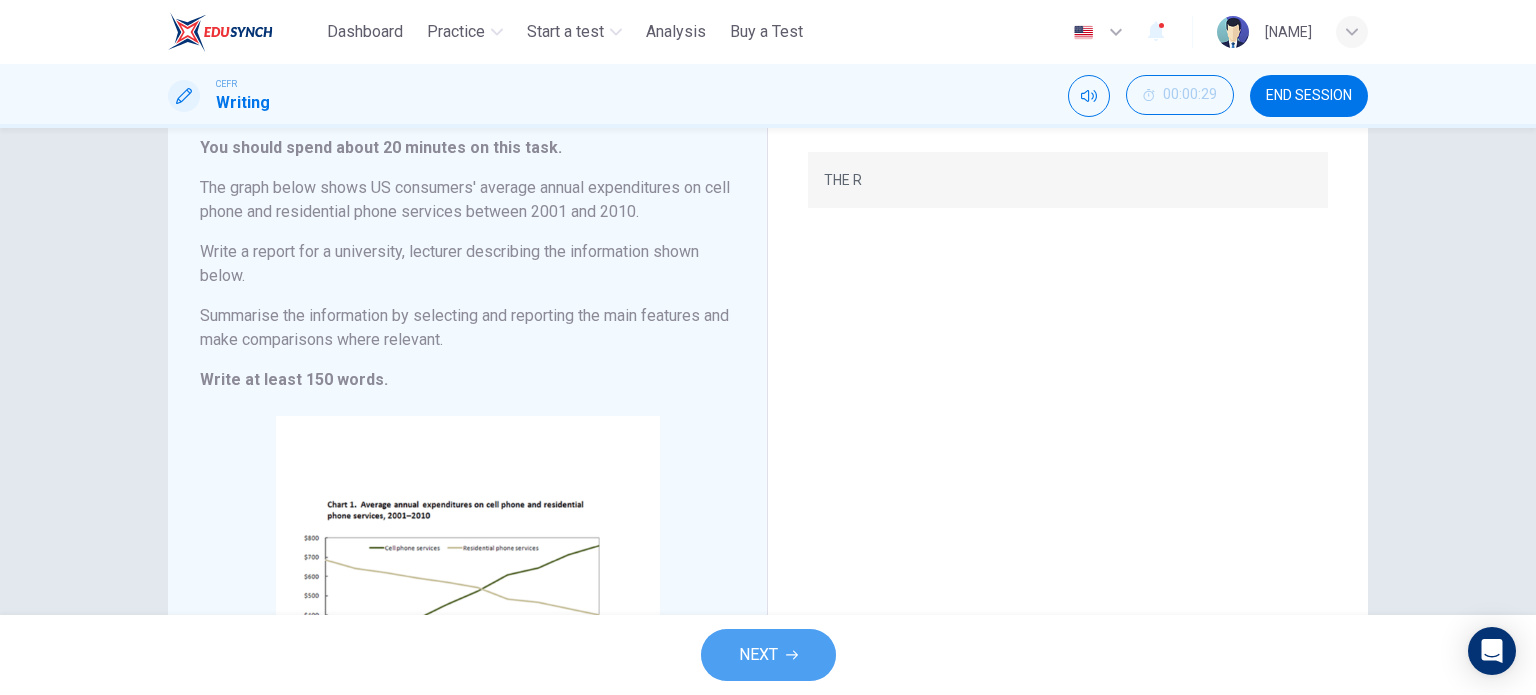 click on "NEXT" at bounding box center [758, 655] 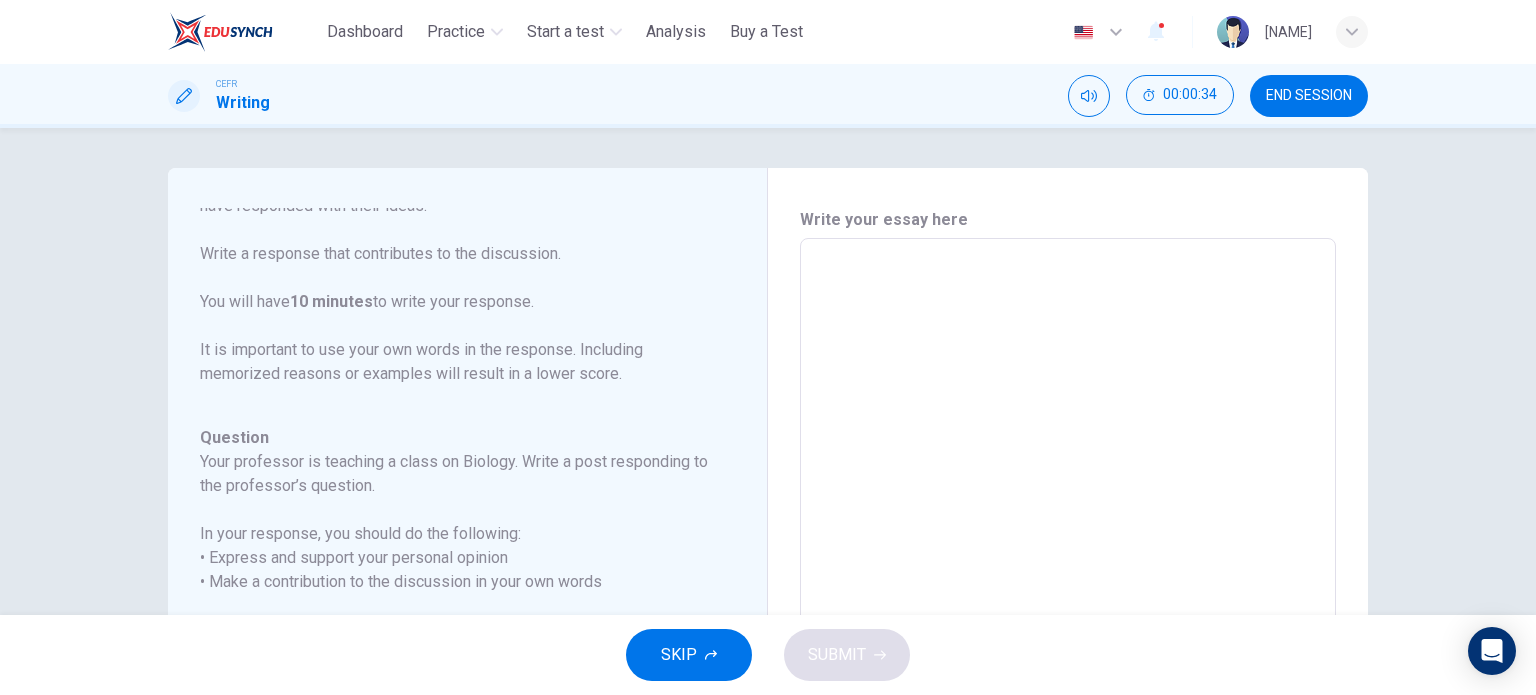 scroll, scrollTop: 221, scrollLeft: 0, axis: vertical 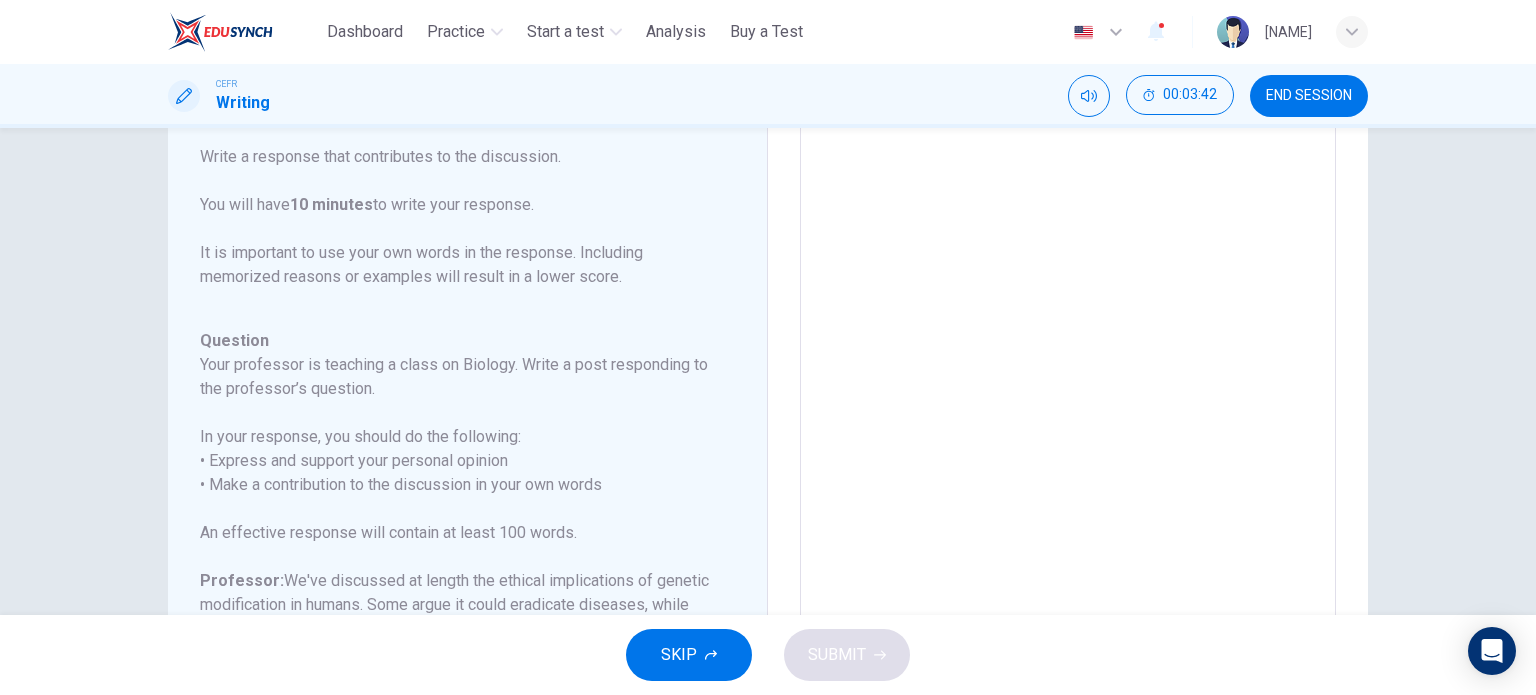 click at bounding box center [1068, 383] 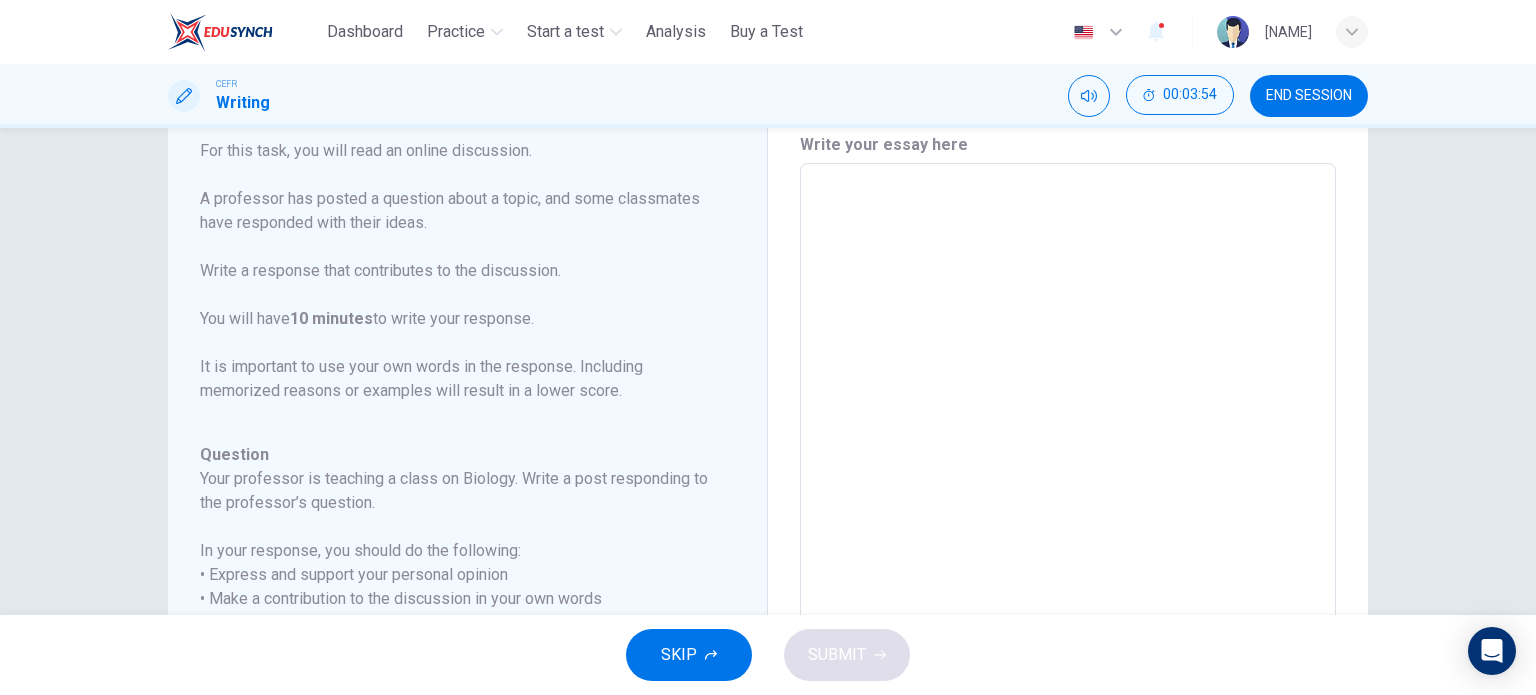 scroll, scrollTop: 53, scrollLeft: 0, axis: vertical 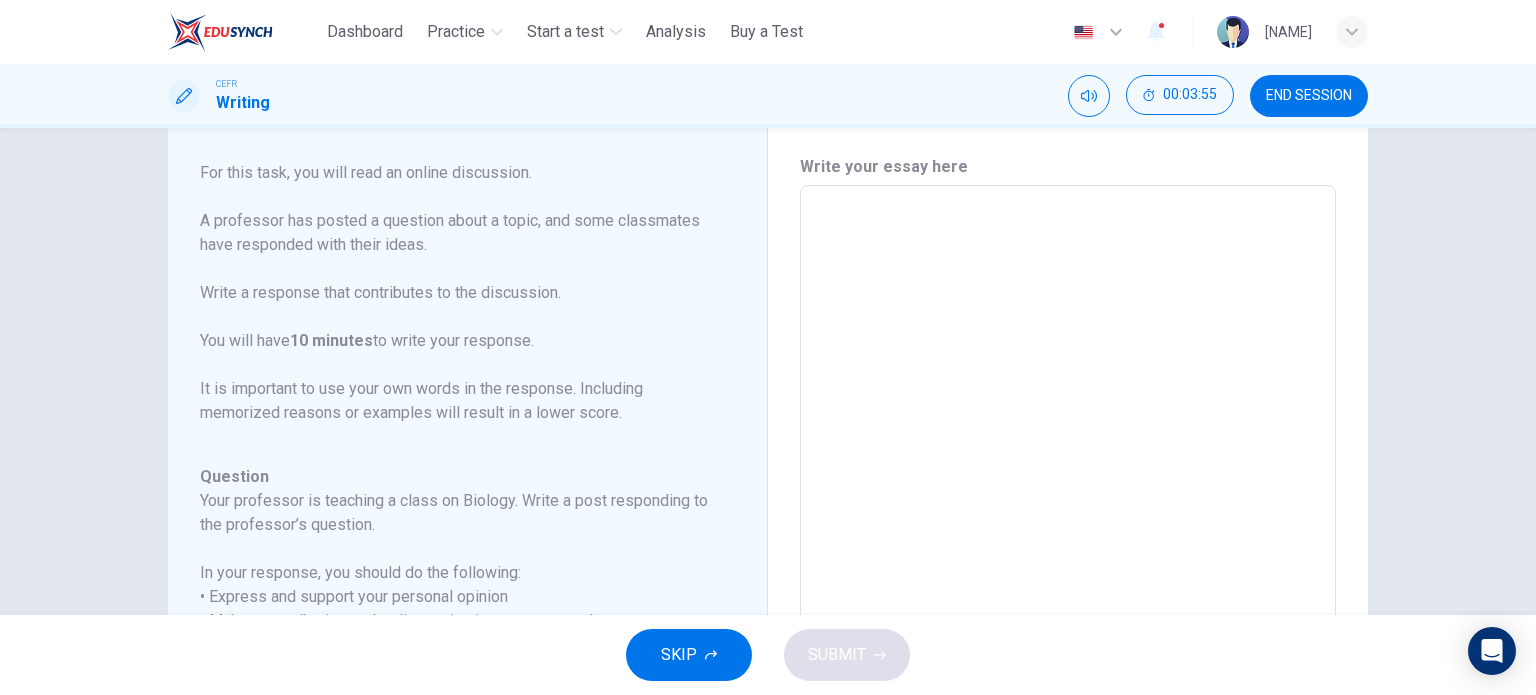 type on "*" 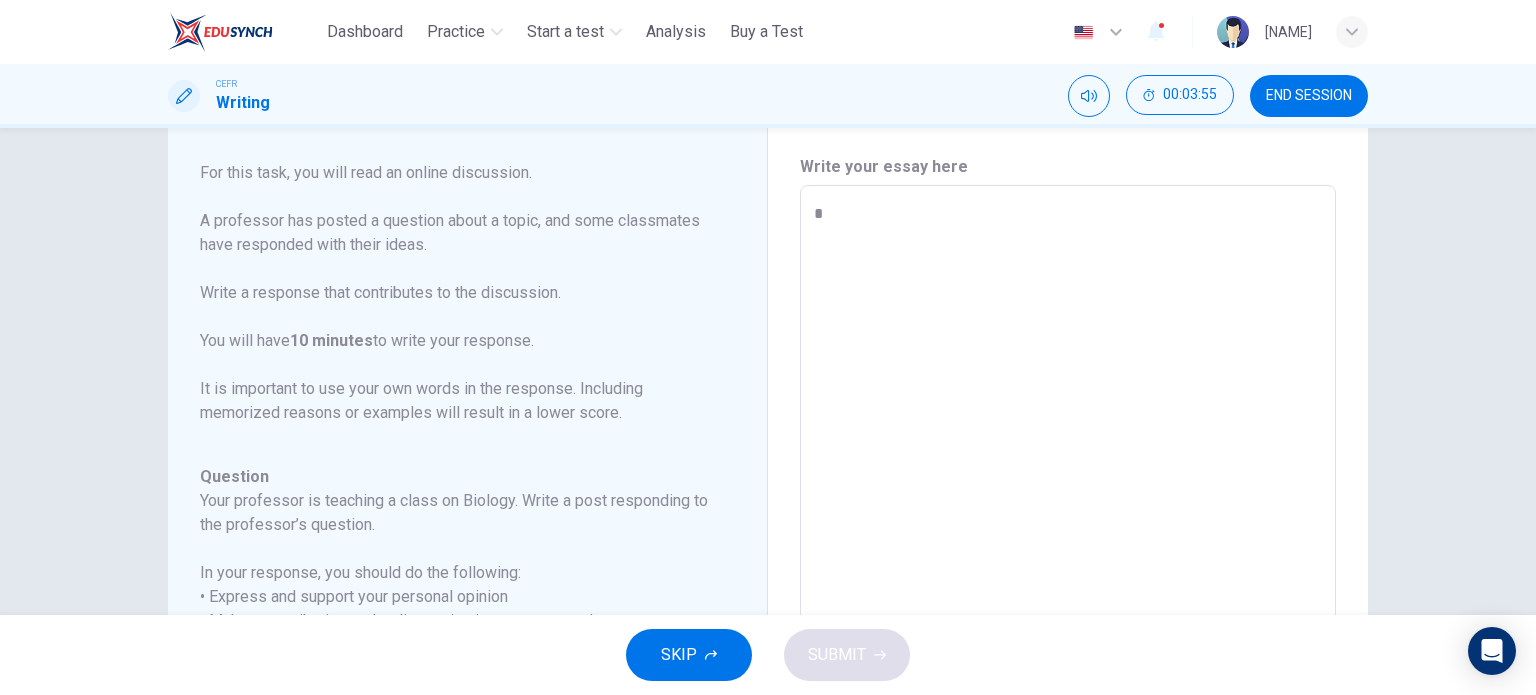 type on "*" 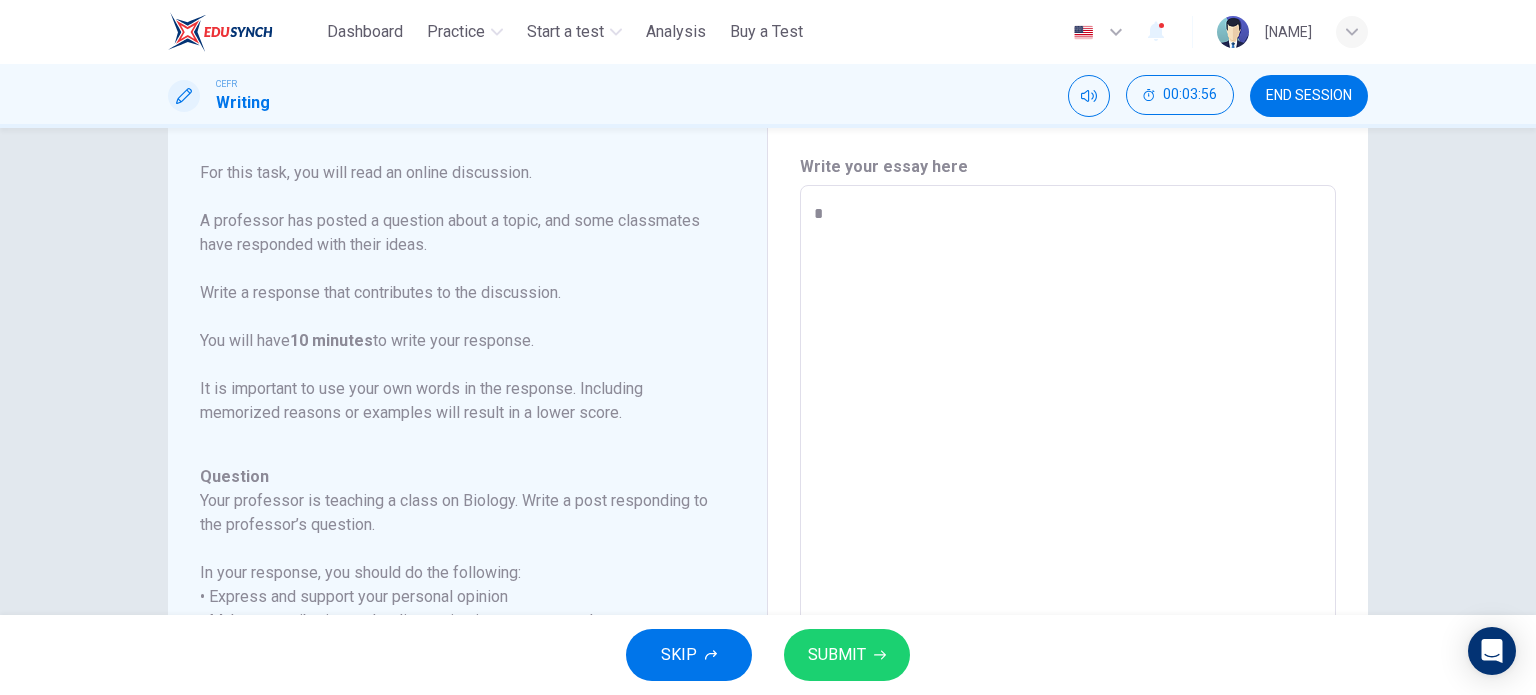 type on "**" 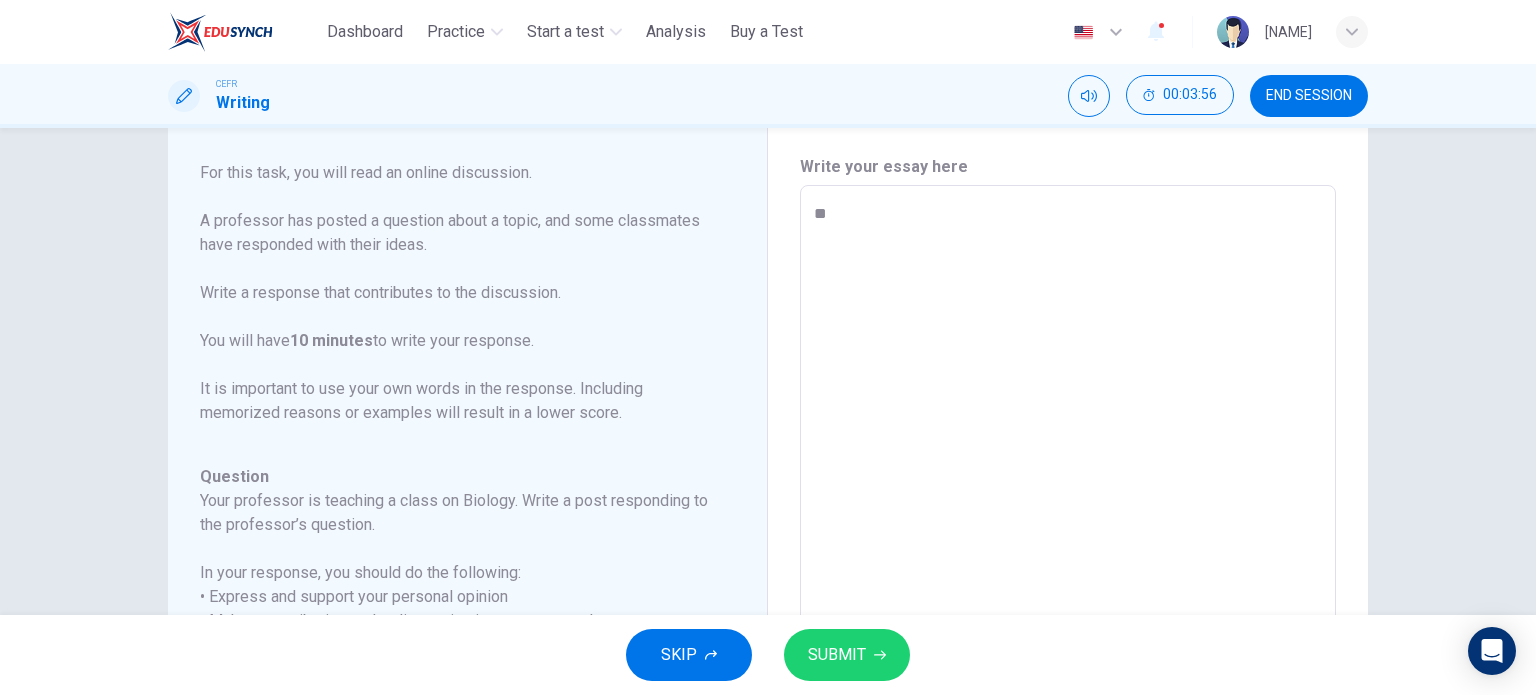 type on "*" 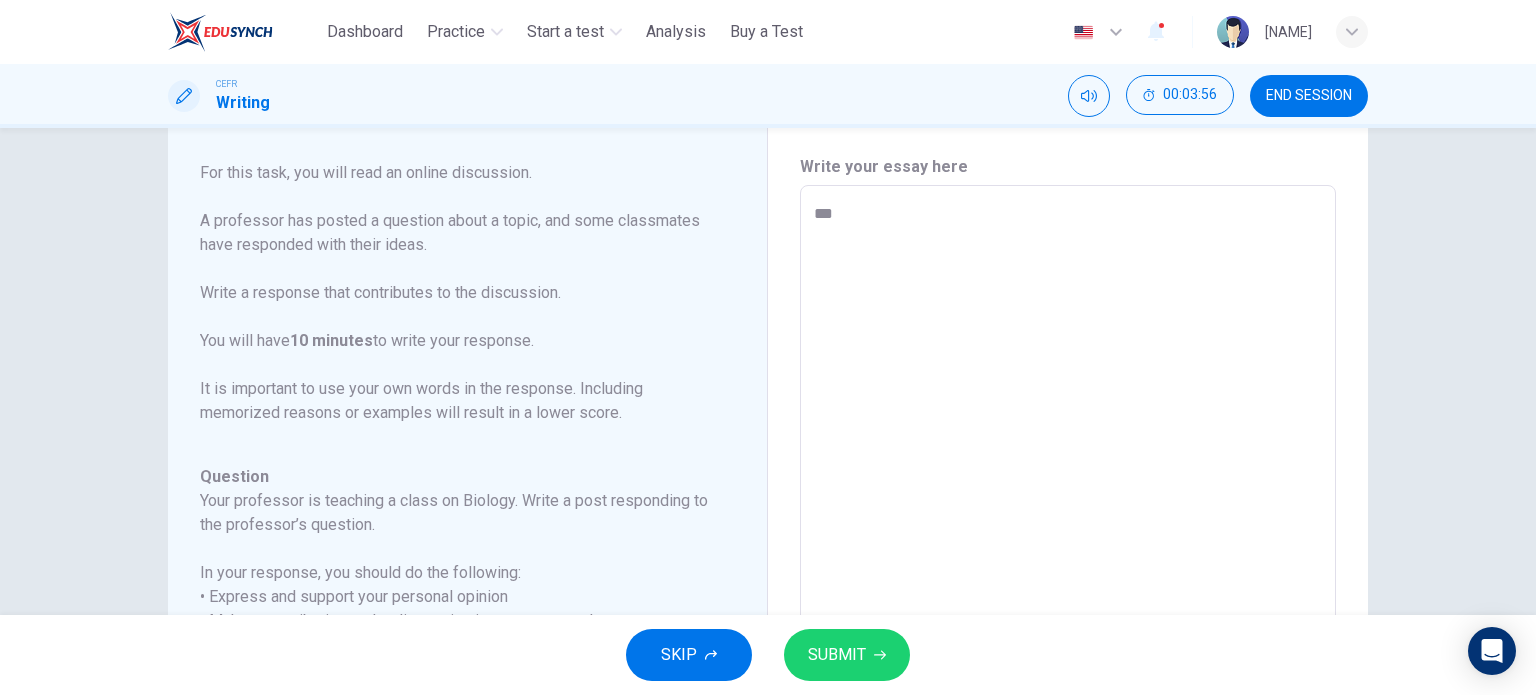 type on "****" 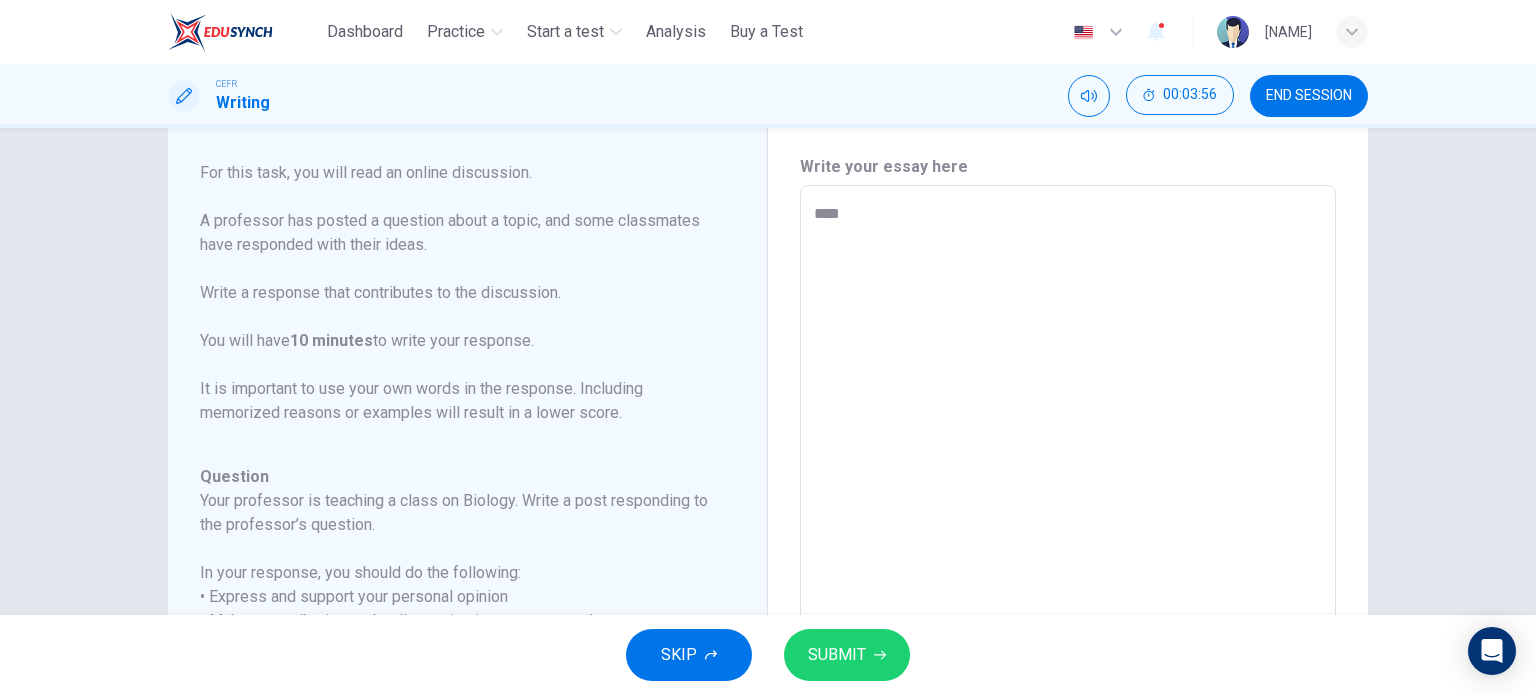 type on "*" 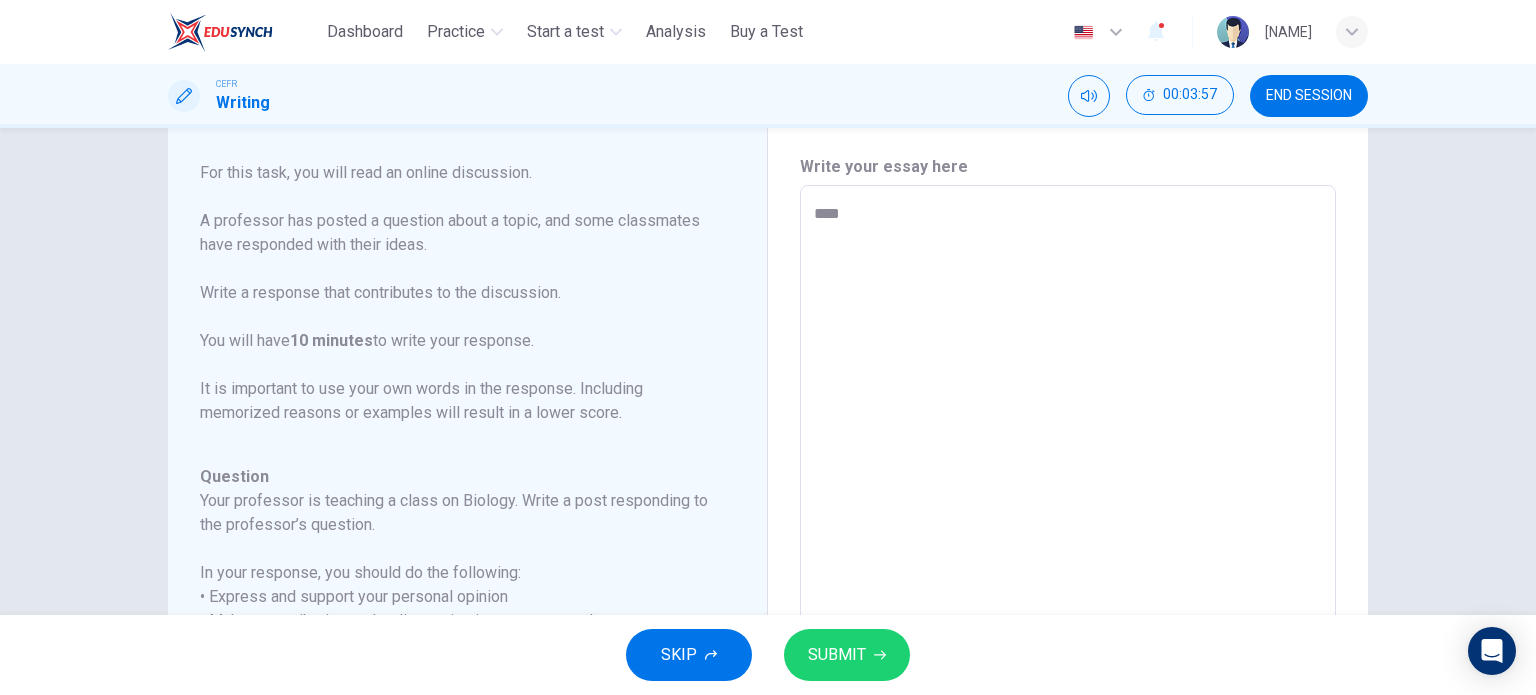 type on "*****" 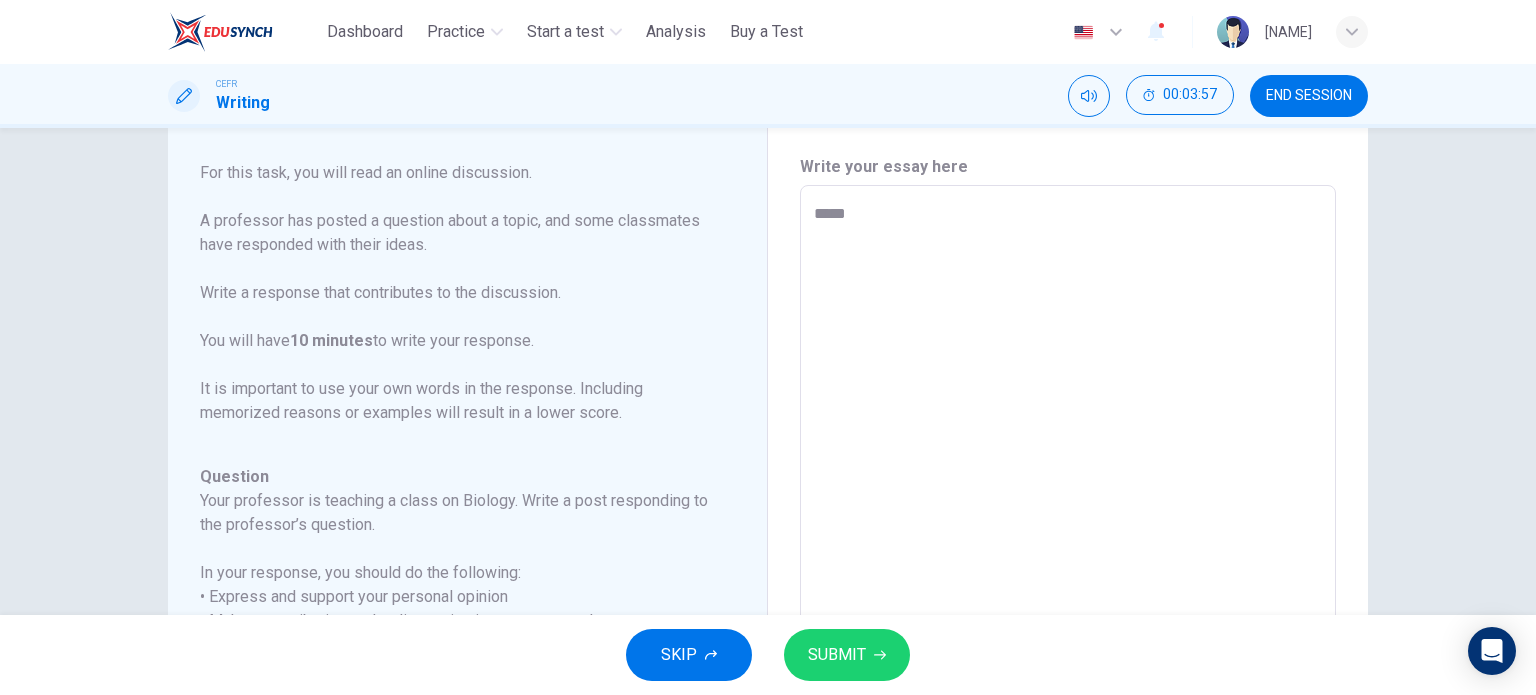 type on "*" 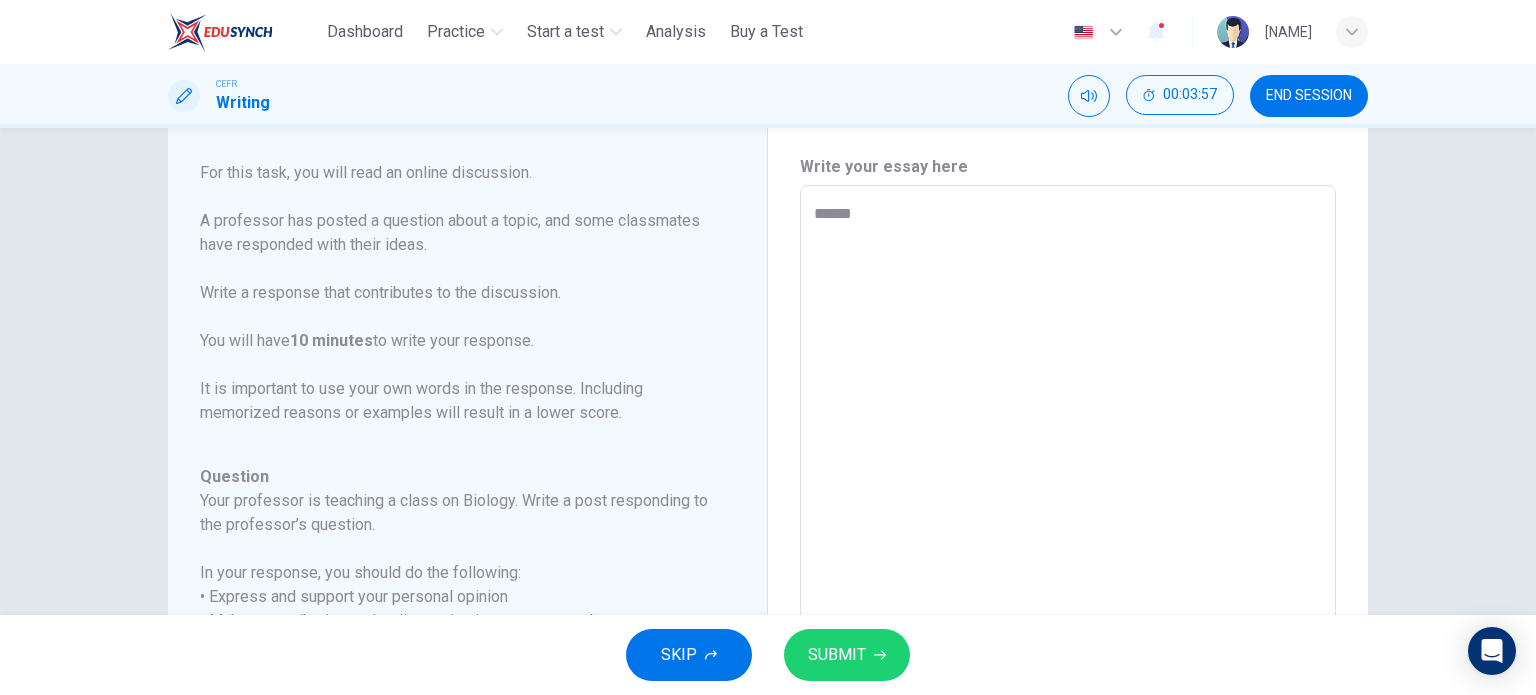 type on "*" 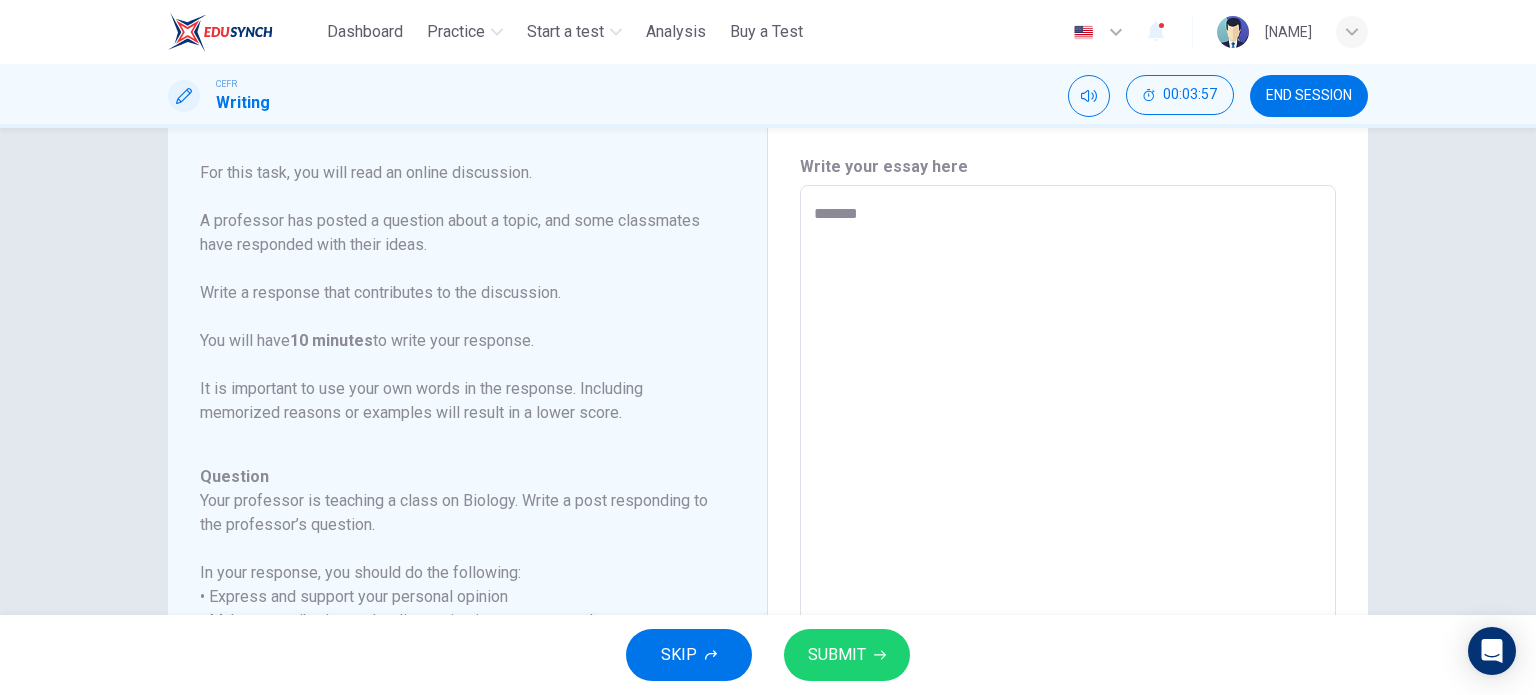 type on "*" 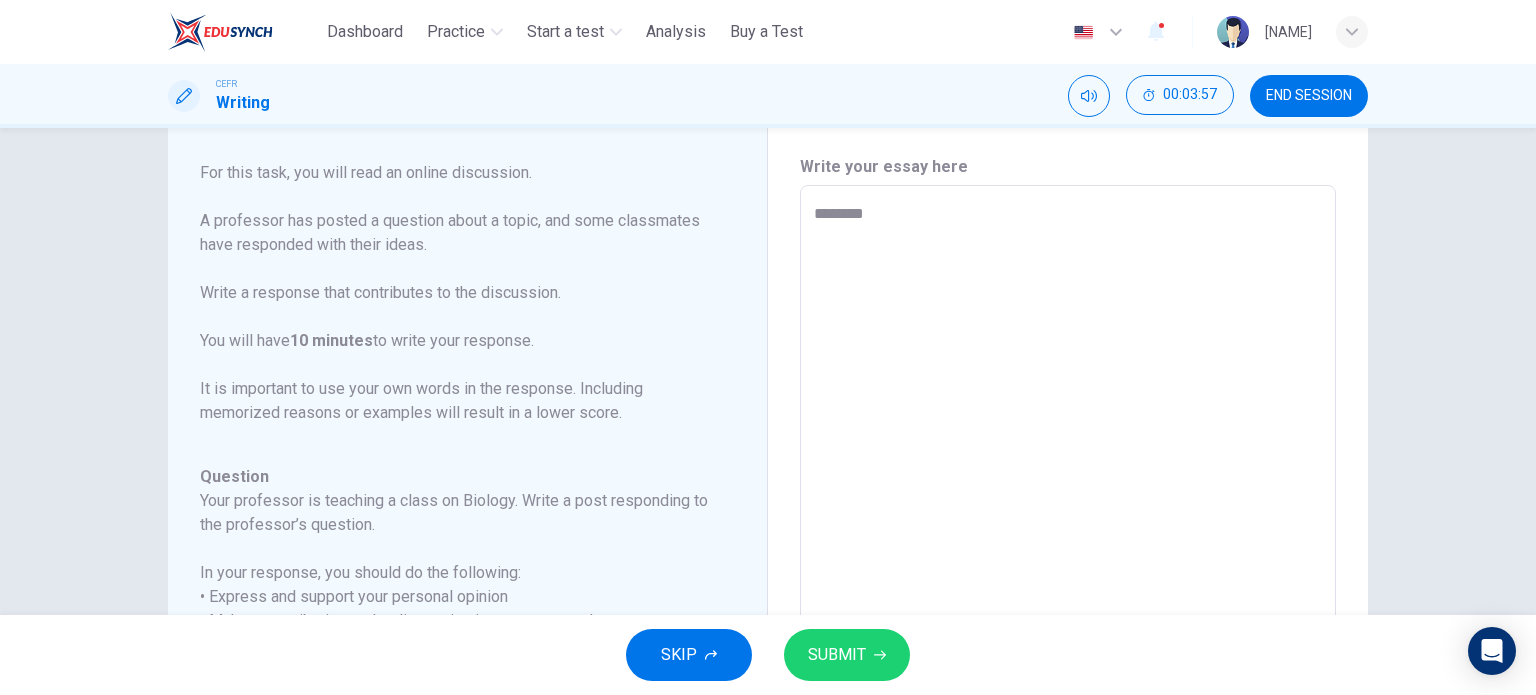 type on "*********" 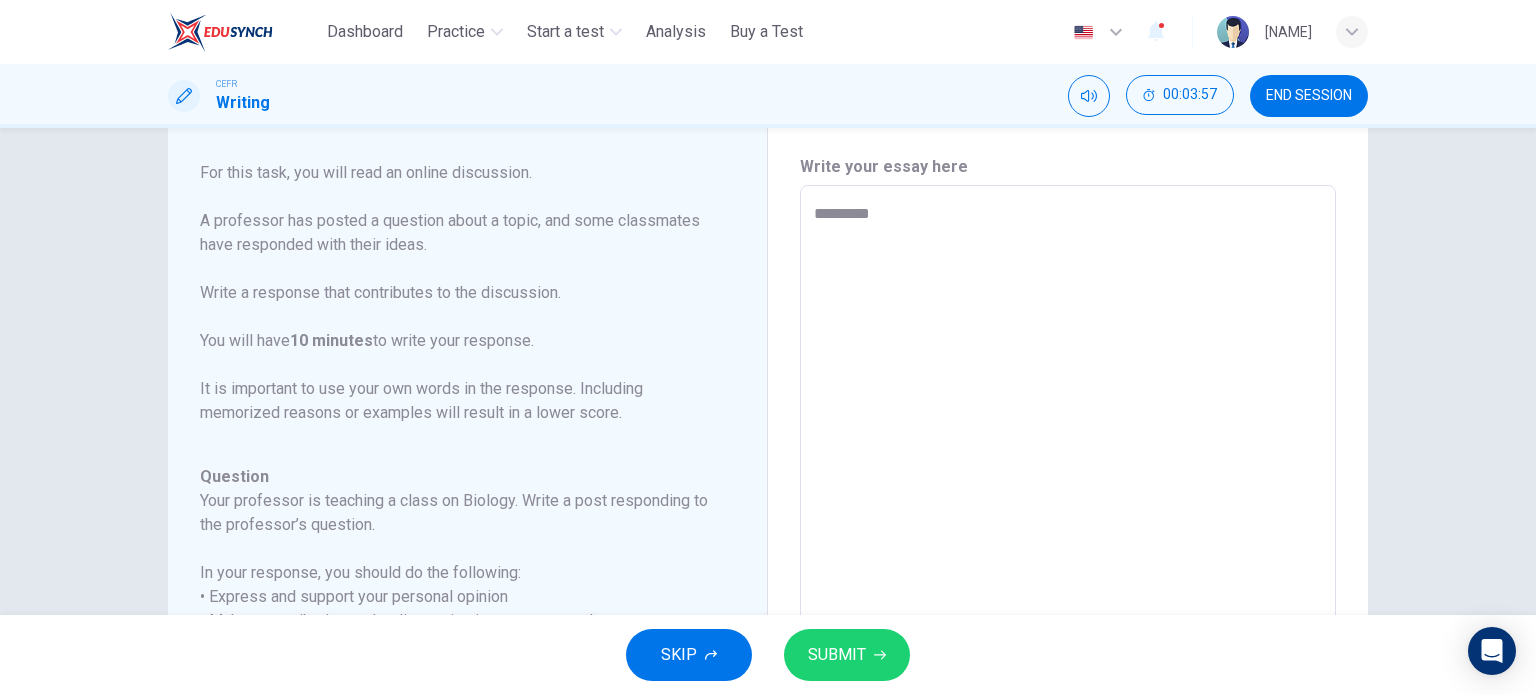 type on "*" 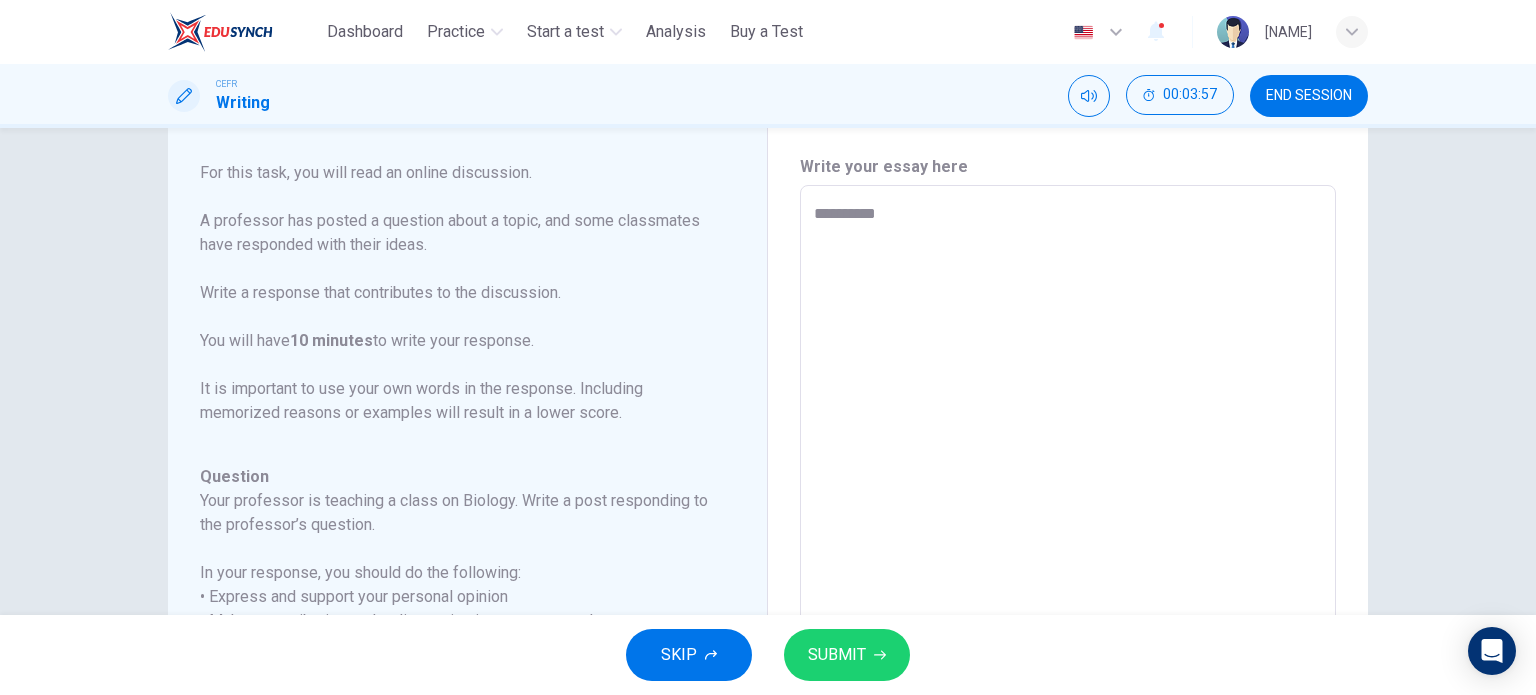 type on "*" 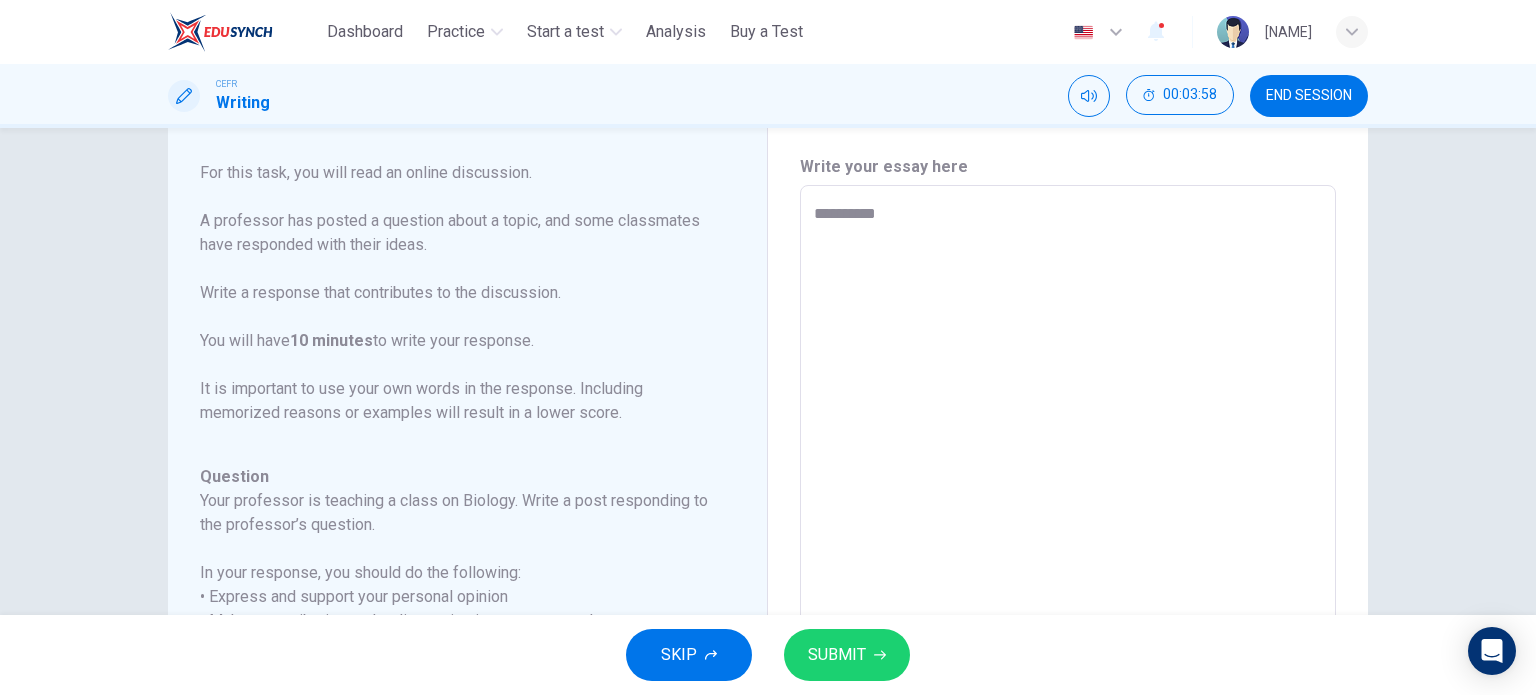 type on "**********" 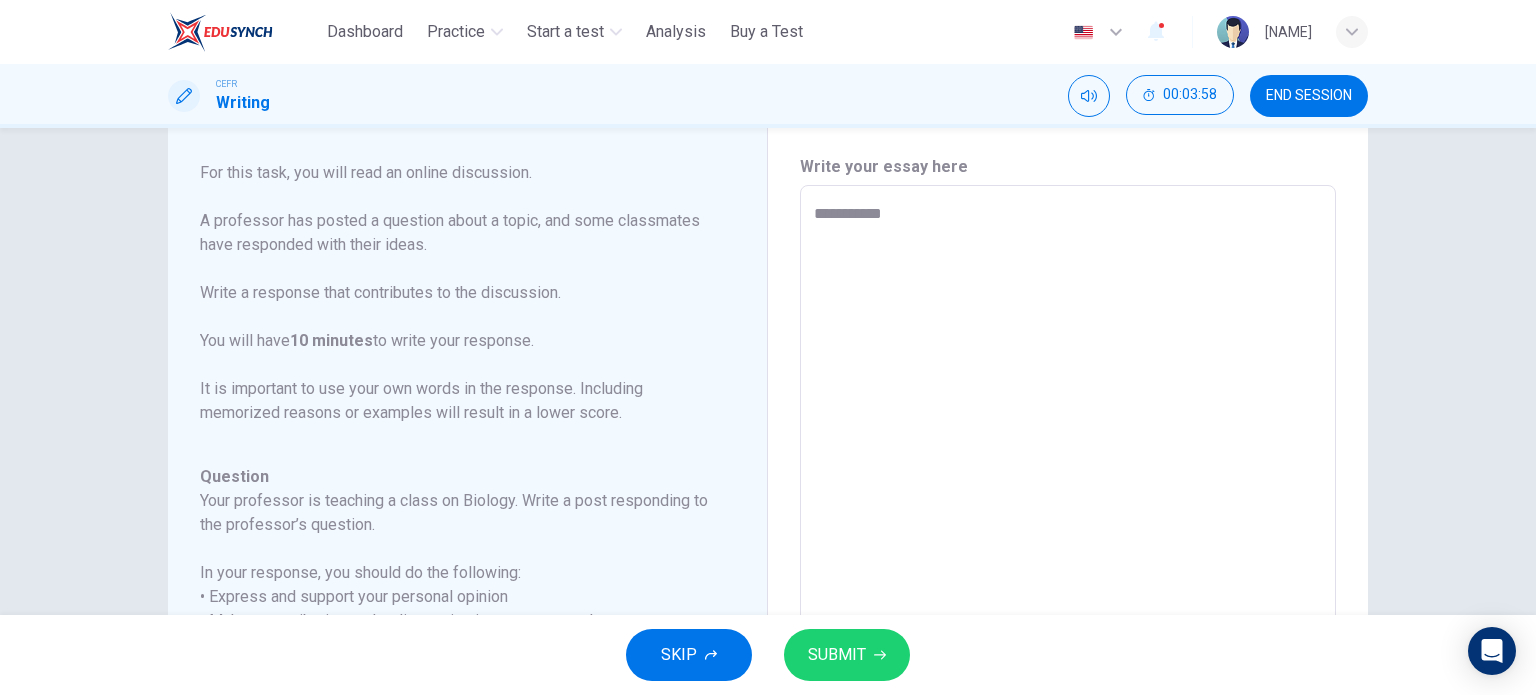 type on "*" 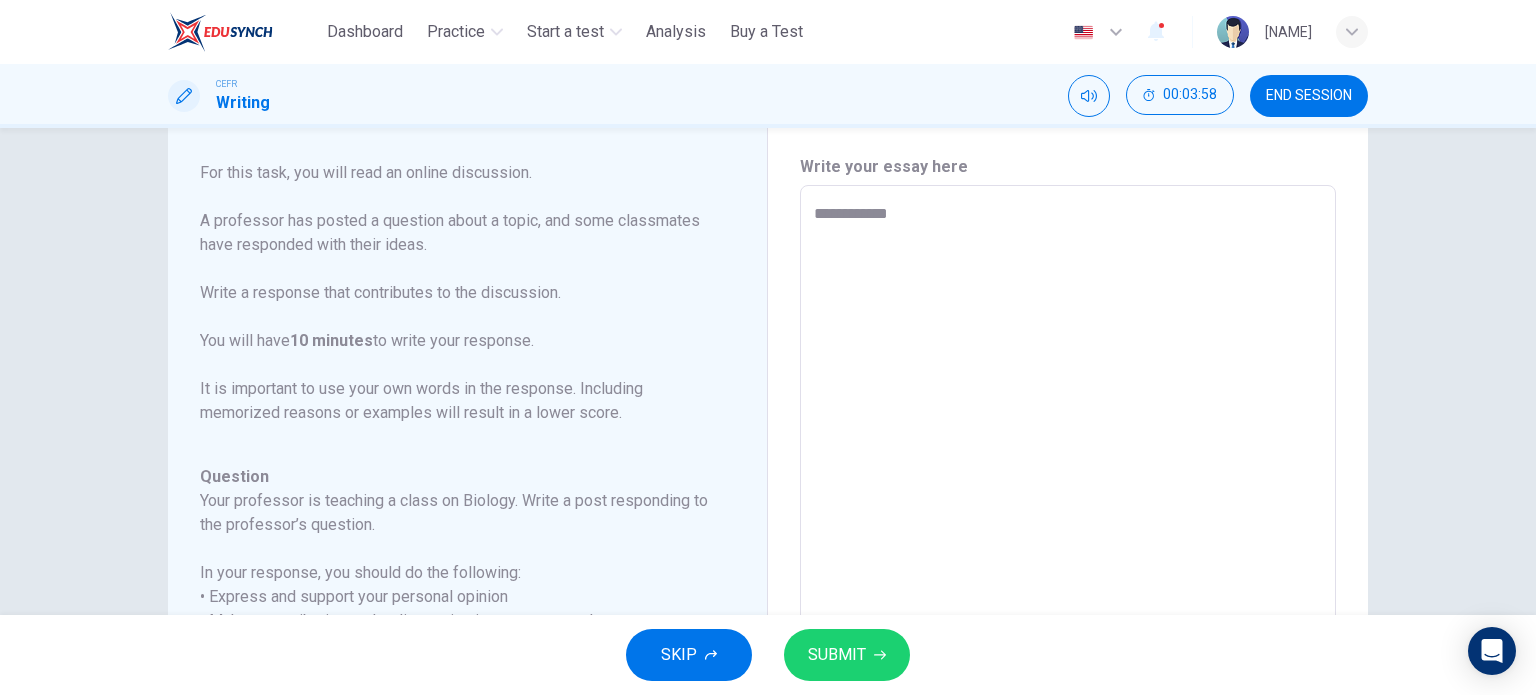 type on "*" 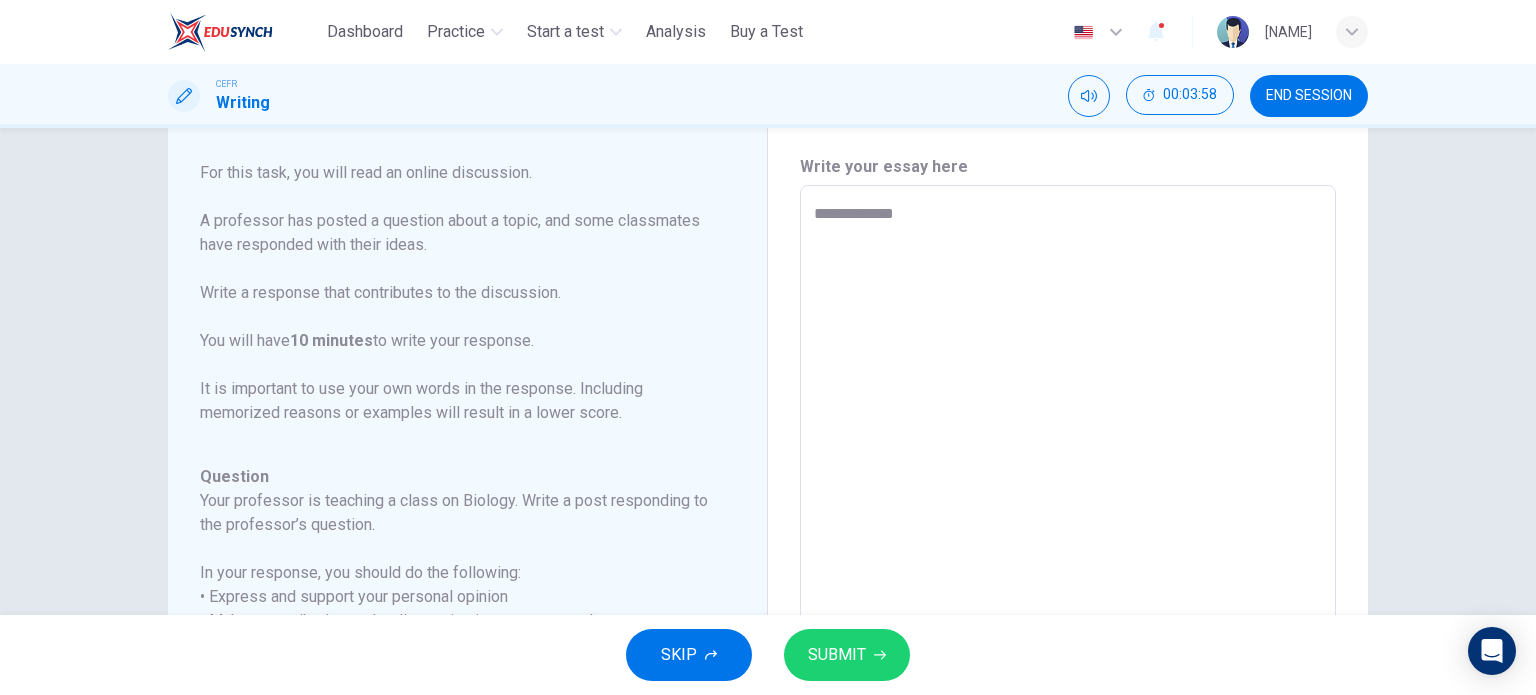 type on "*" 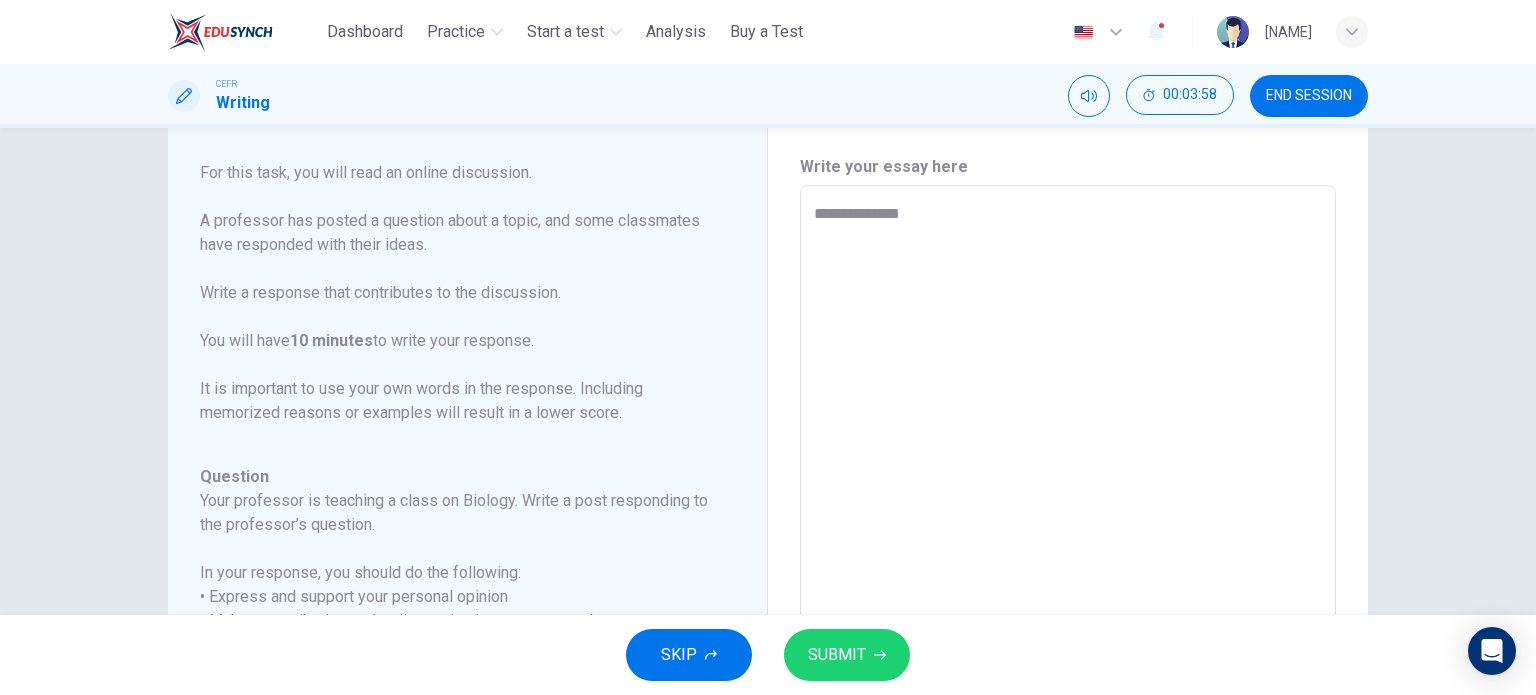 type on "*" 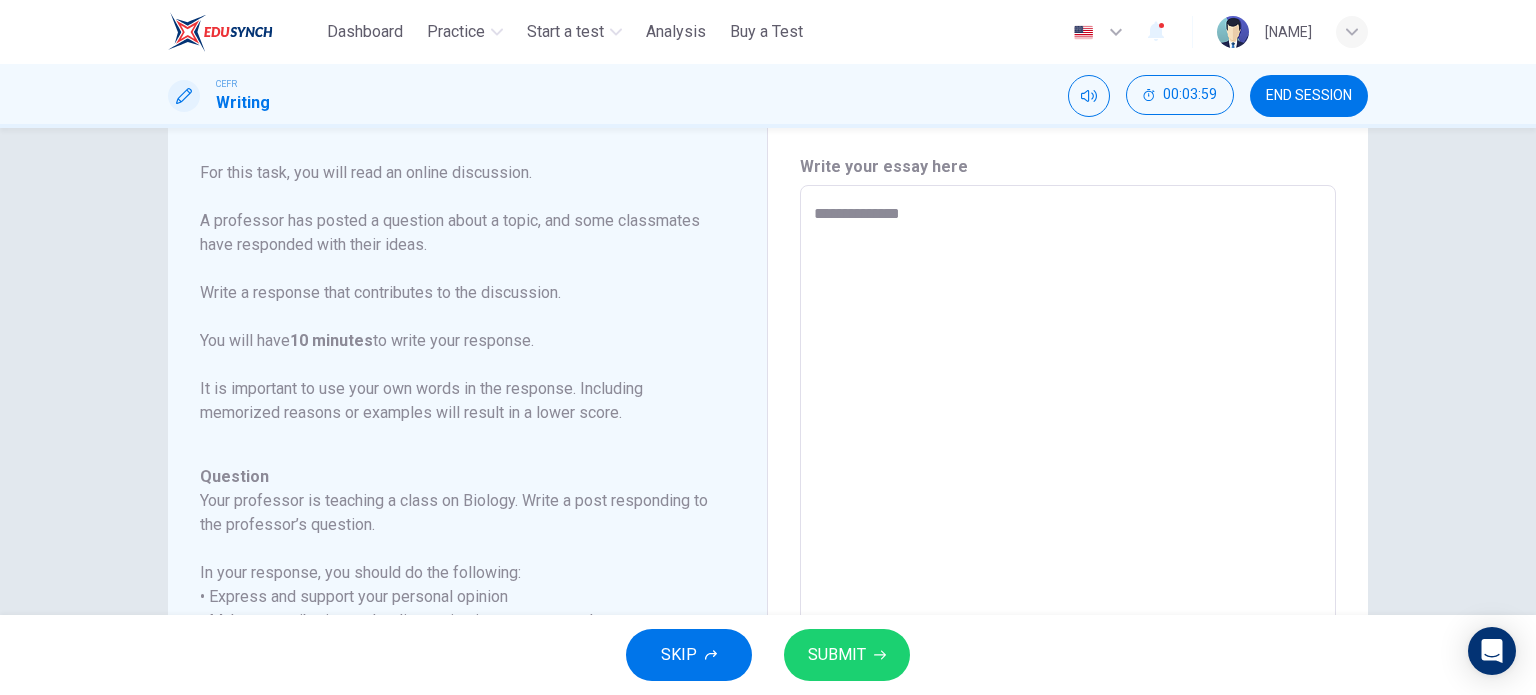 type on "**********" 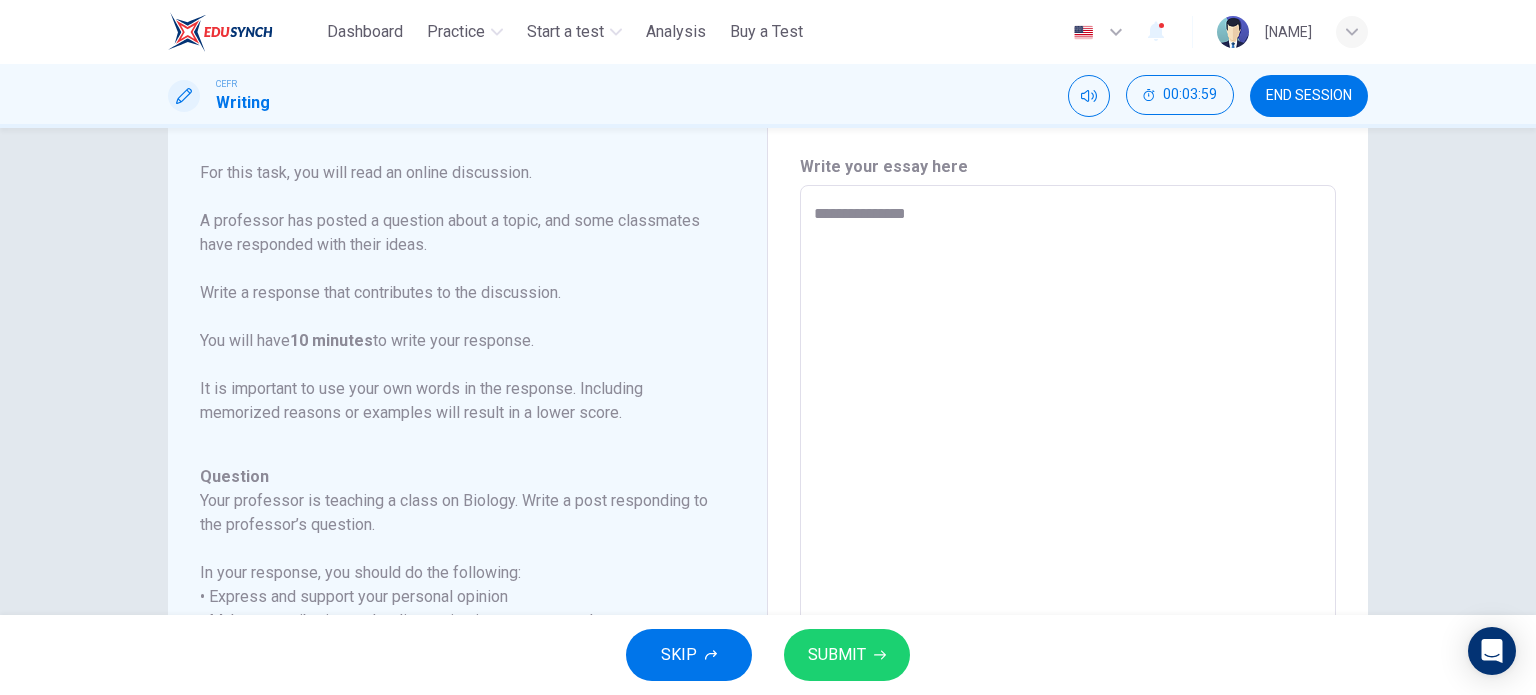 type on "*" 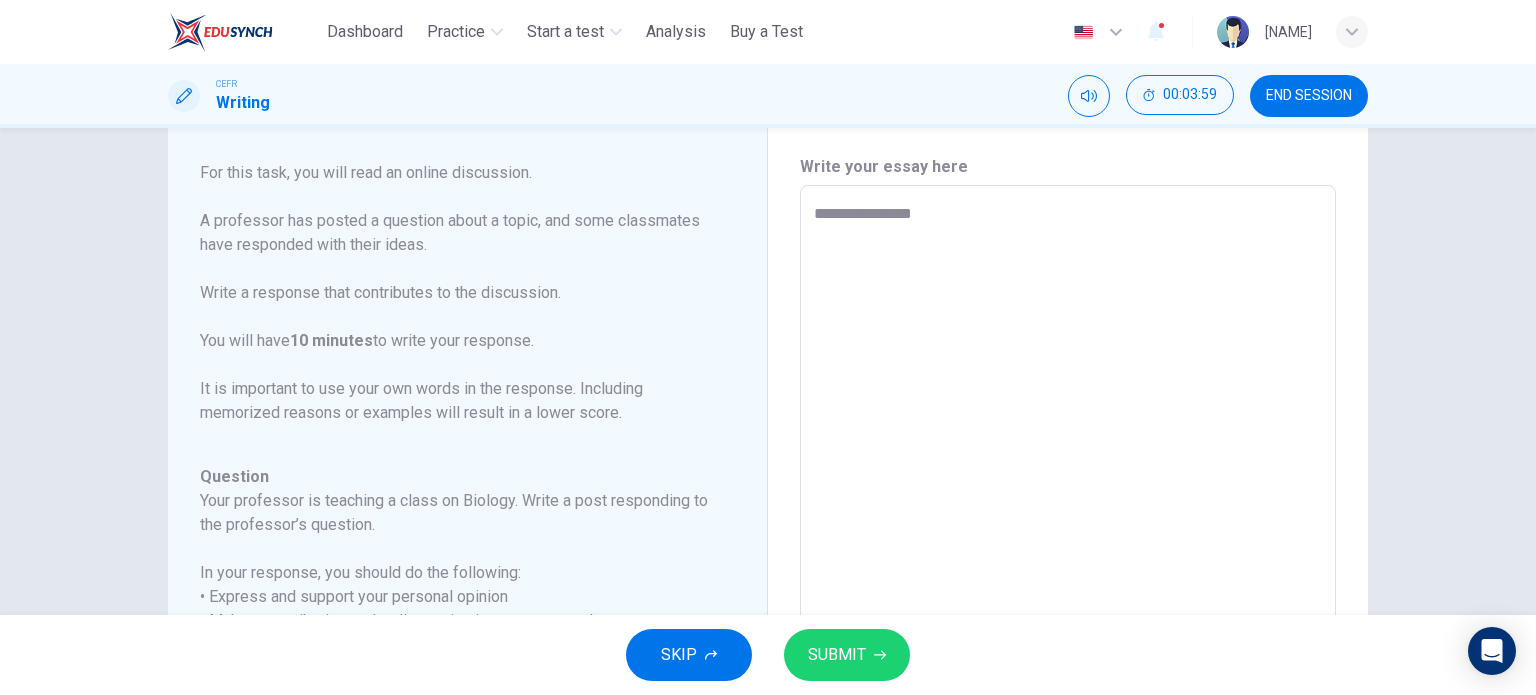 type on "*" 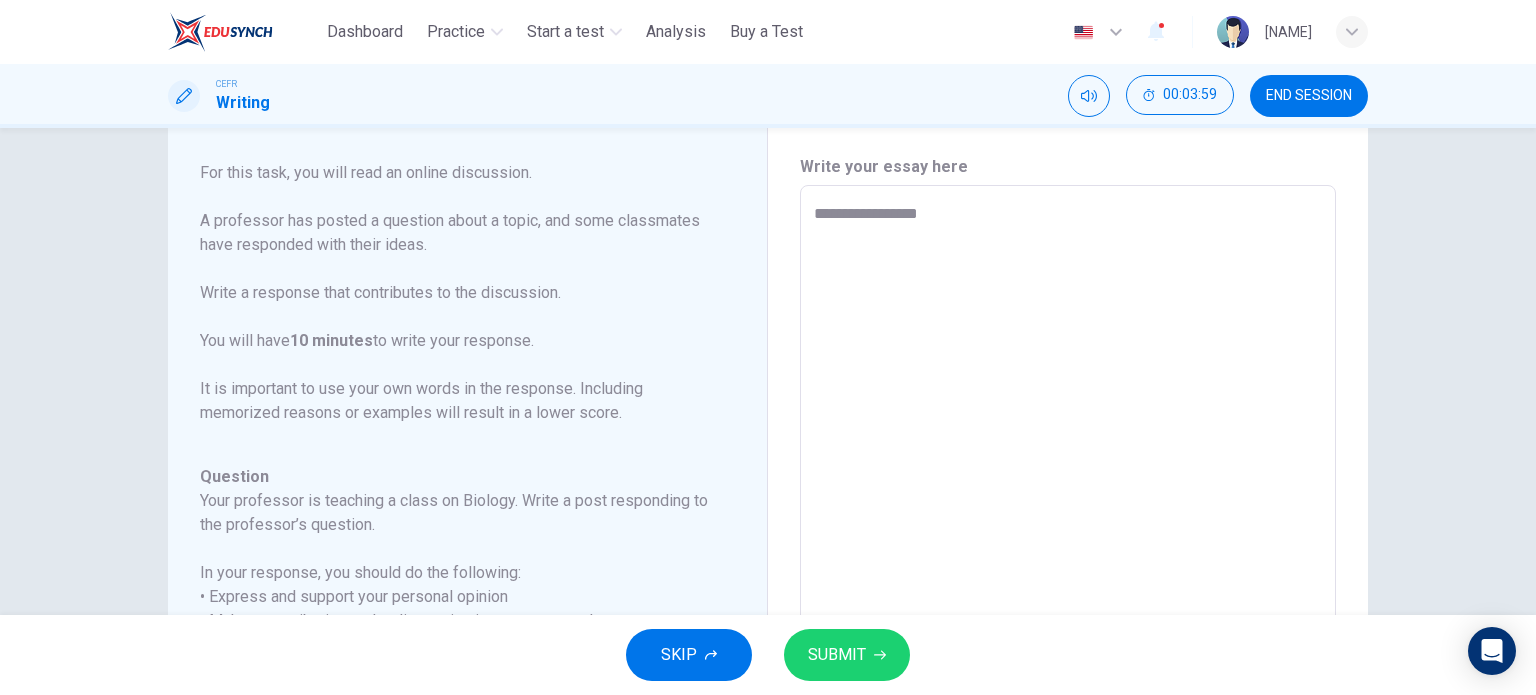 type on "**********" 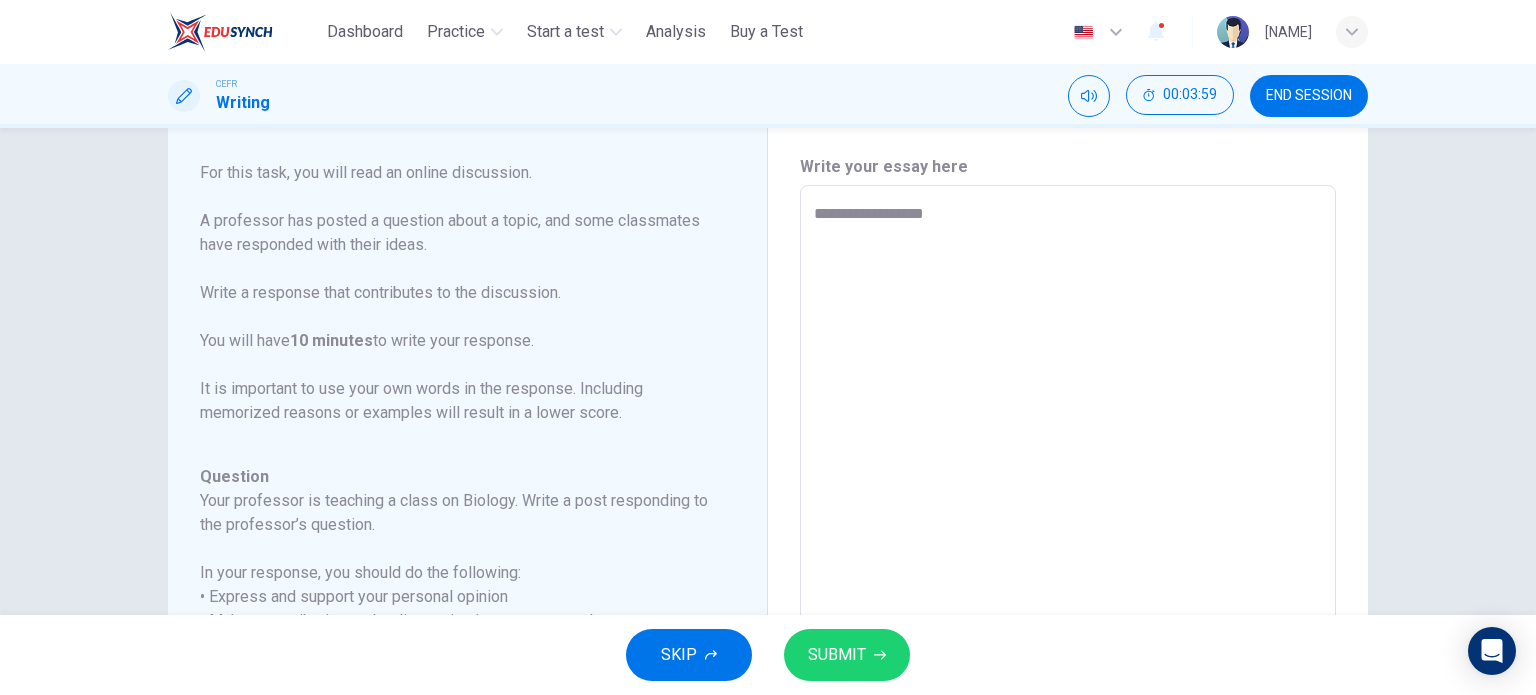 type on "*" 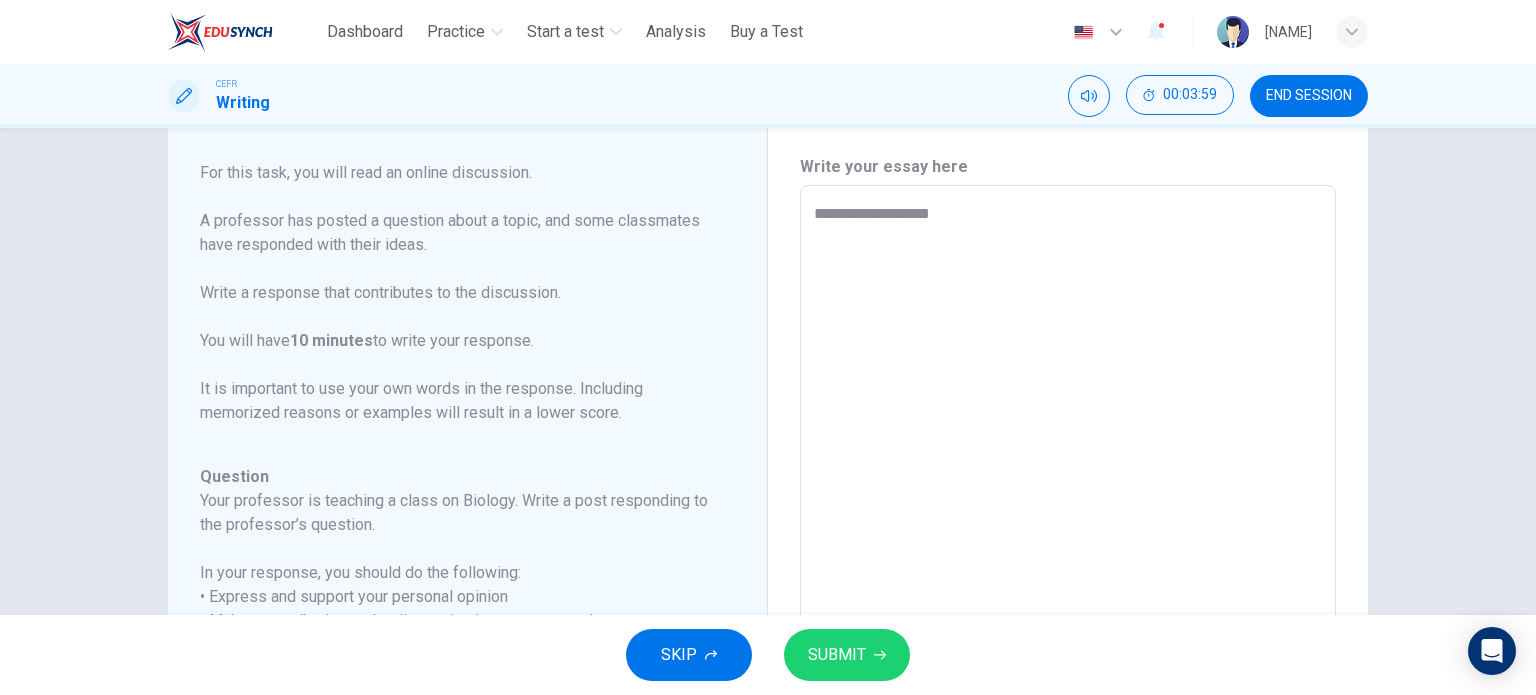 type on "*" 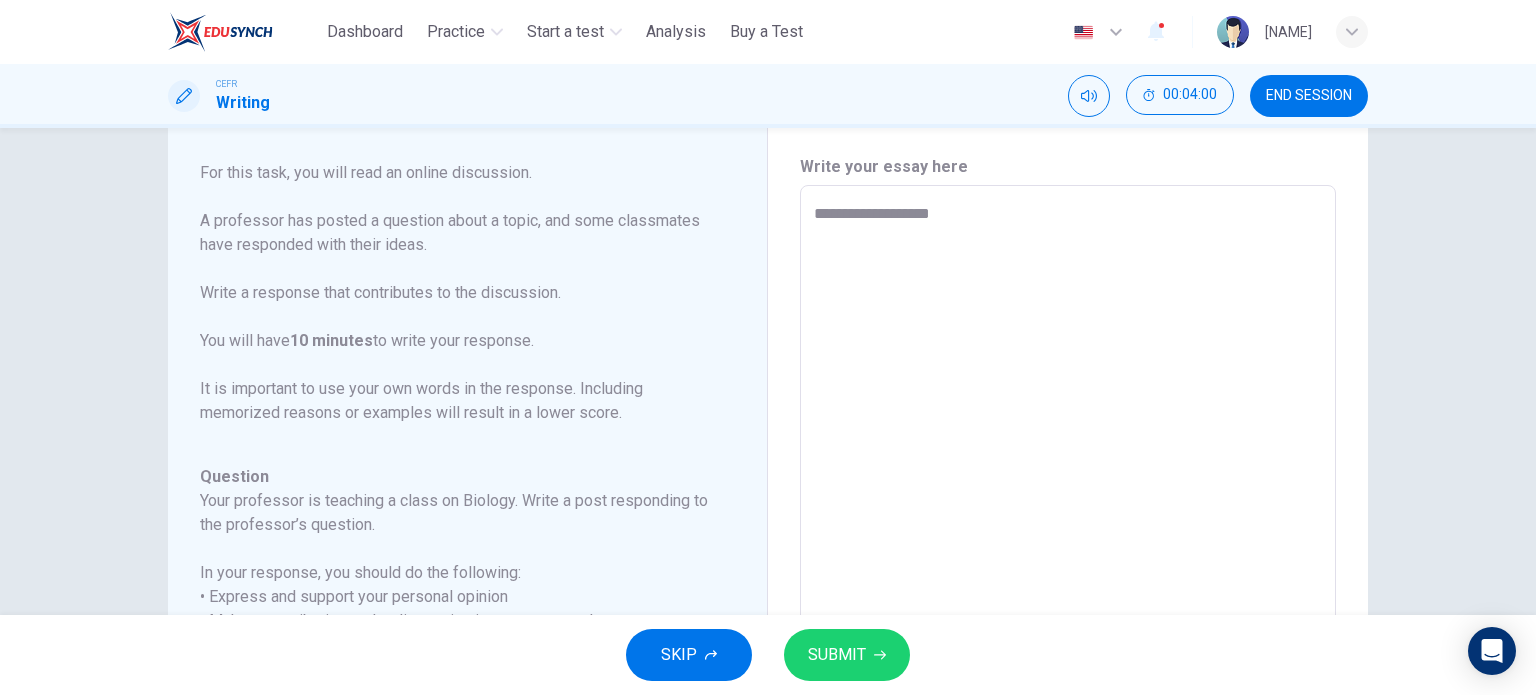 type on "**********" 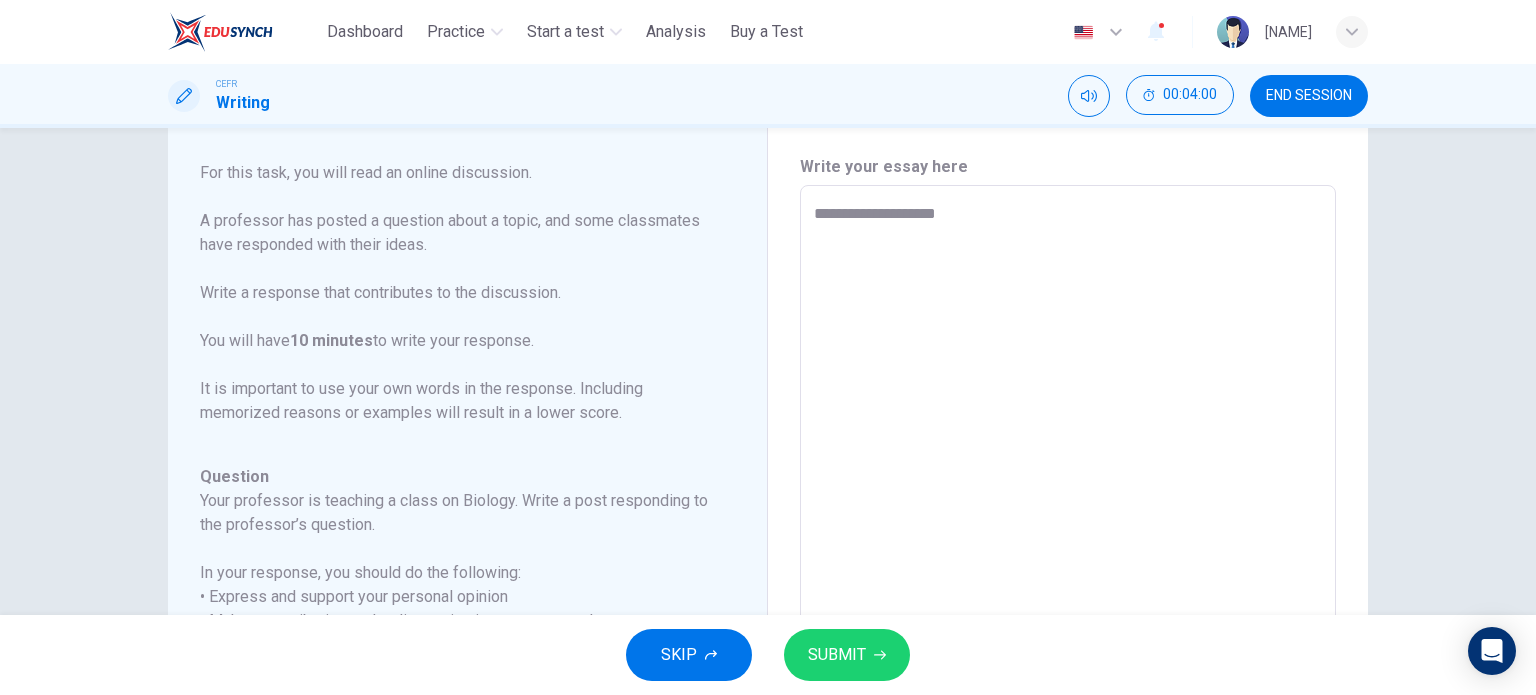 type on "**********" 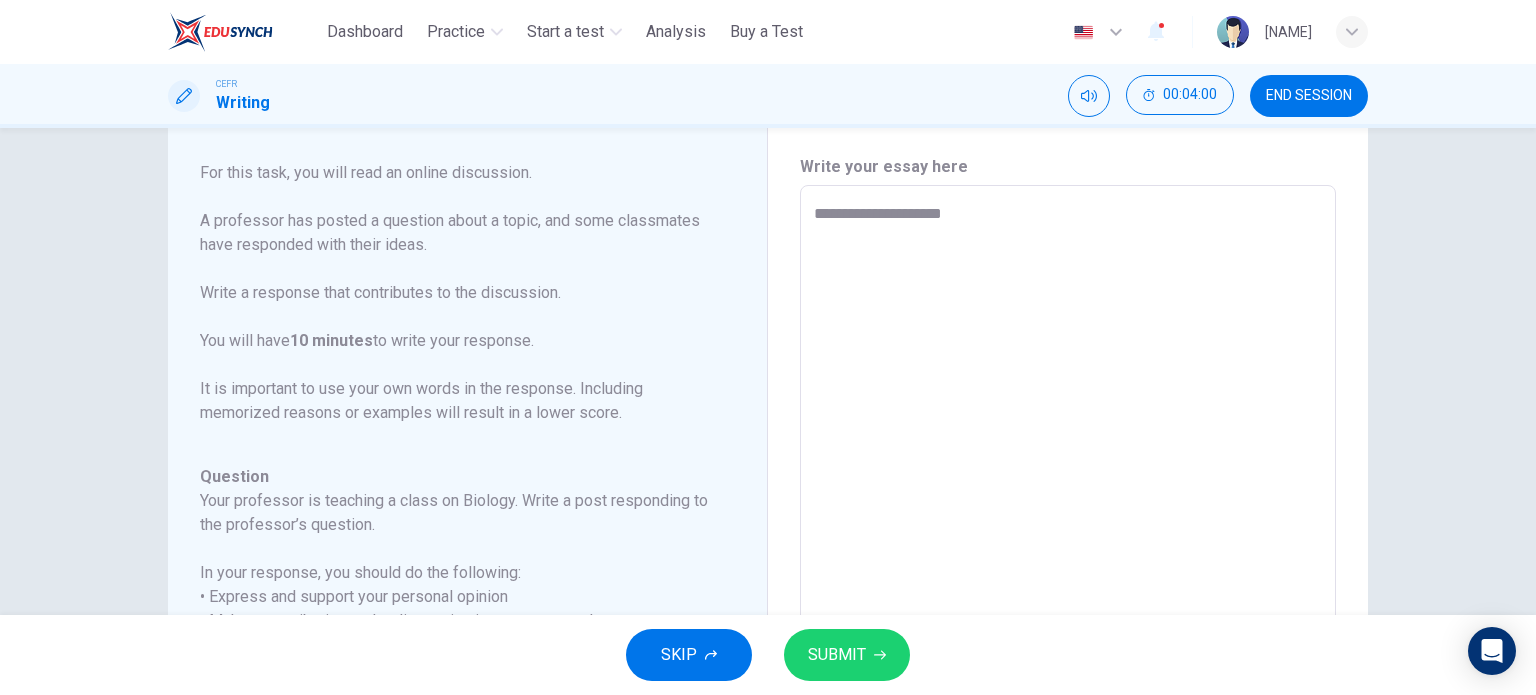 type on "*" 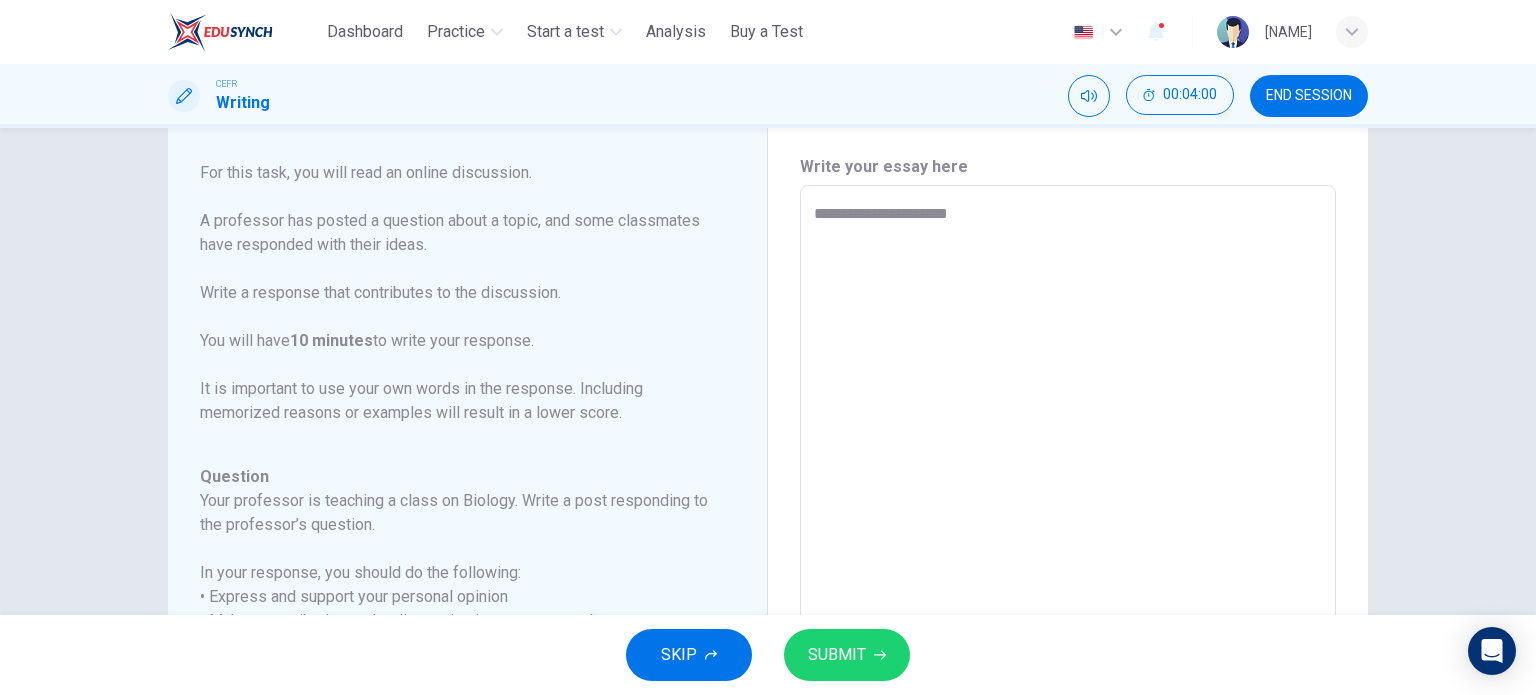 type on "**********" 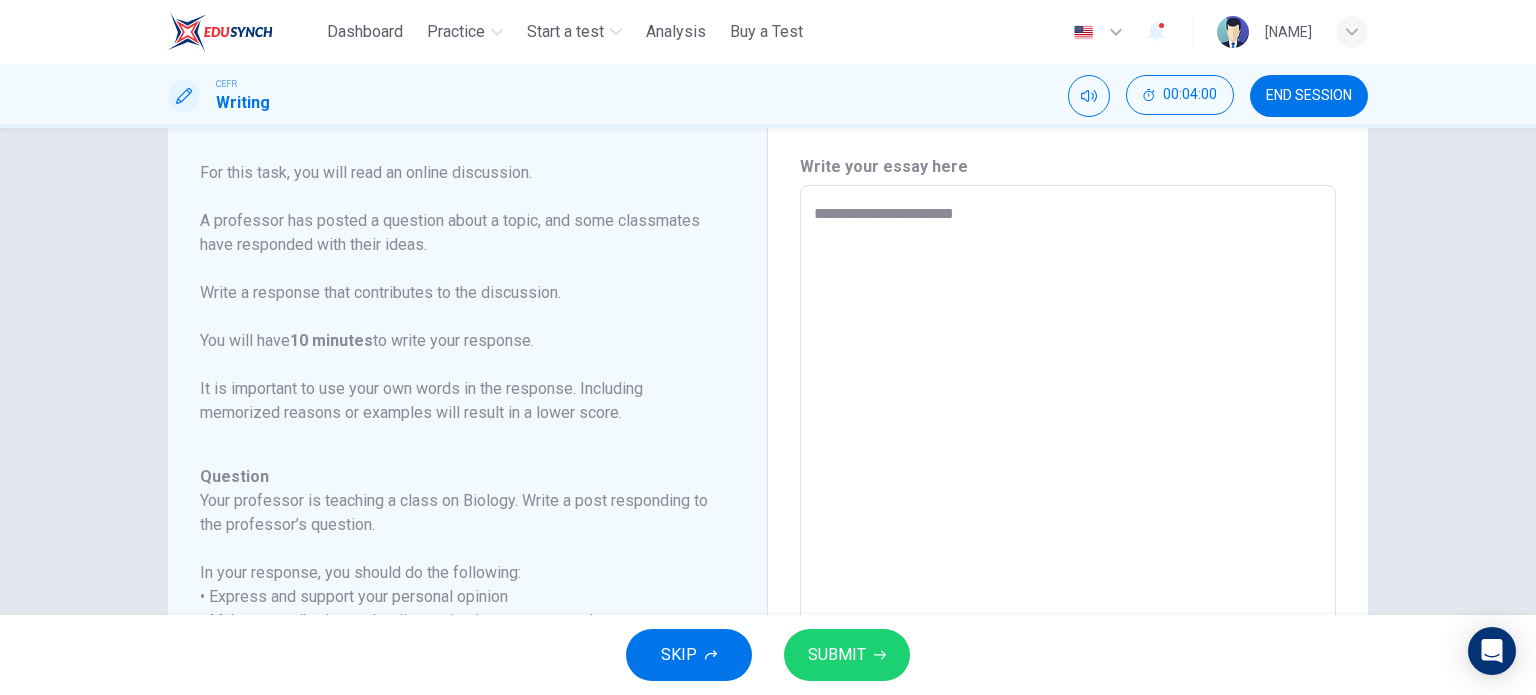 type on "*" 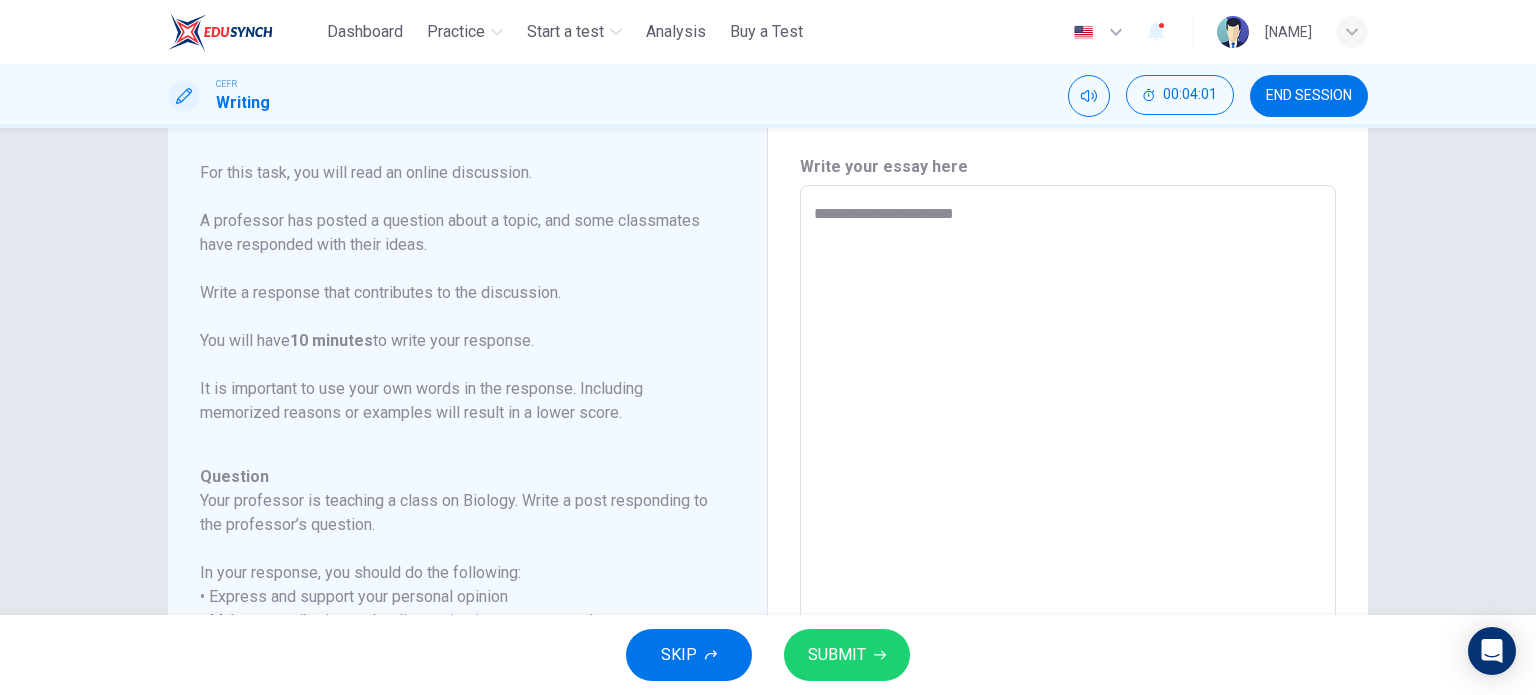 type on "**********" 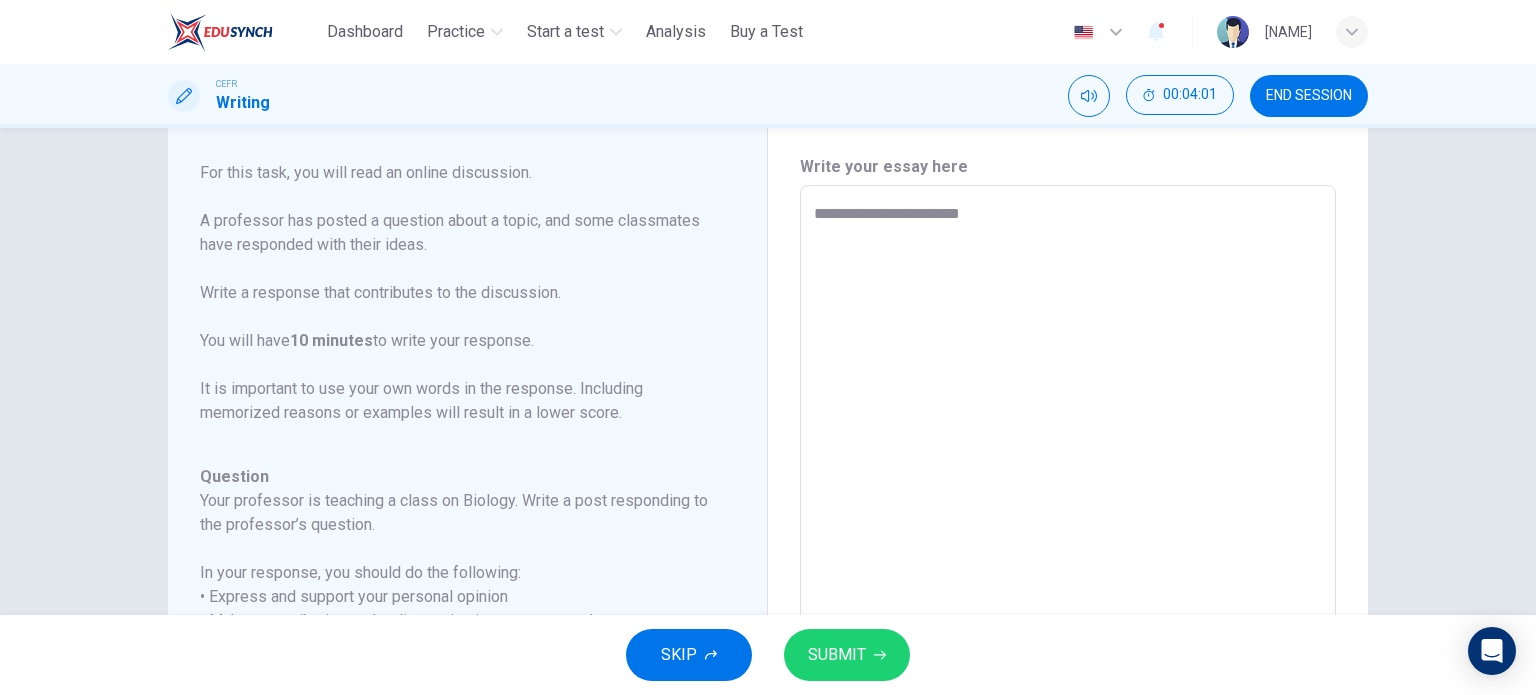 type on "**********" 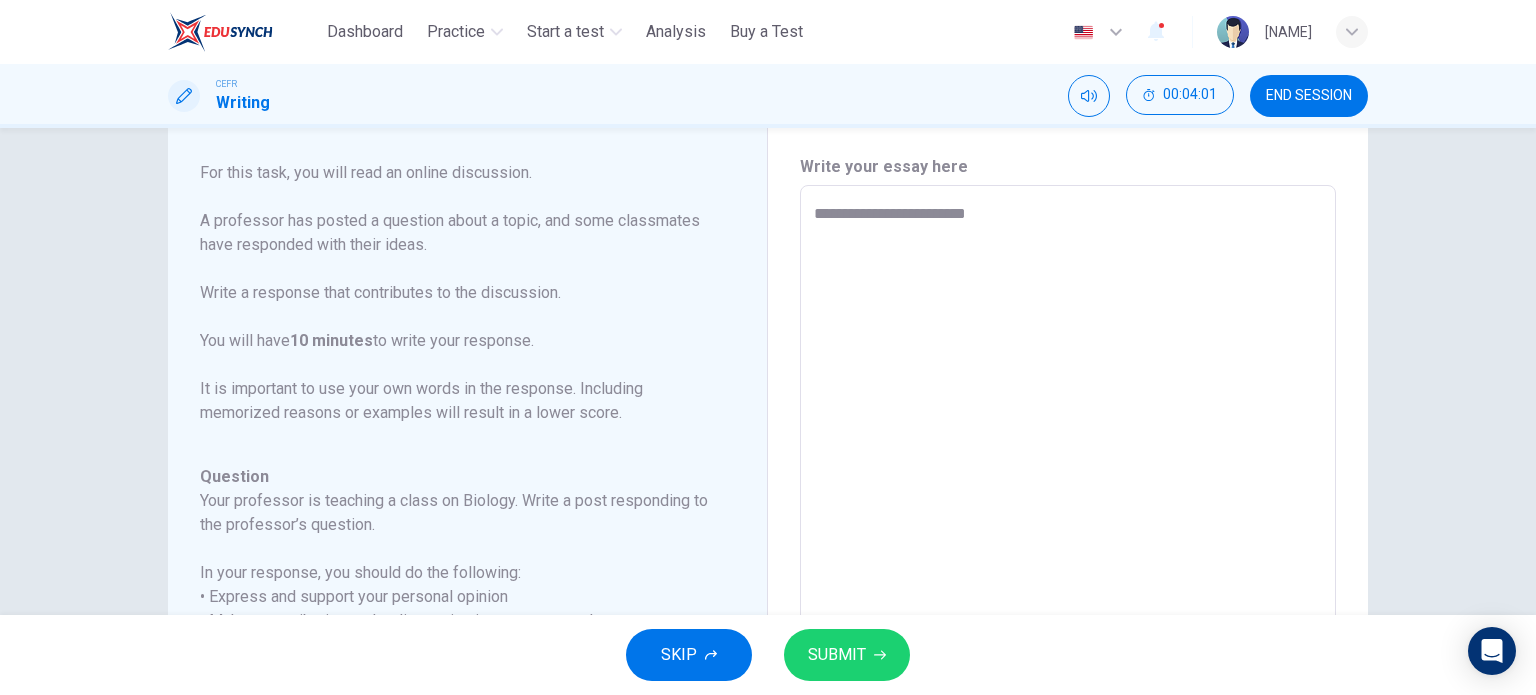 type on "*" 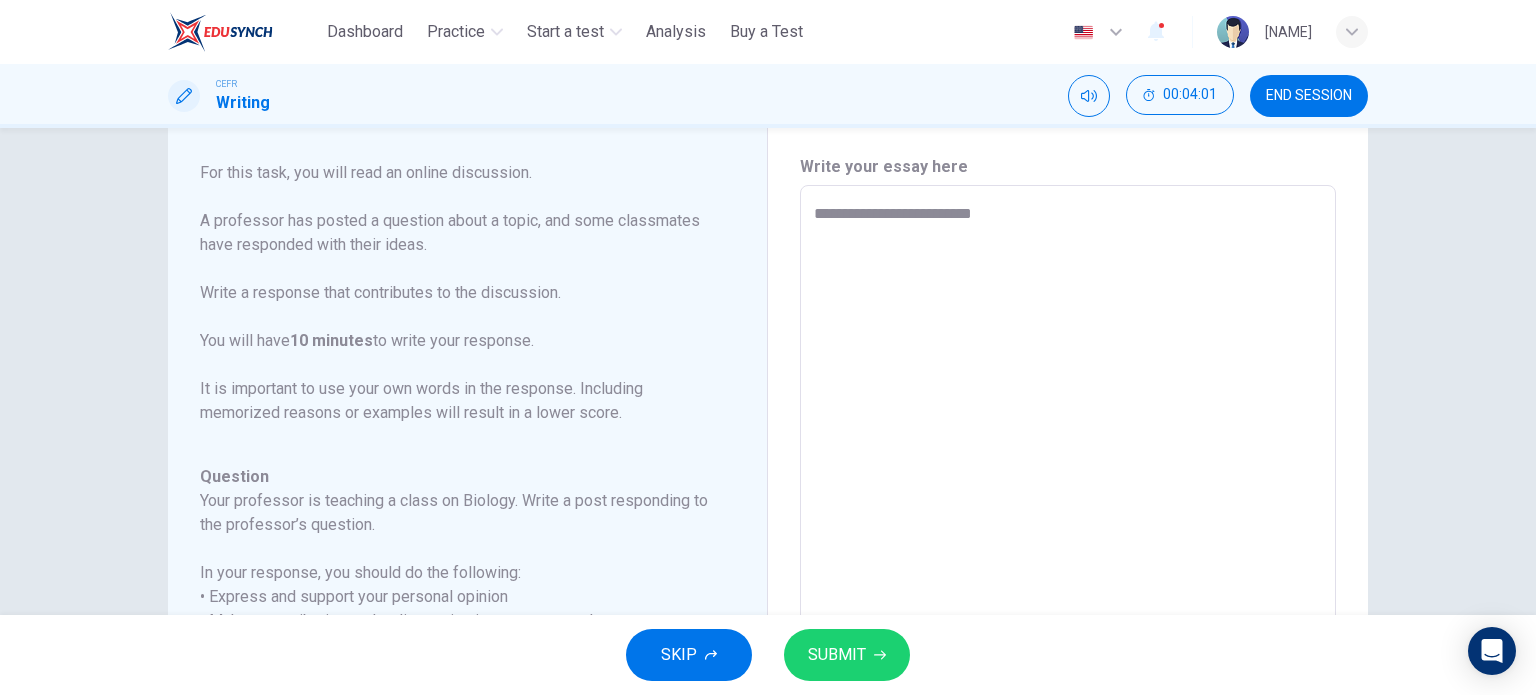 type on "*" 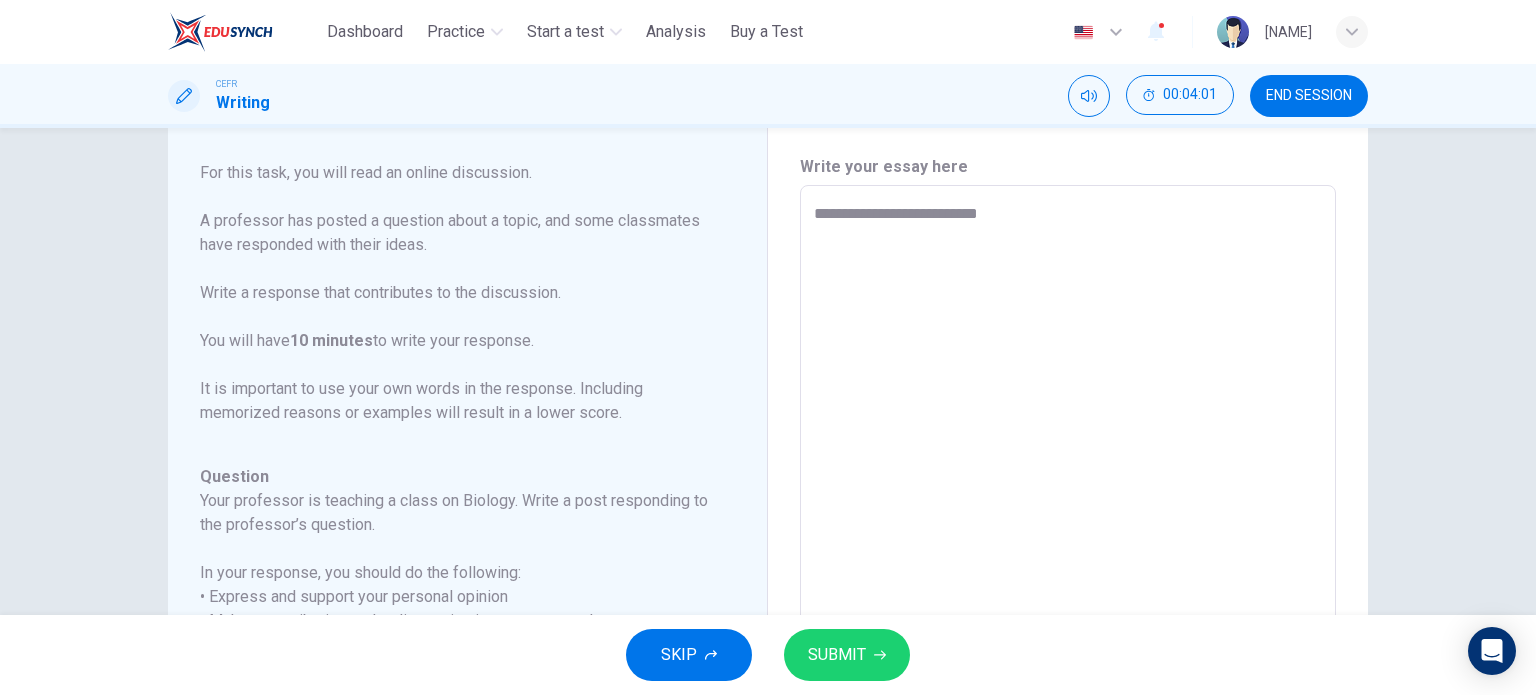type on "*" 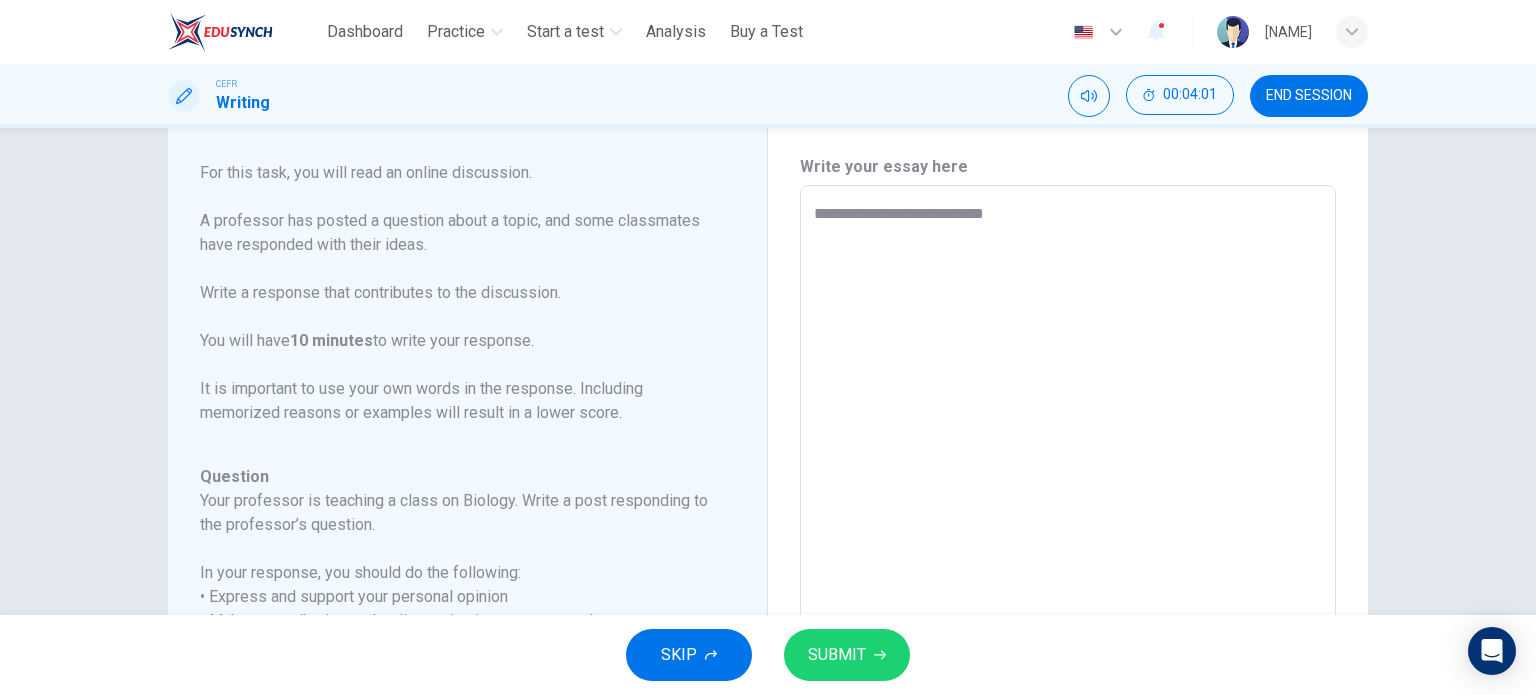 type on "**********" 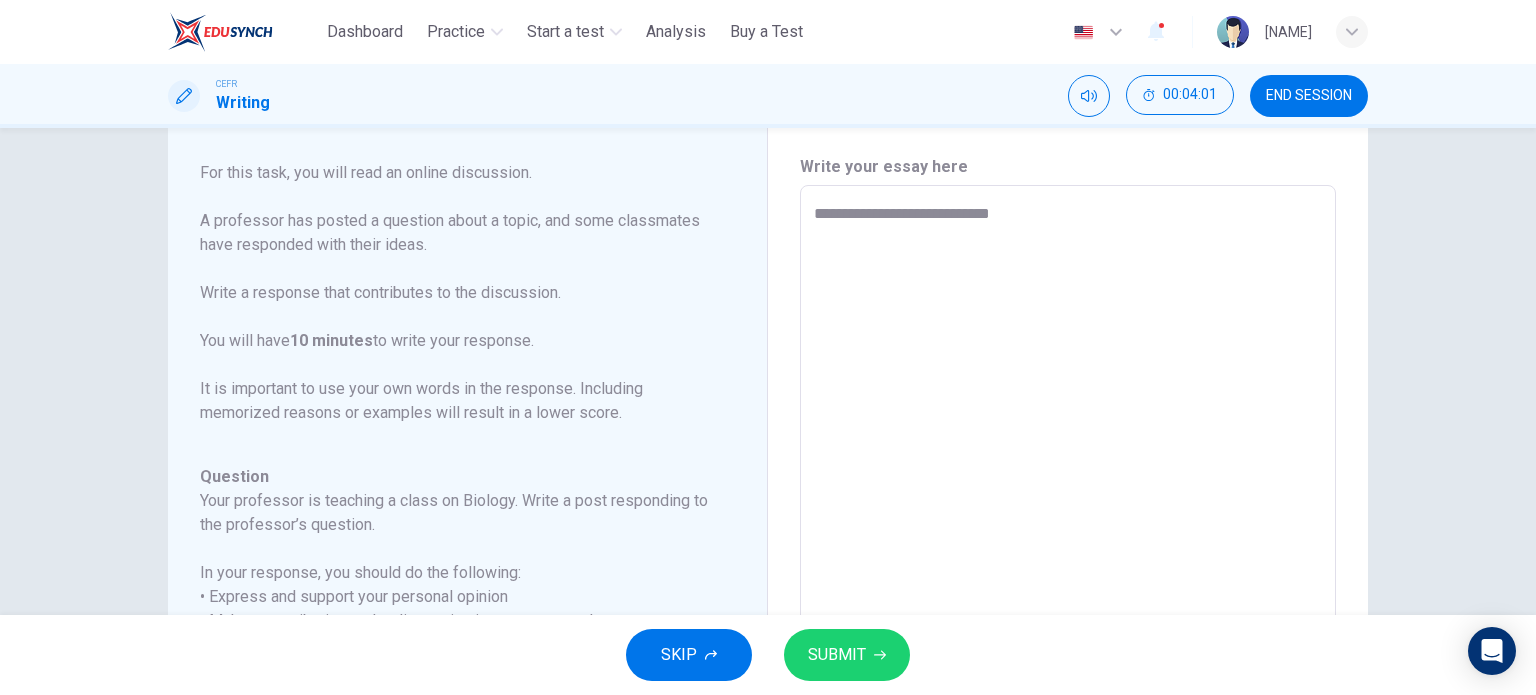 type on "*" 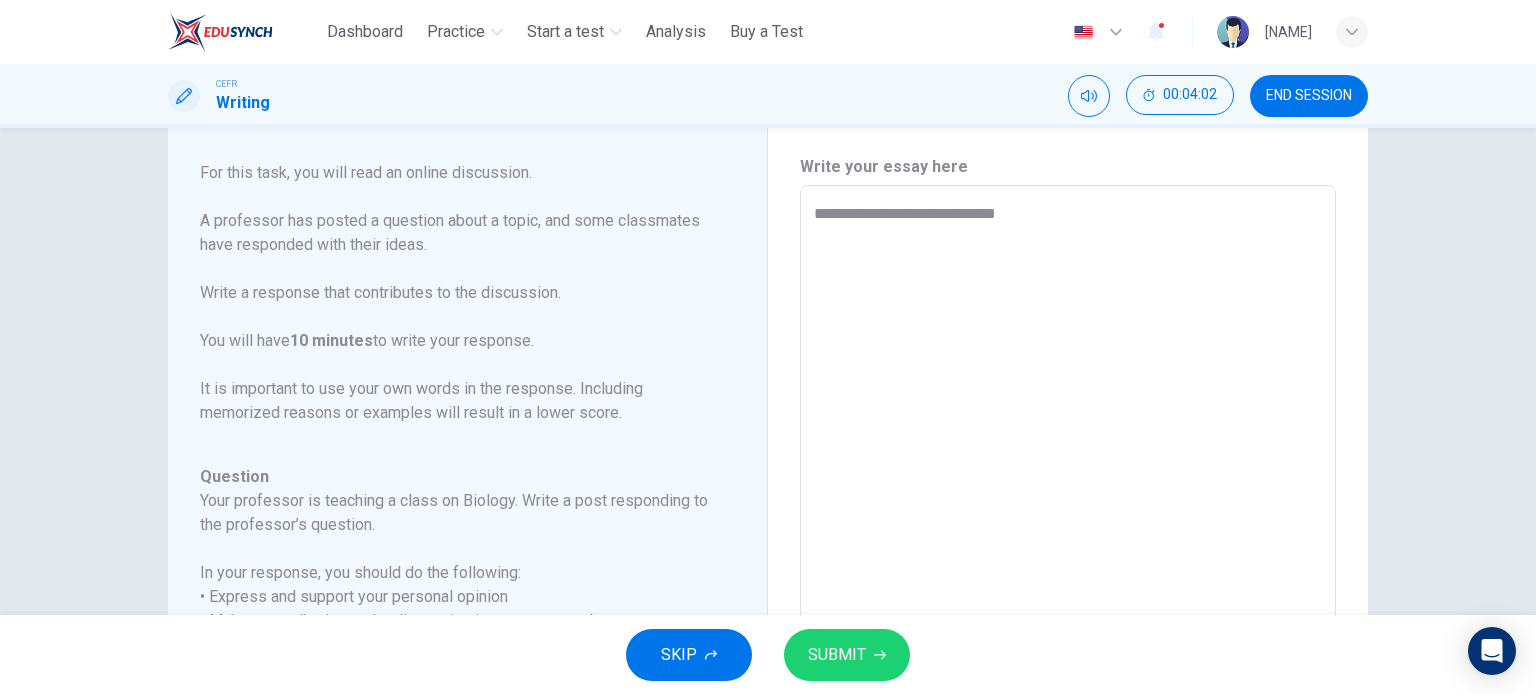 type on "*" 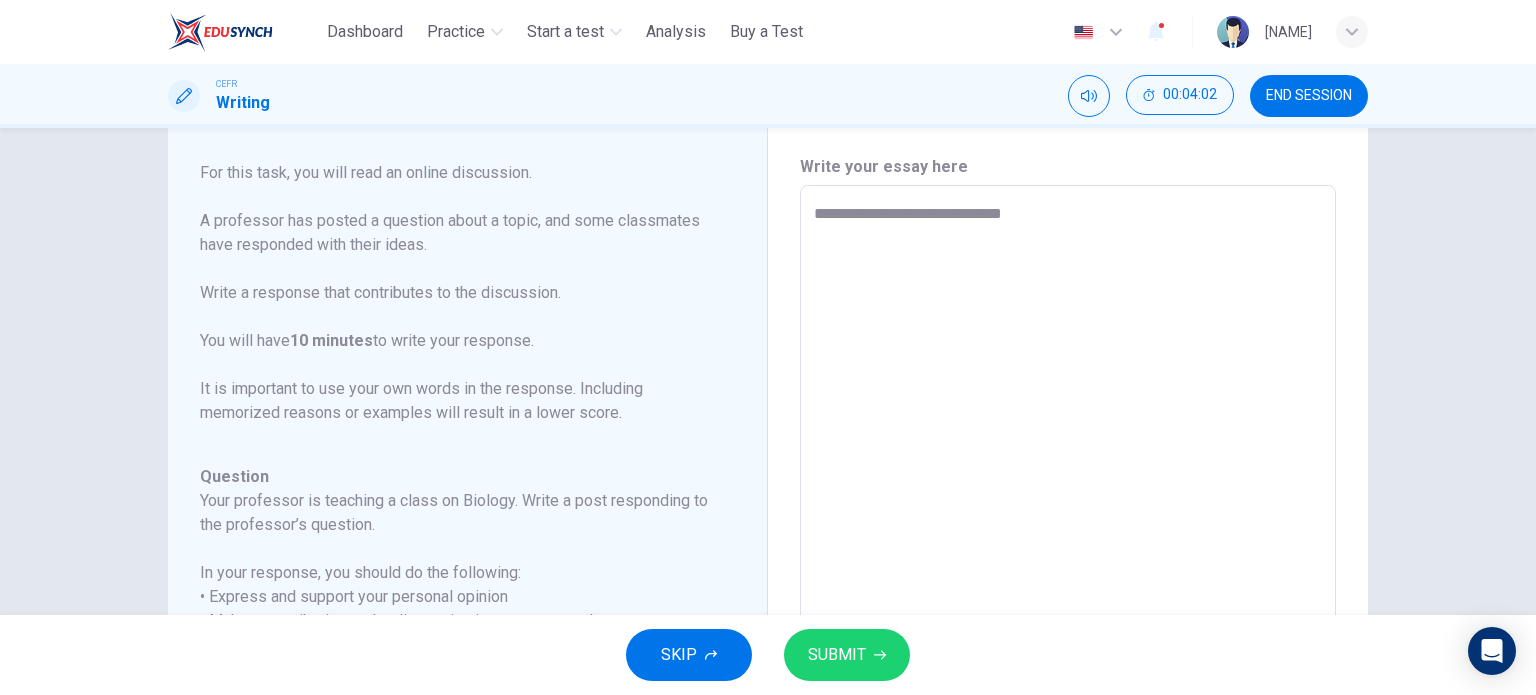 type on "*" 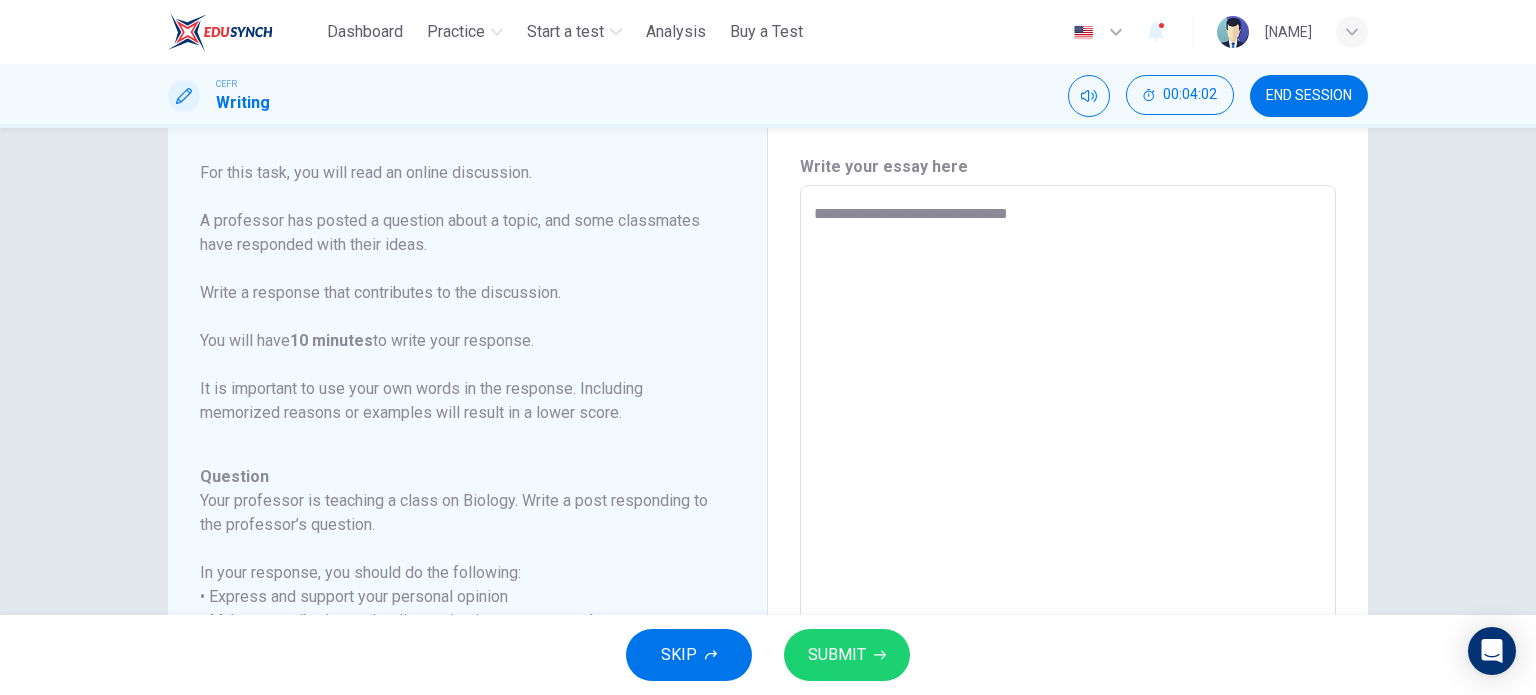 type on "**********" 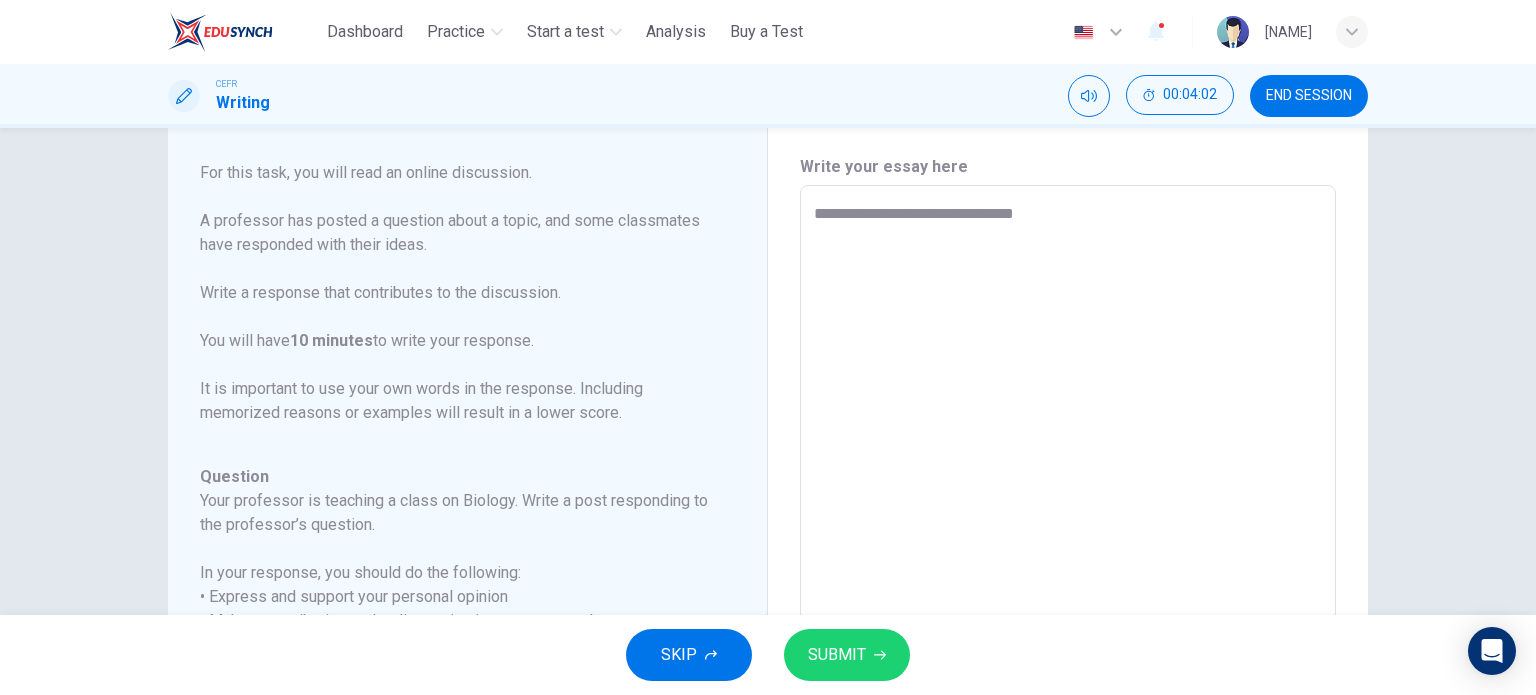 type on "*" 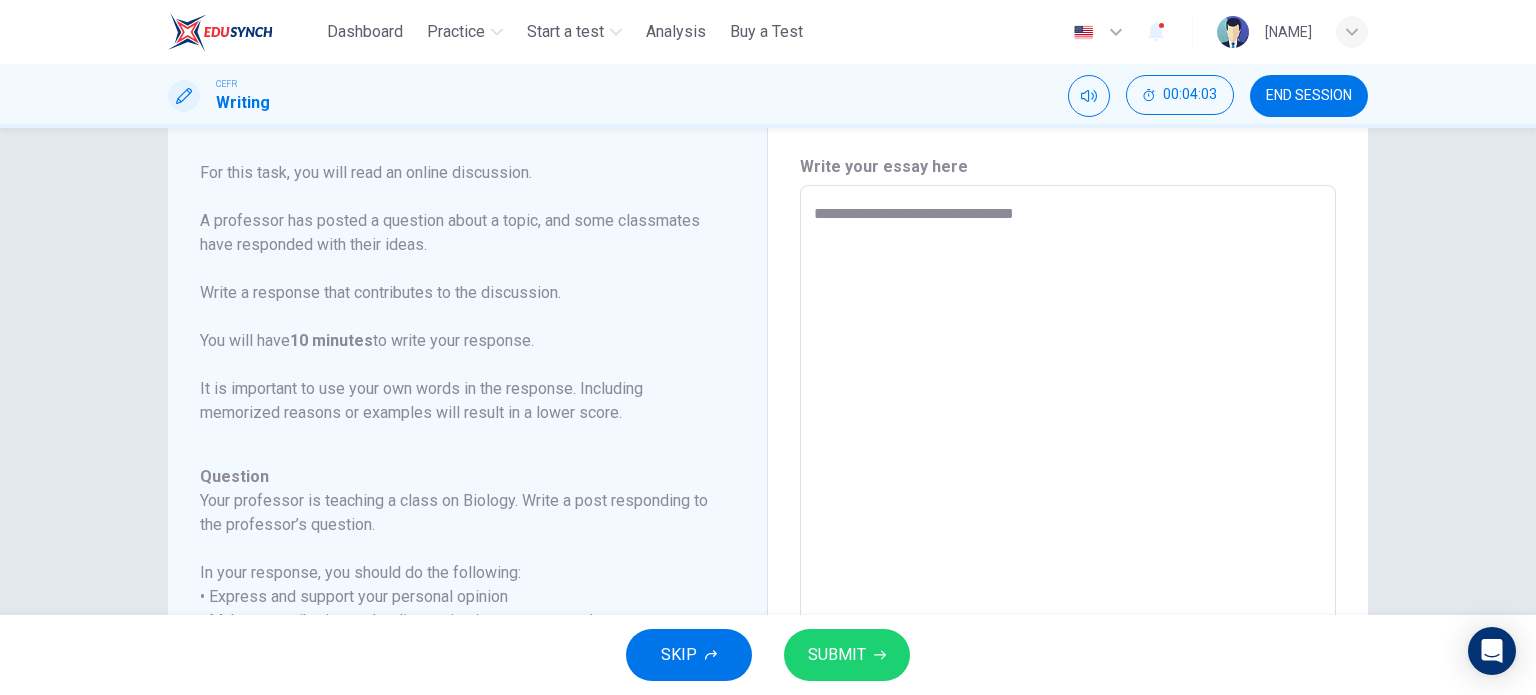 type on "**********" 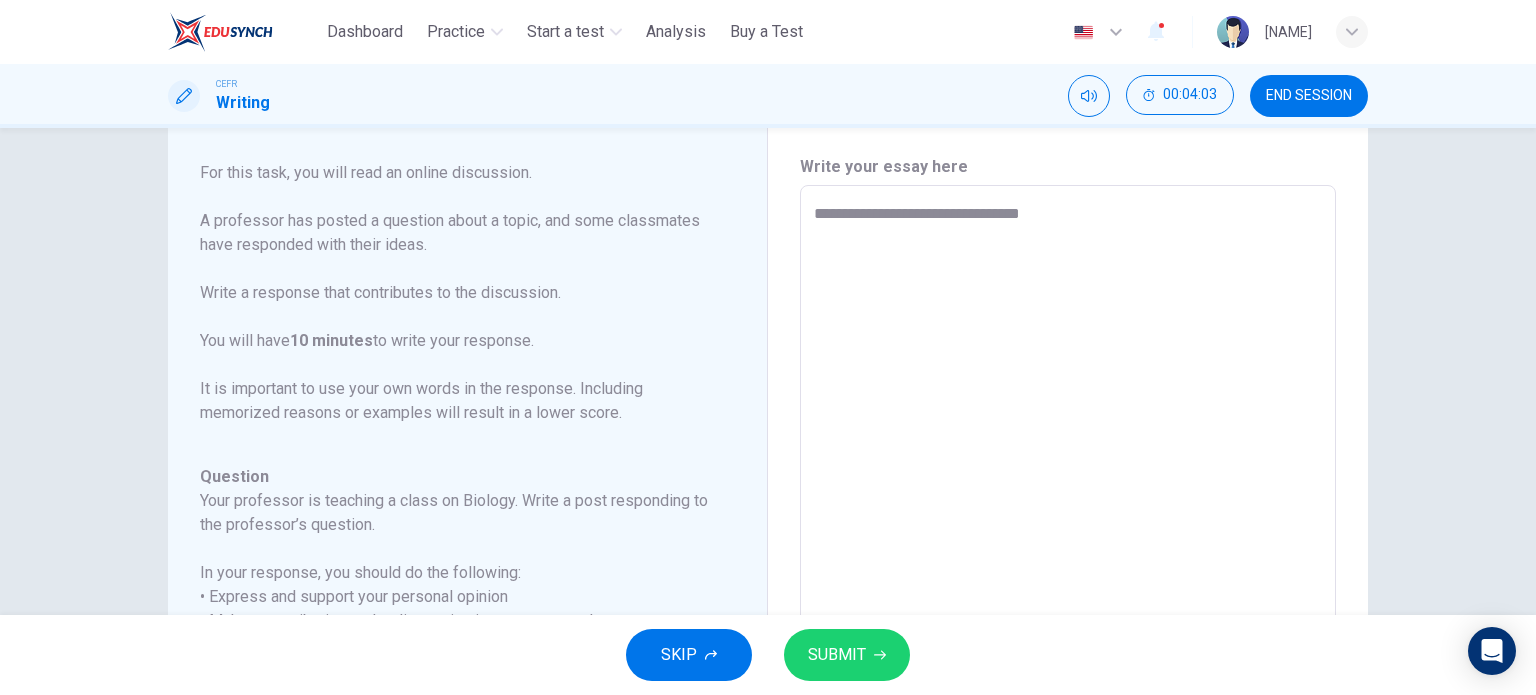 type on "*" 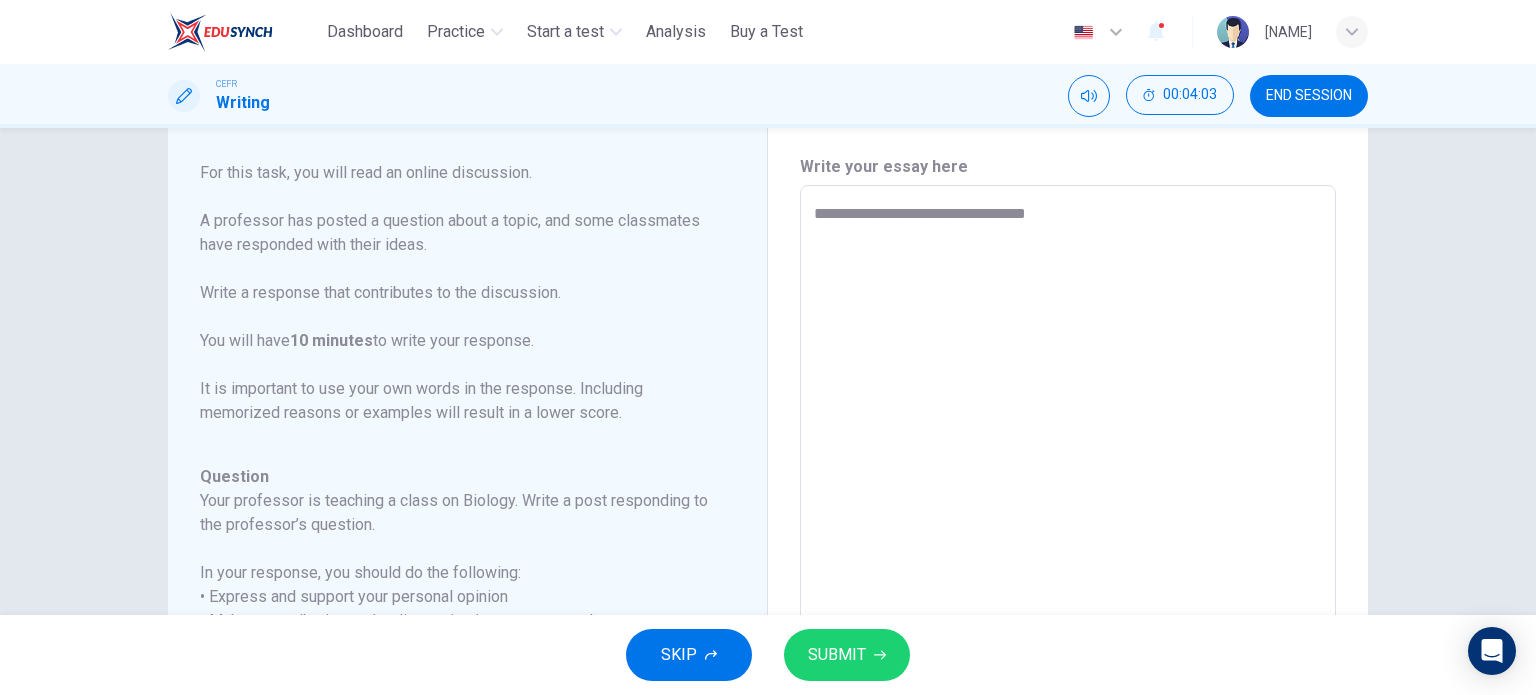 type on "*" 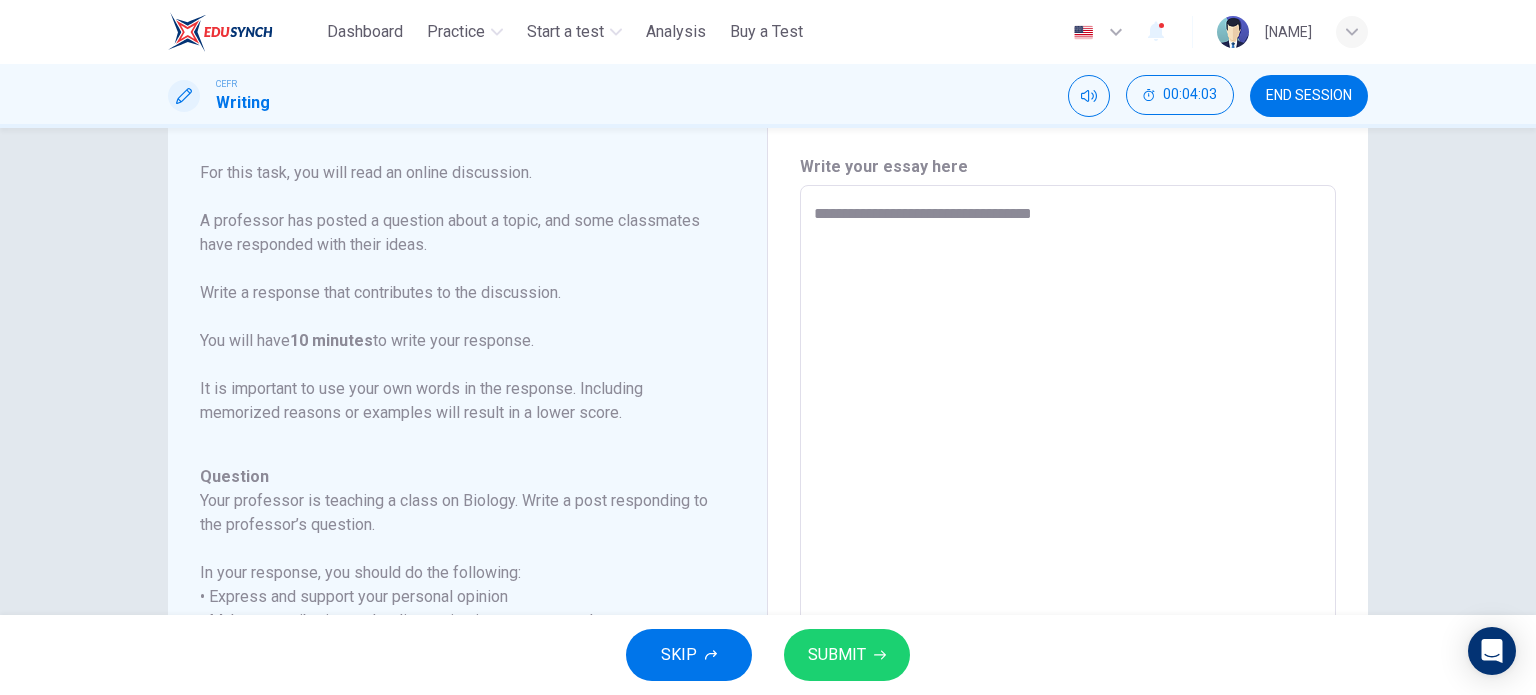 type on "**********" 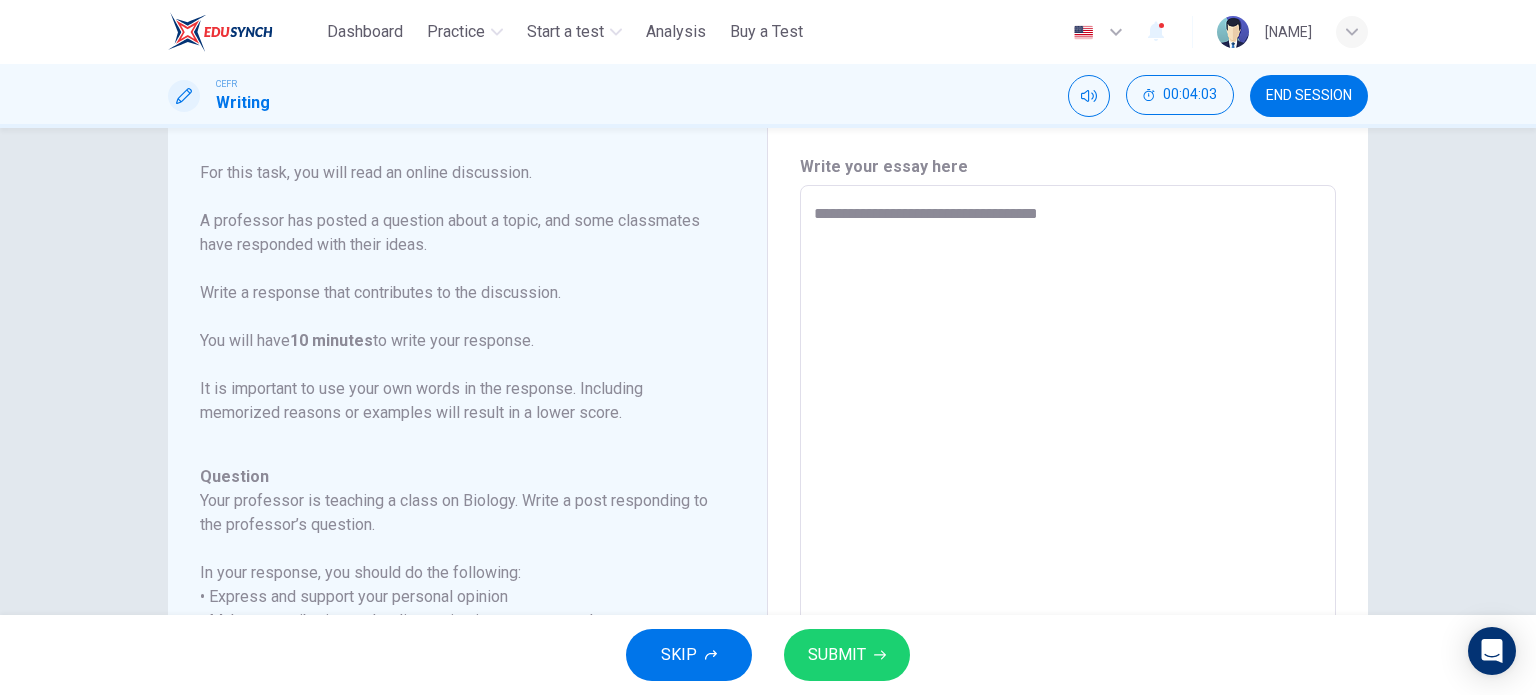 type on "*" 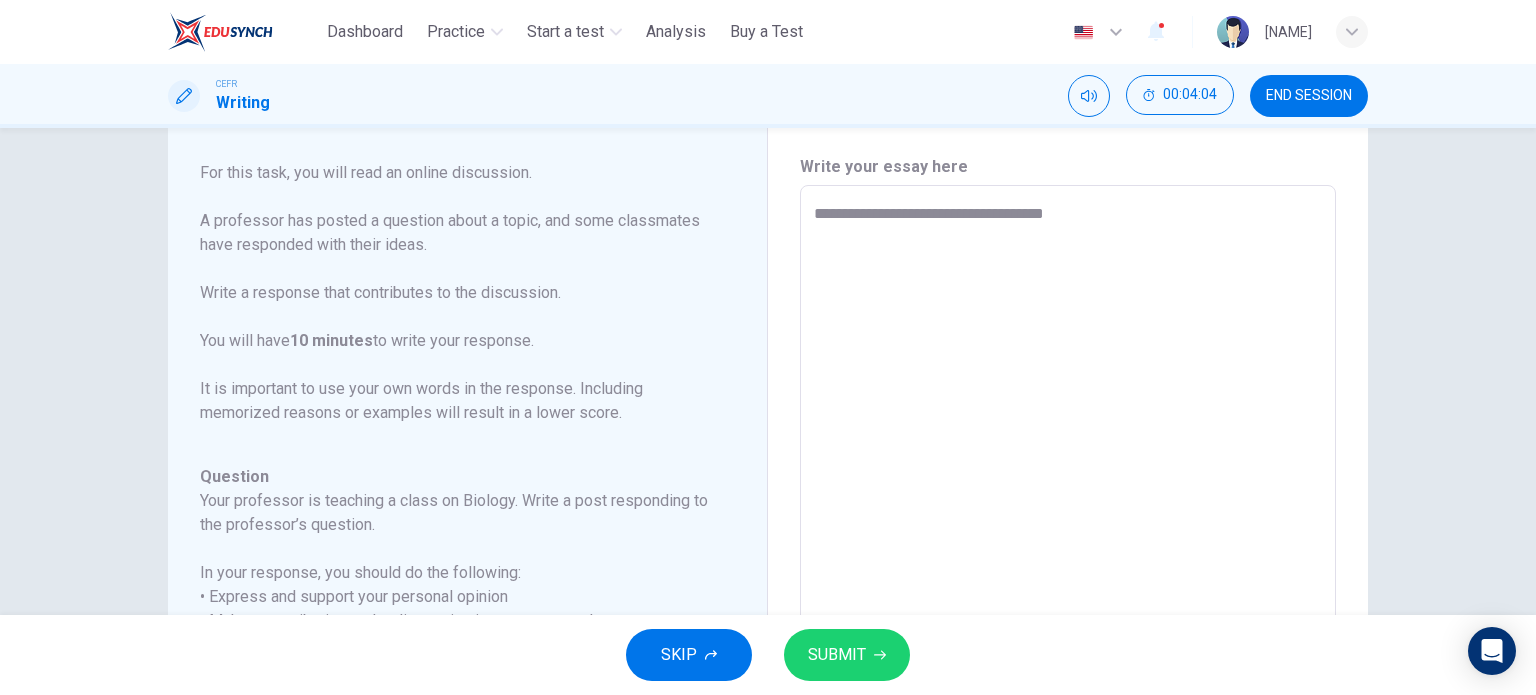 type on "**********" 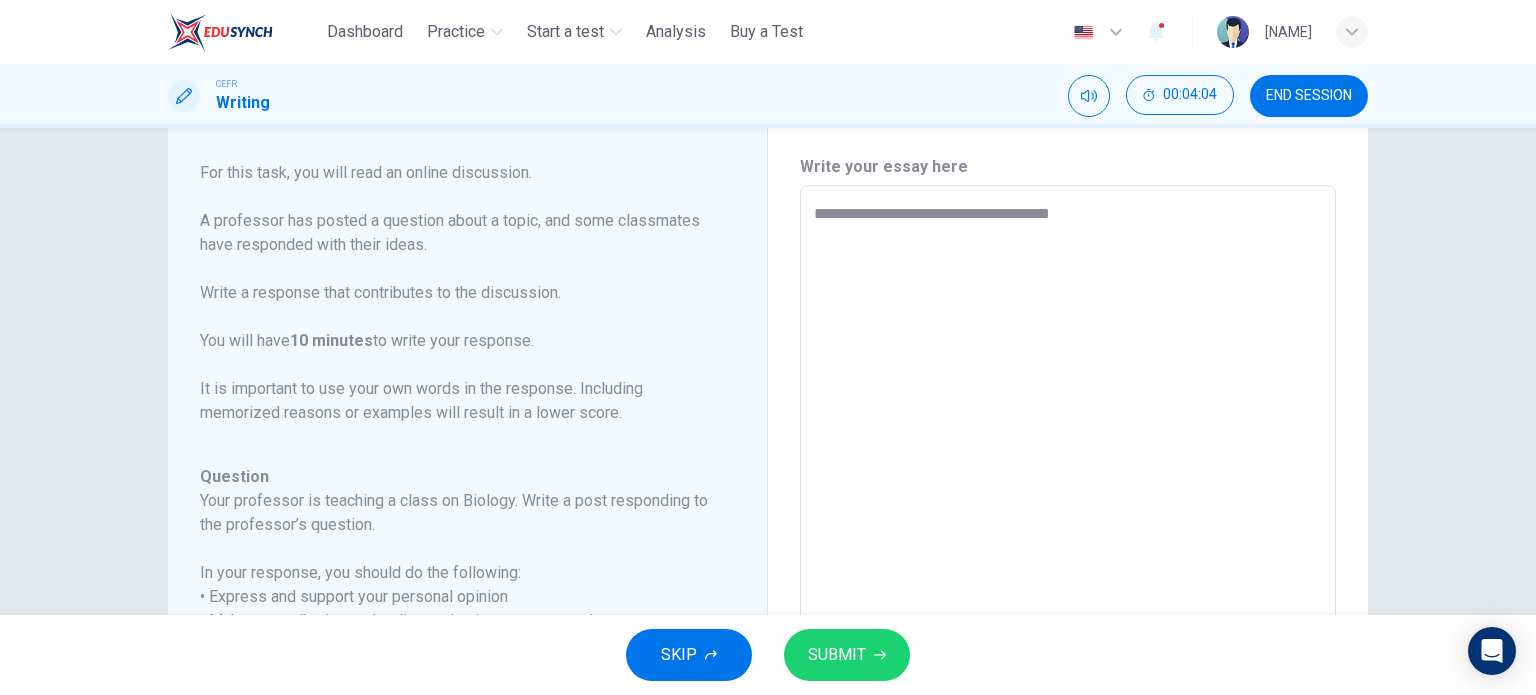 type on "**********" 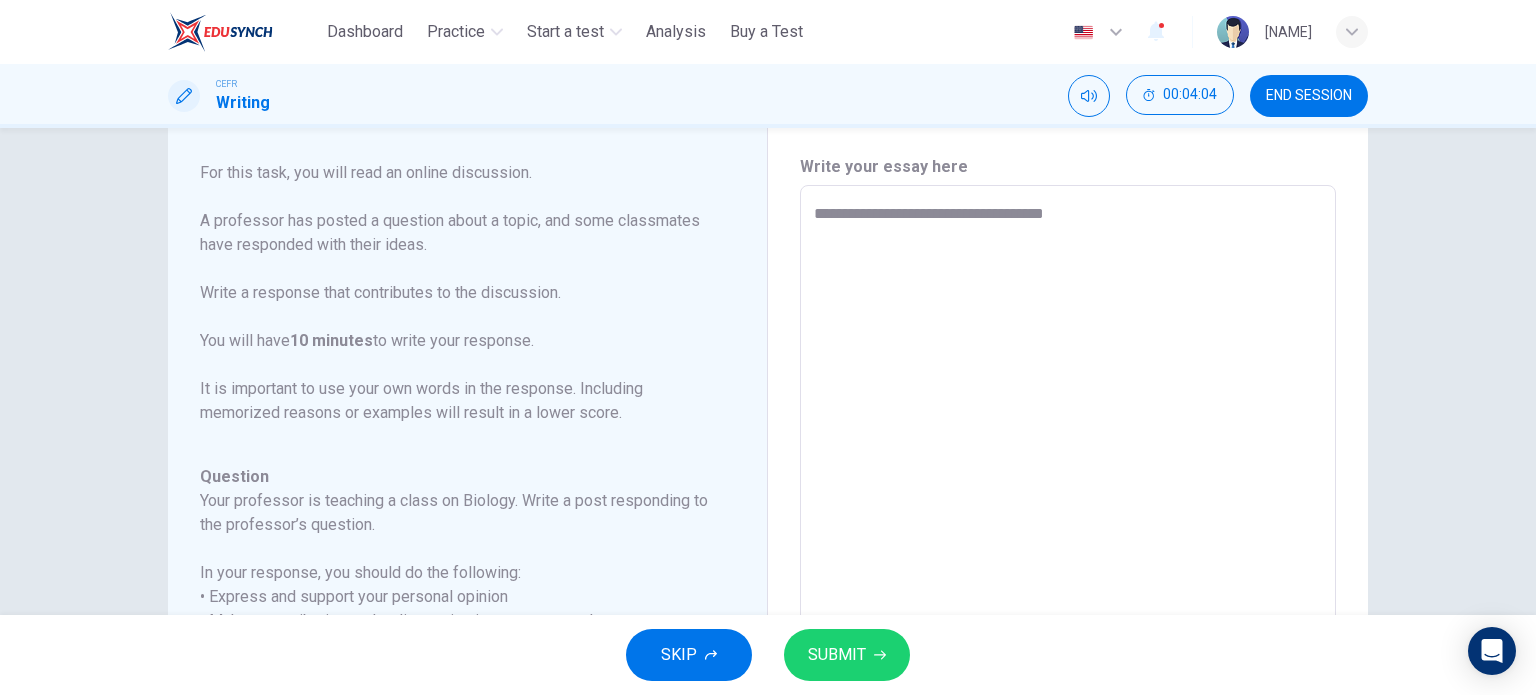 type on "*" 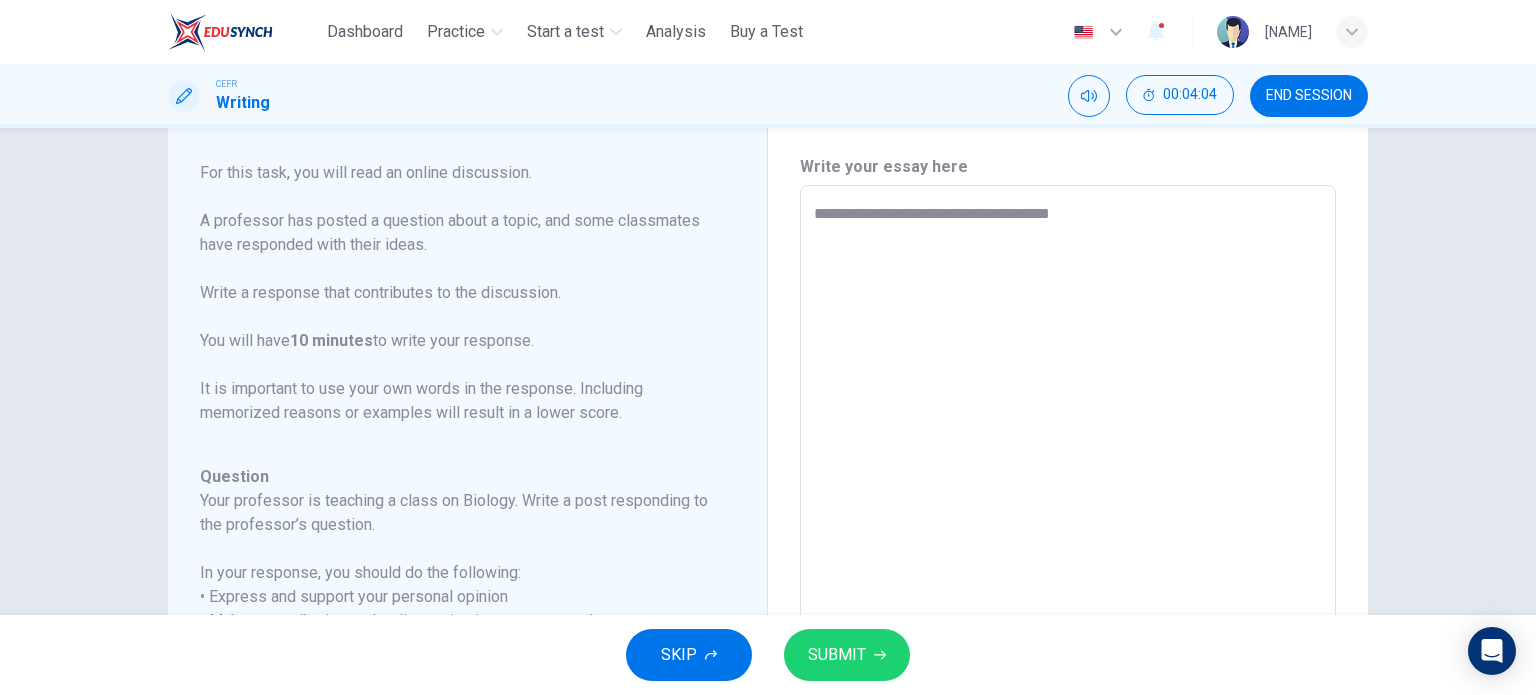 type on "**********" 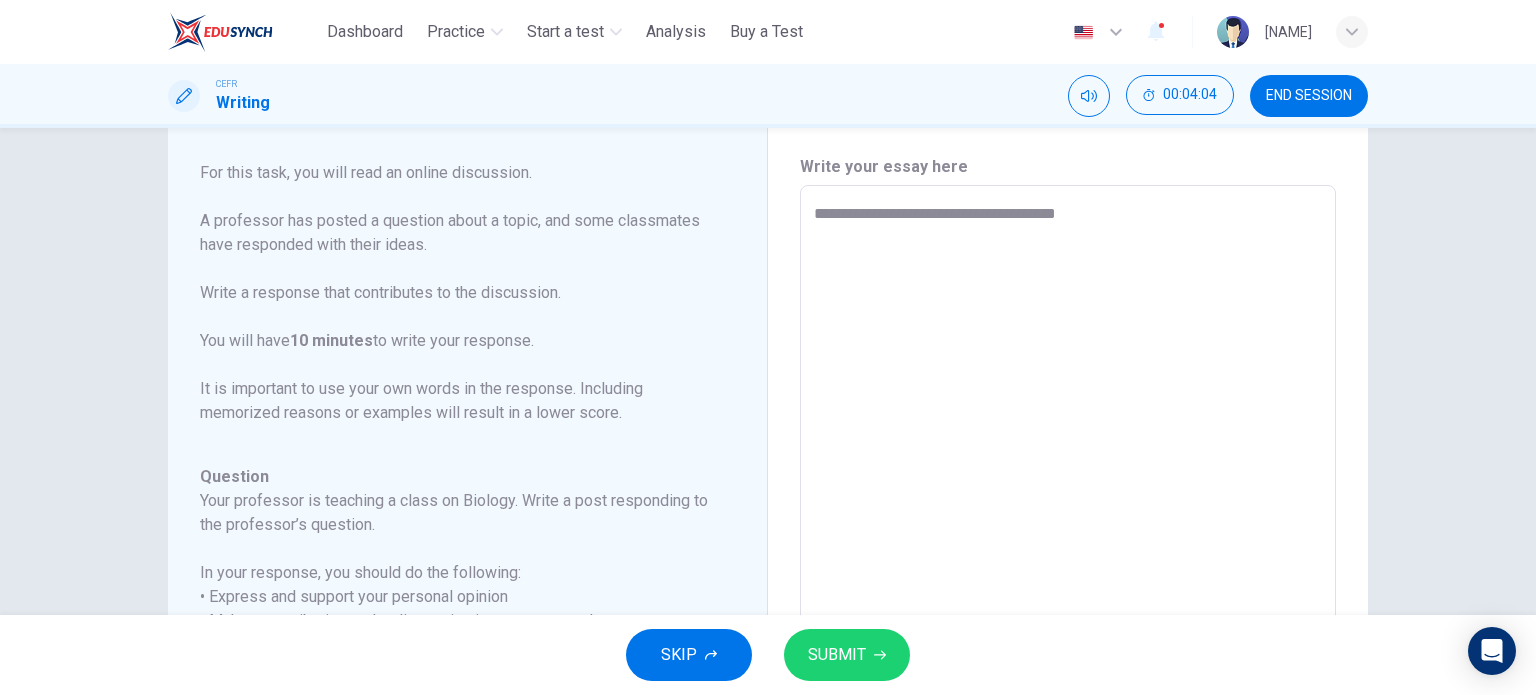 type on "*" 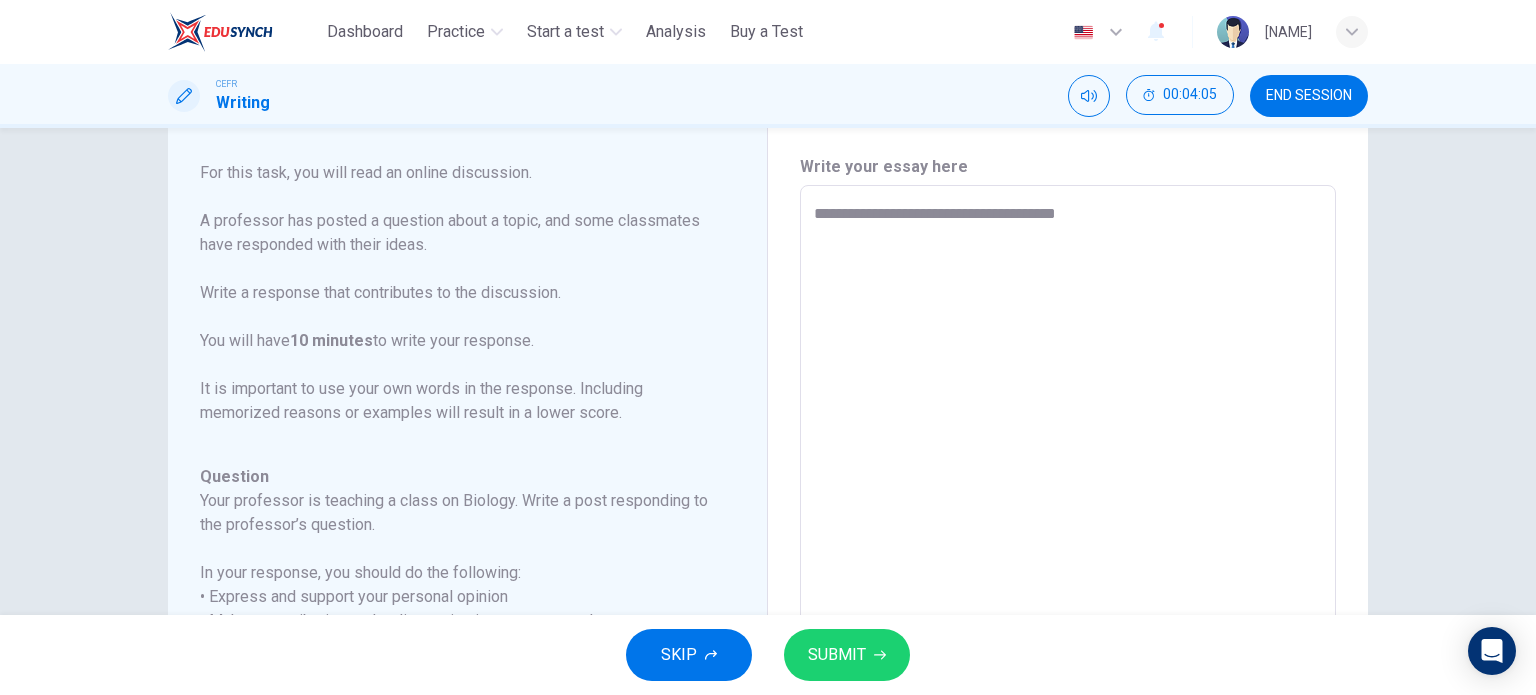 type on "**********" 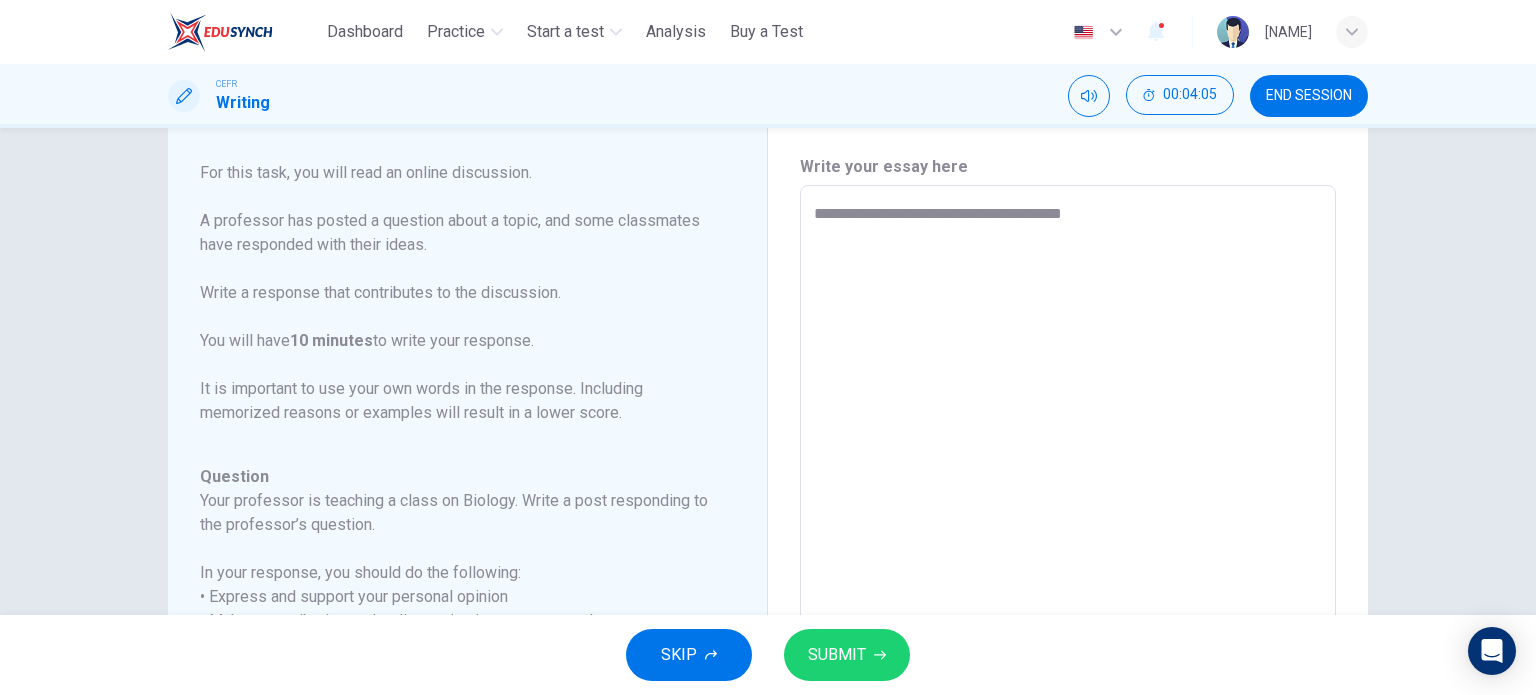 type on "*" 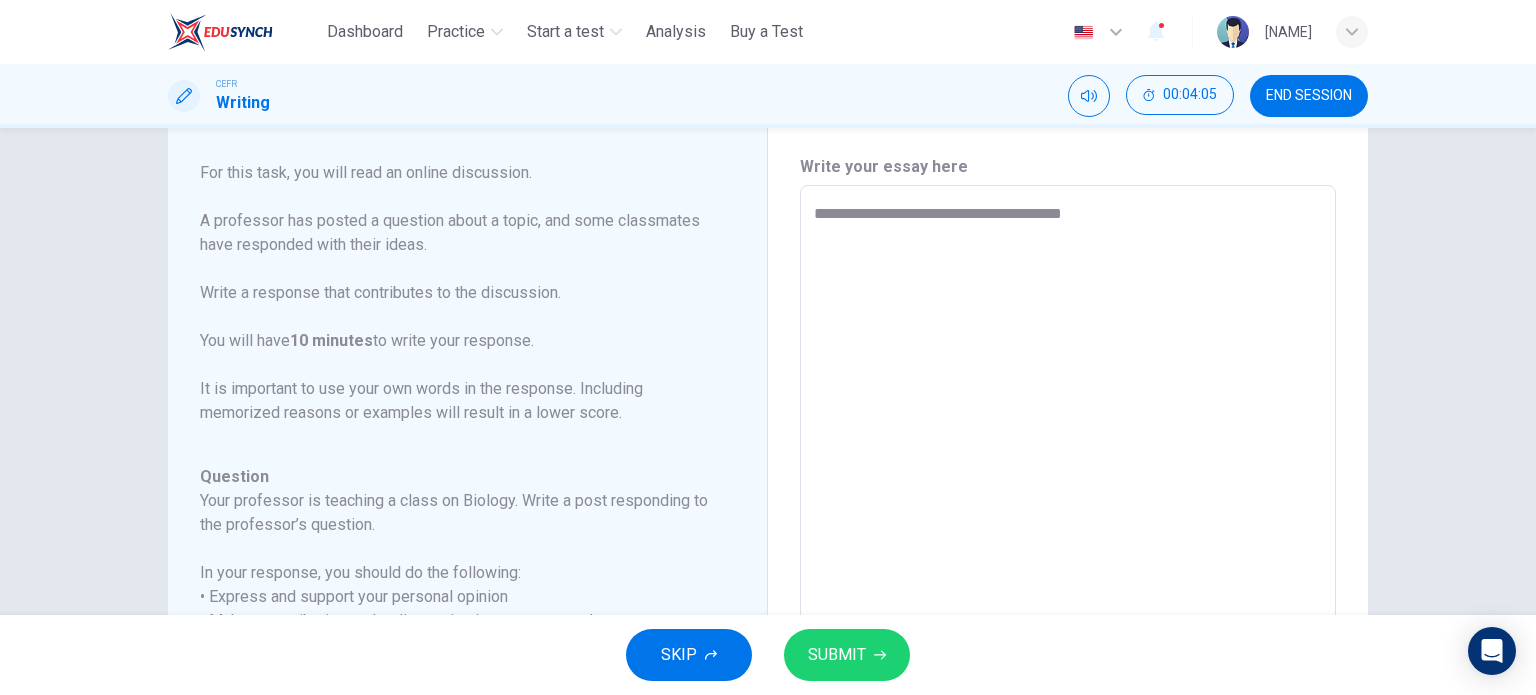 type on "**********" 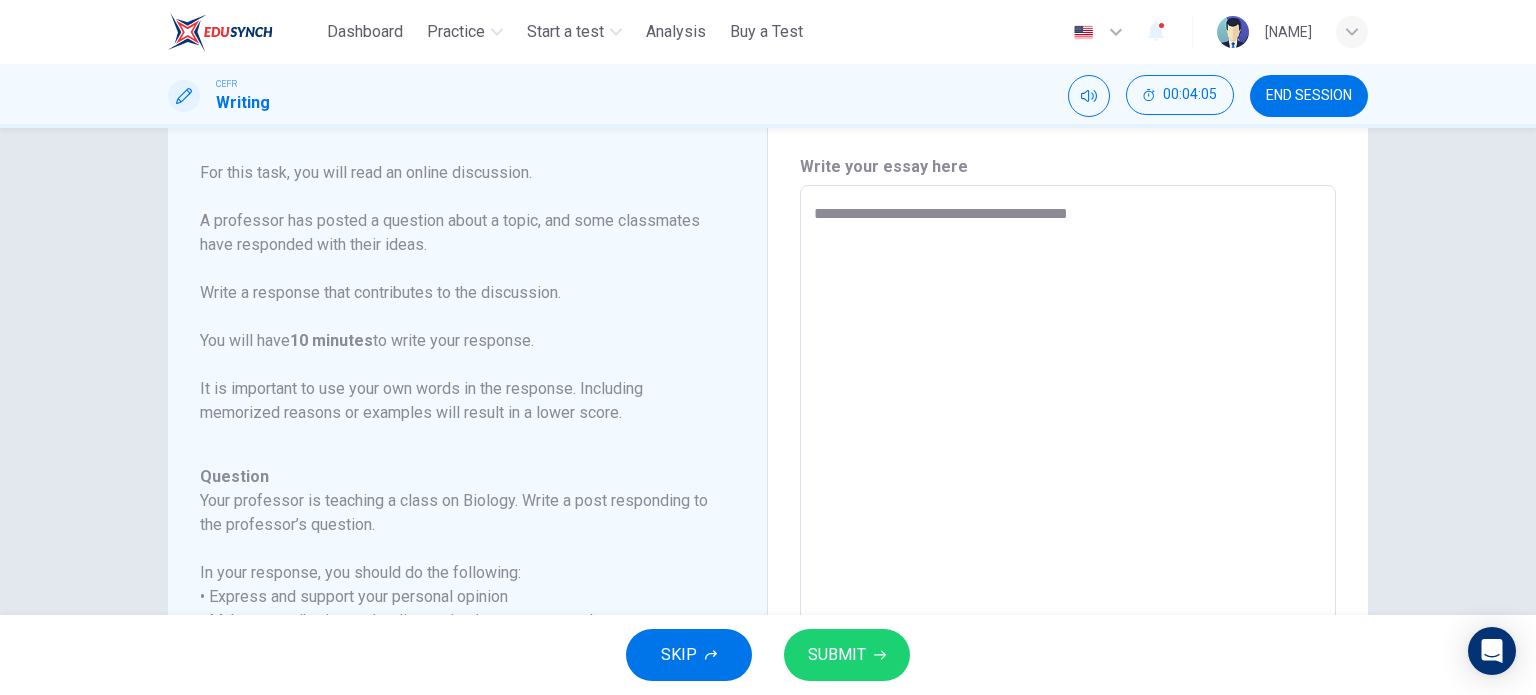 type on "*" 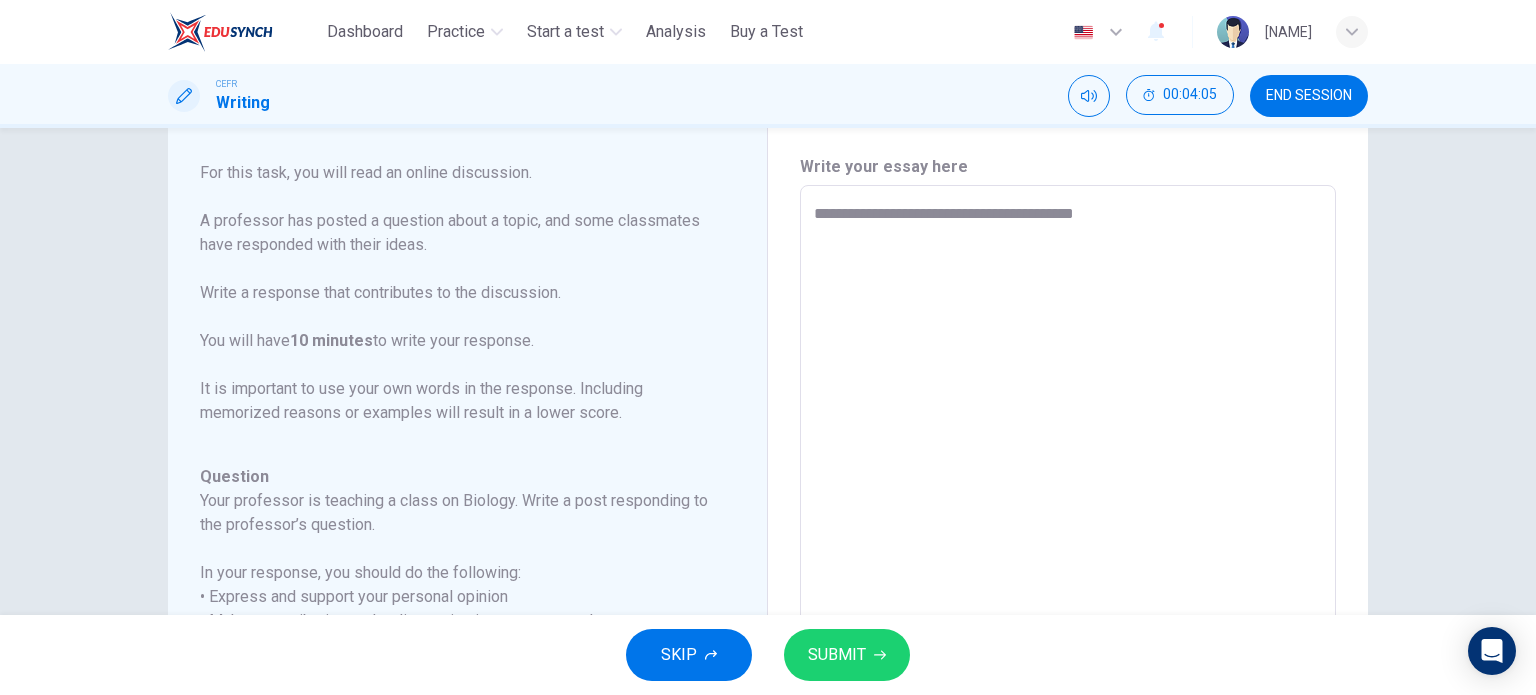 type on "*" 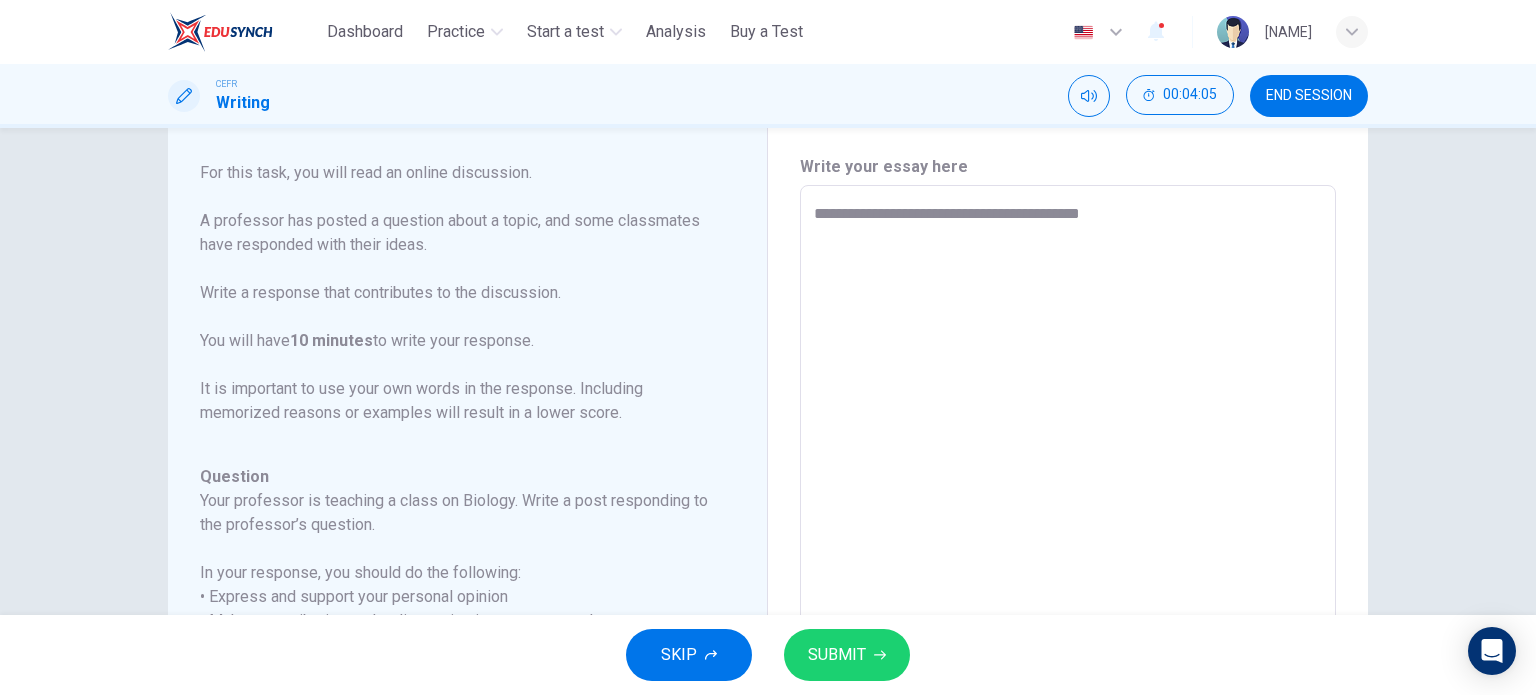 type on "**********" 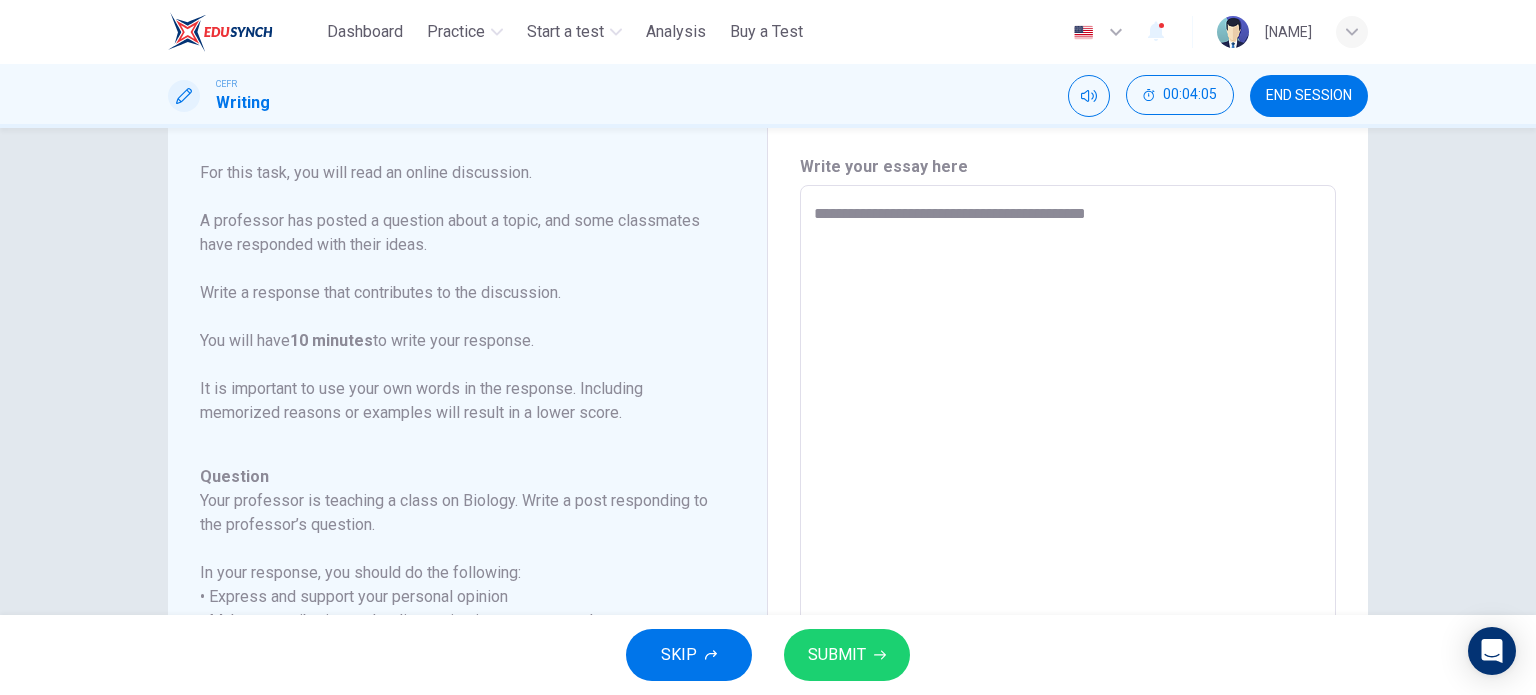 type on "*" 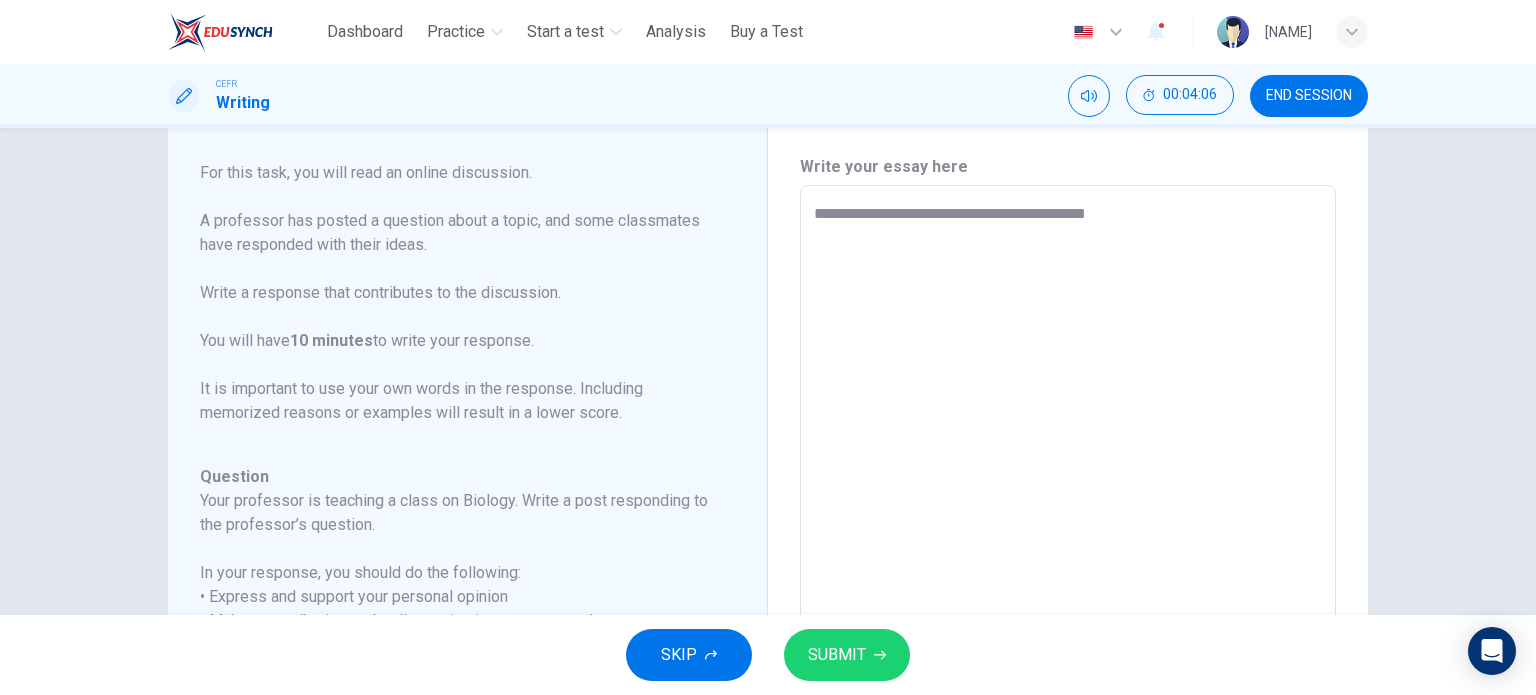 type on "**********" 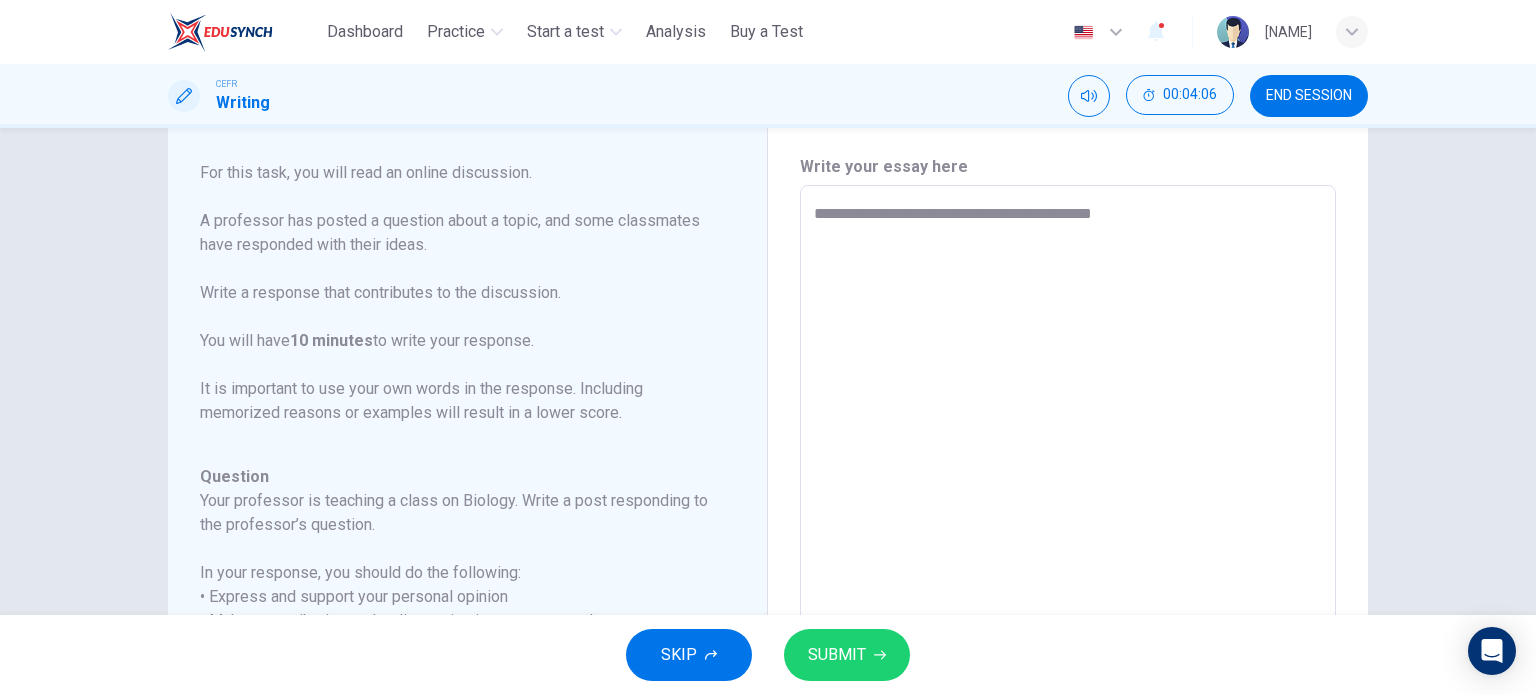 type on "**********" 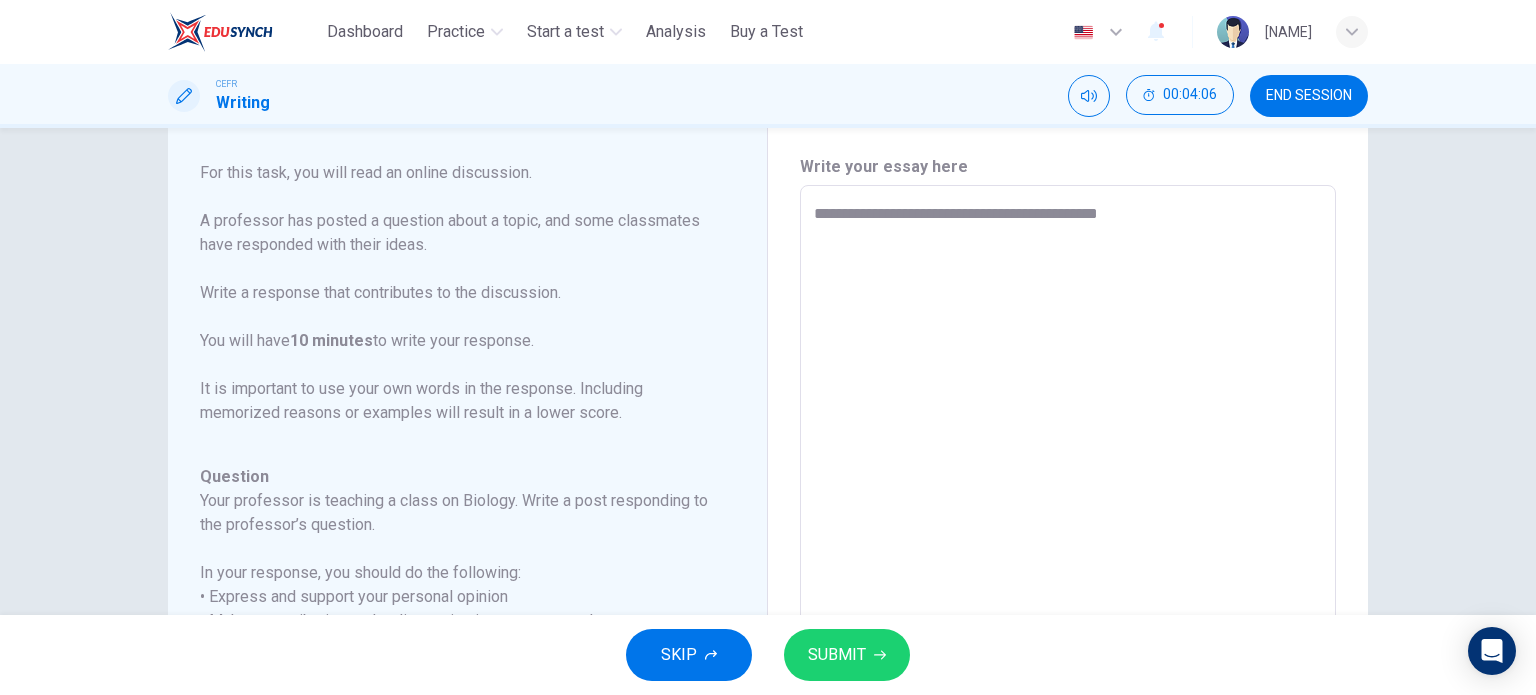 type on "*" 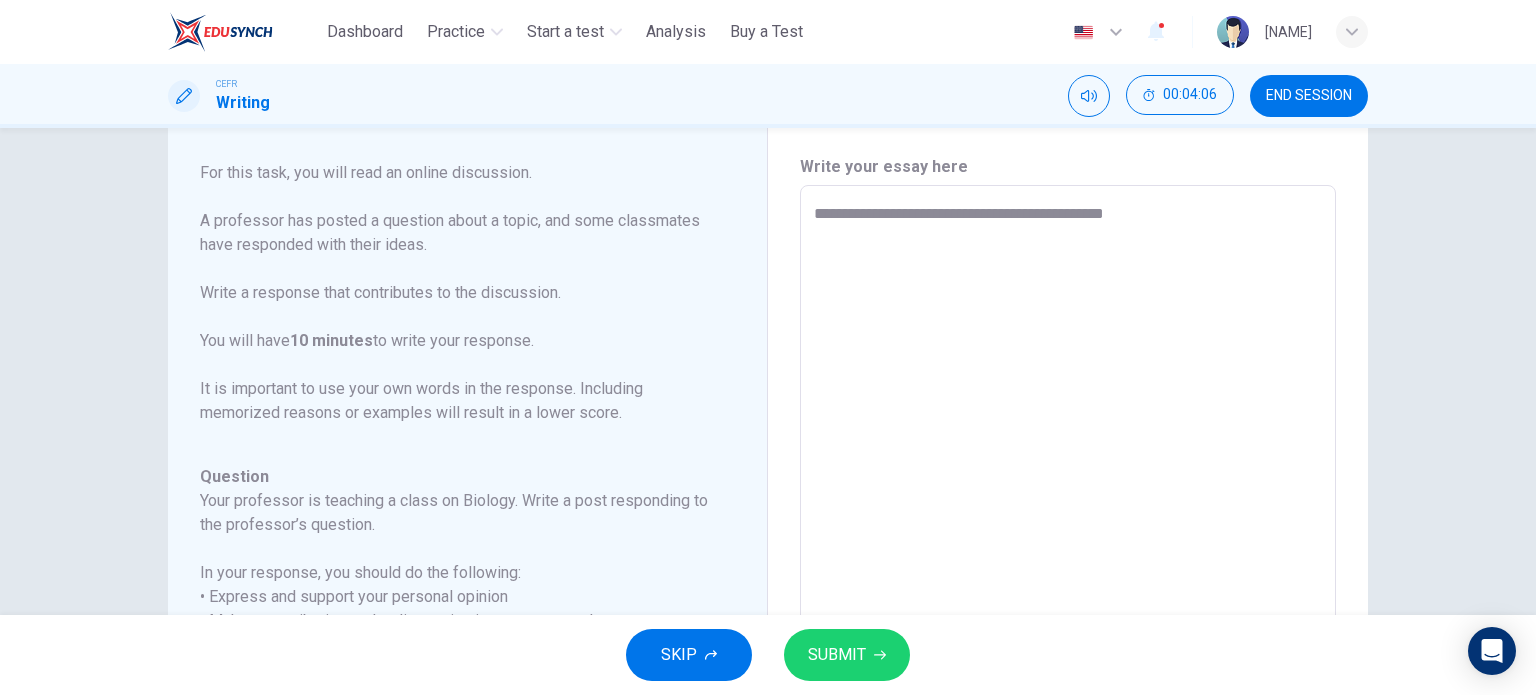 type on "*" 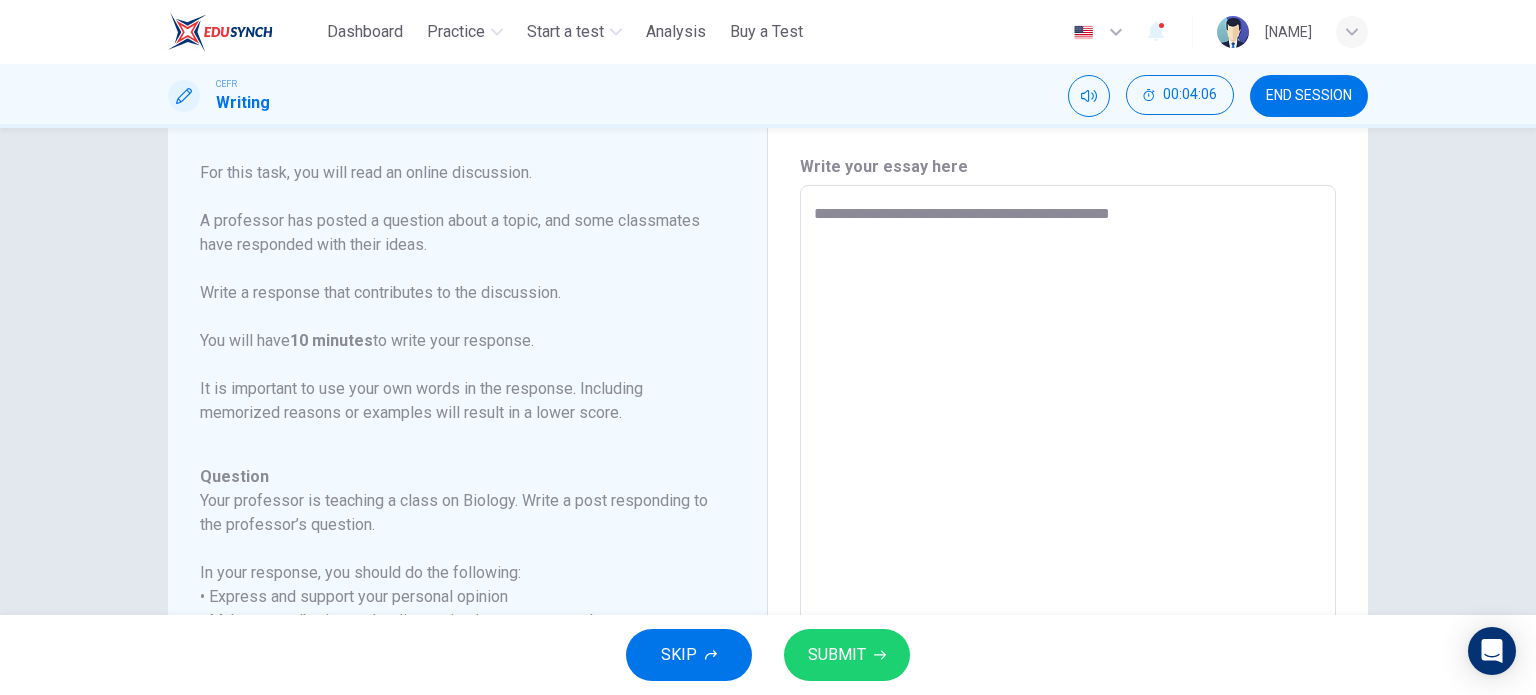 type on "*" 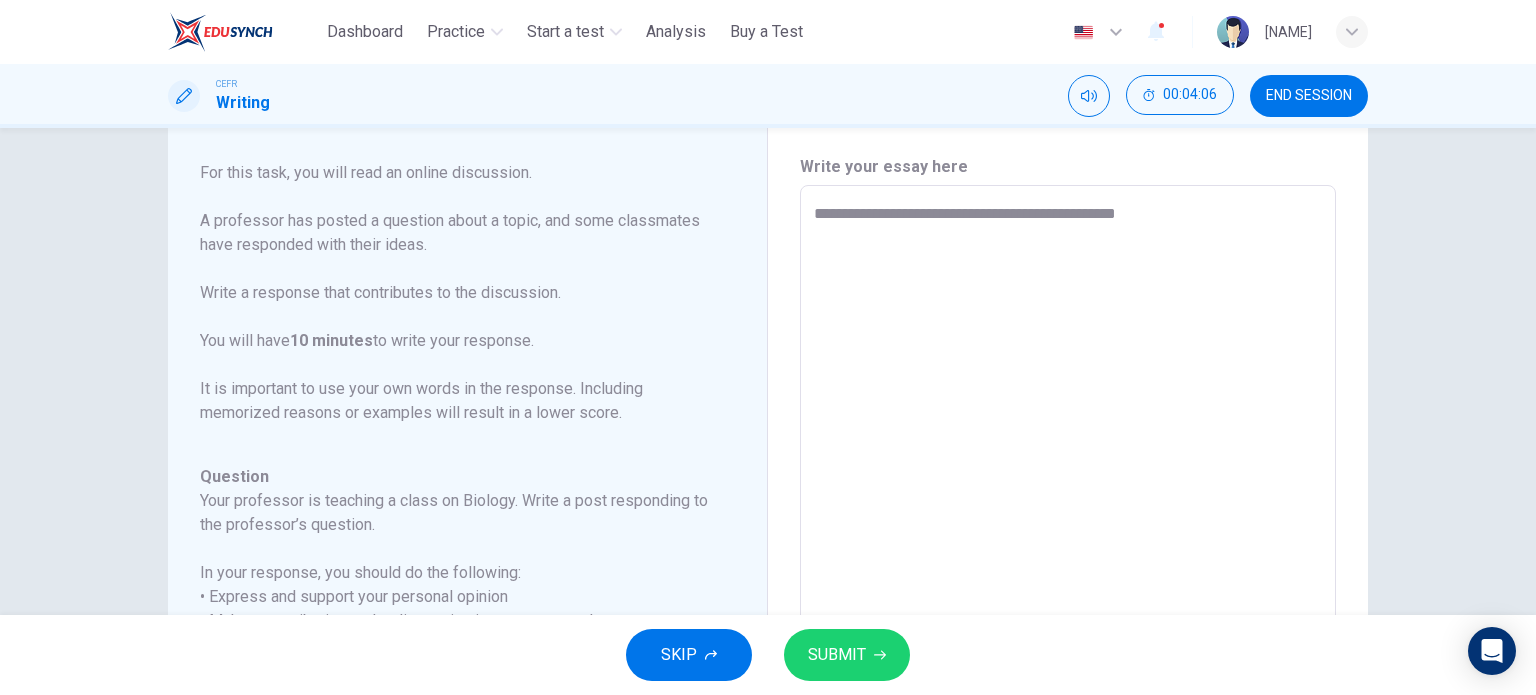 type on "**********" 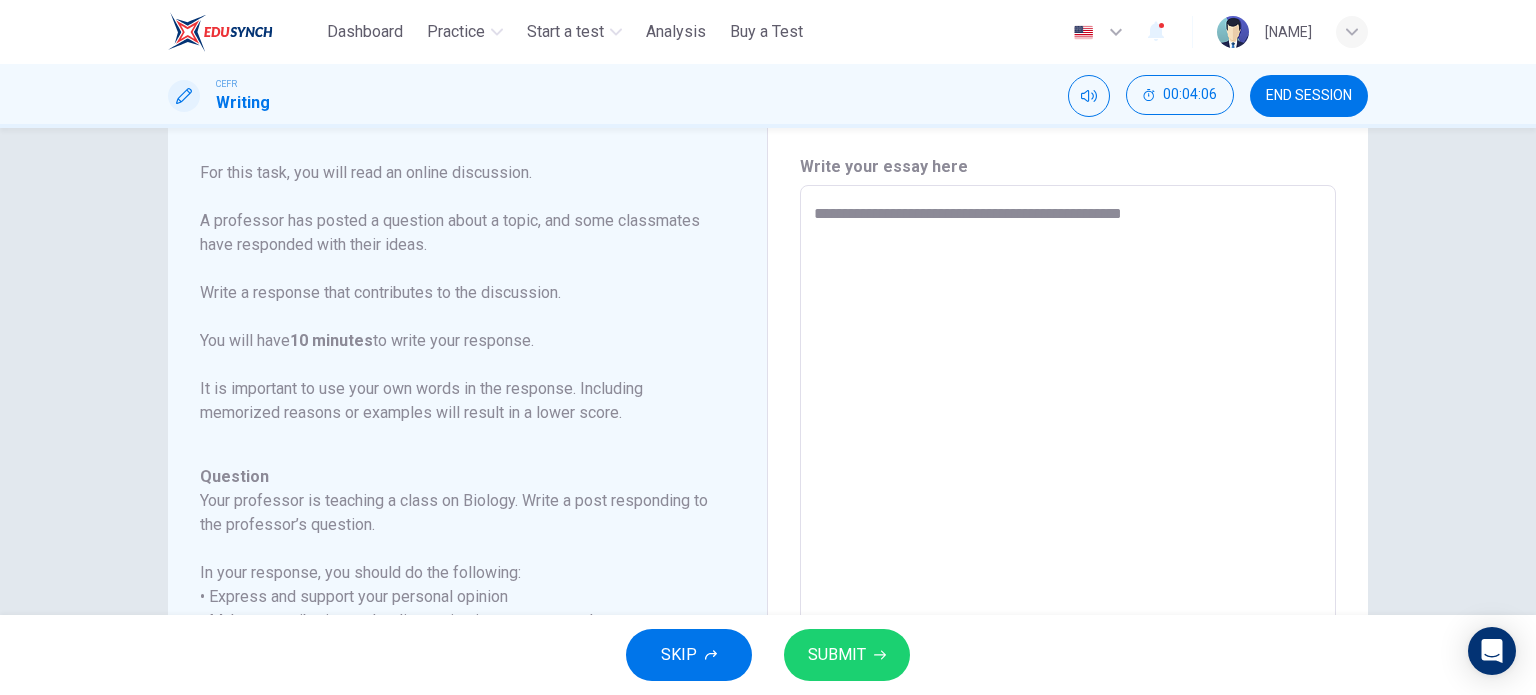 type on "*" 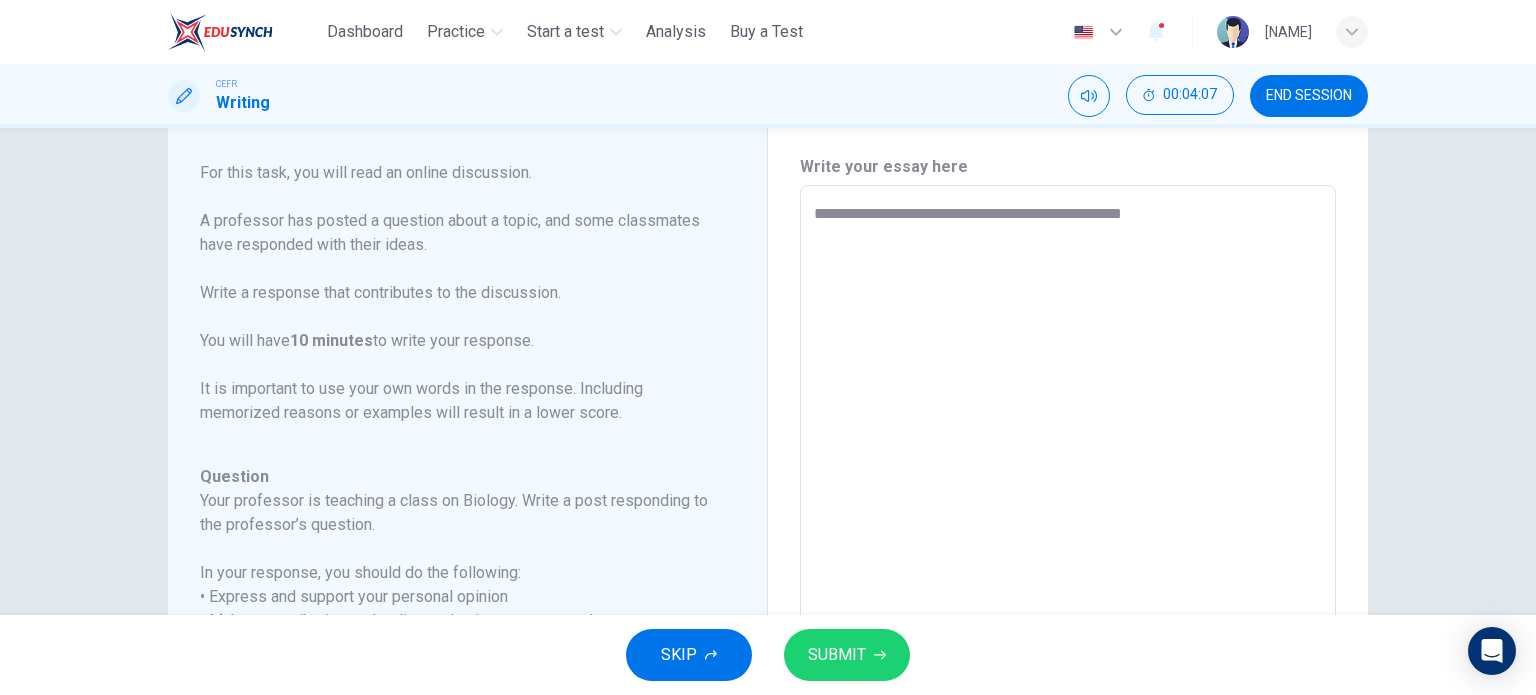 type on "**********" 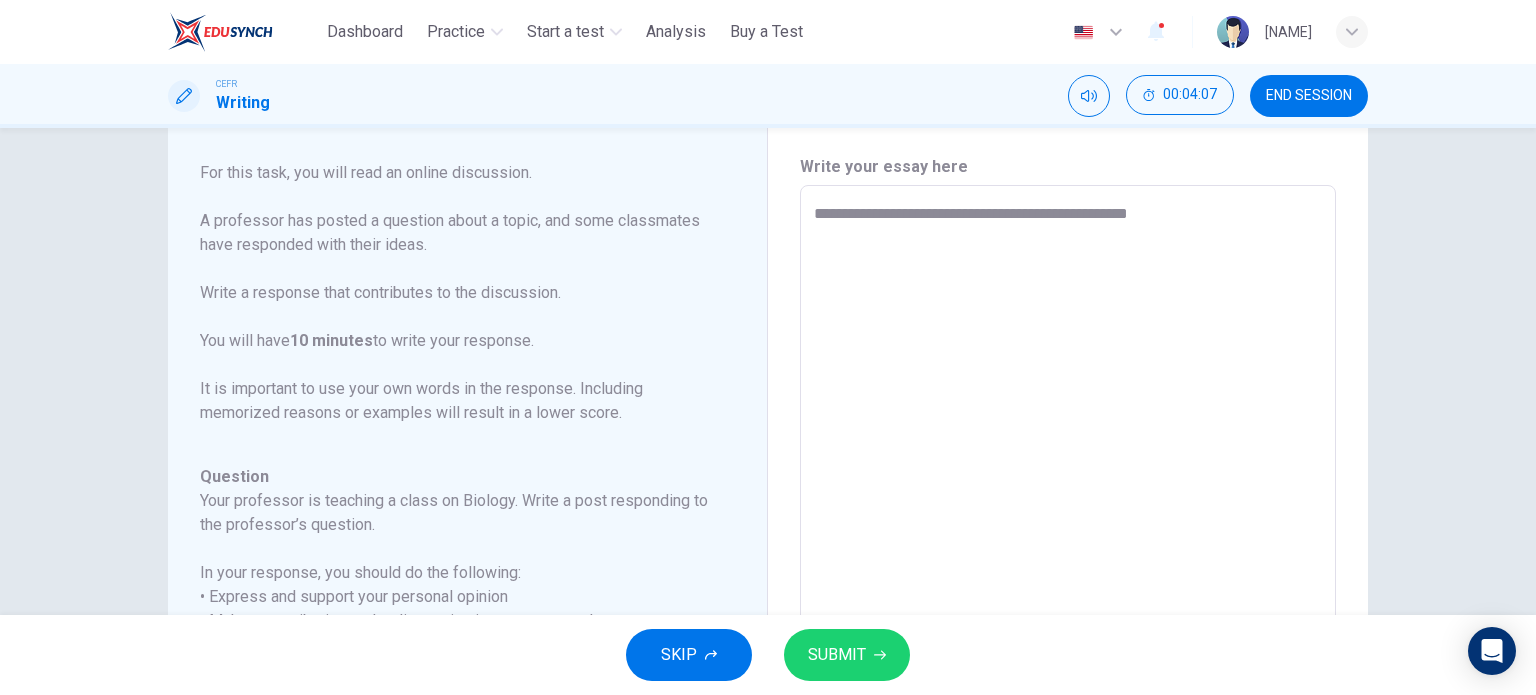 type on "*" 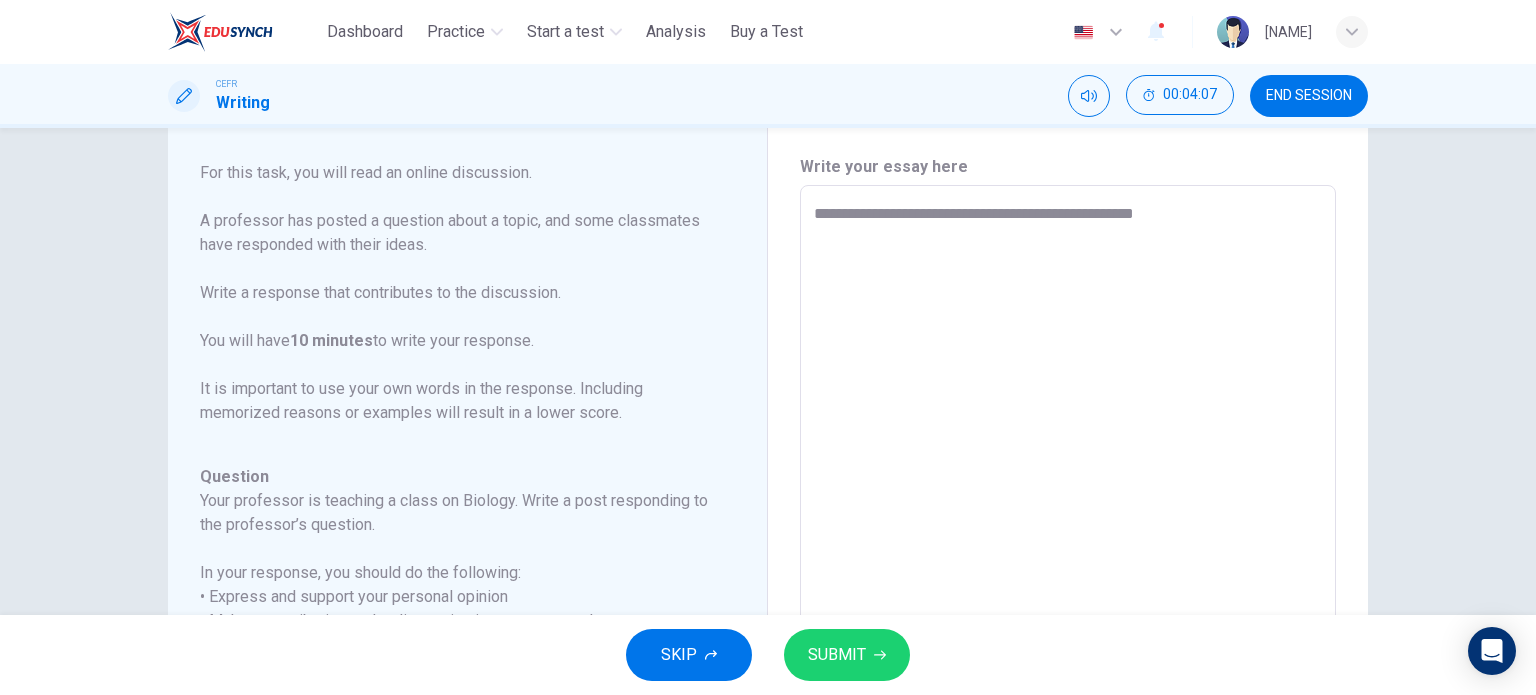 type on "*" 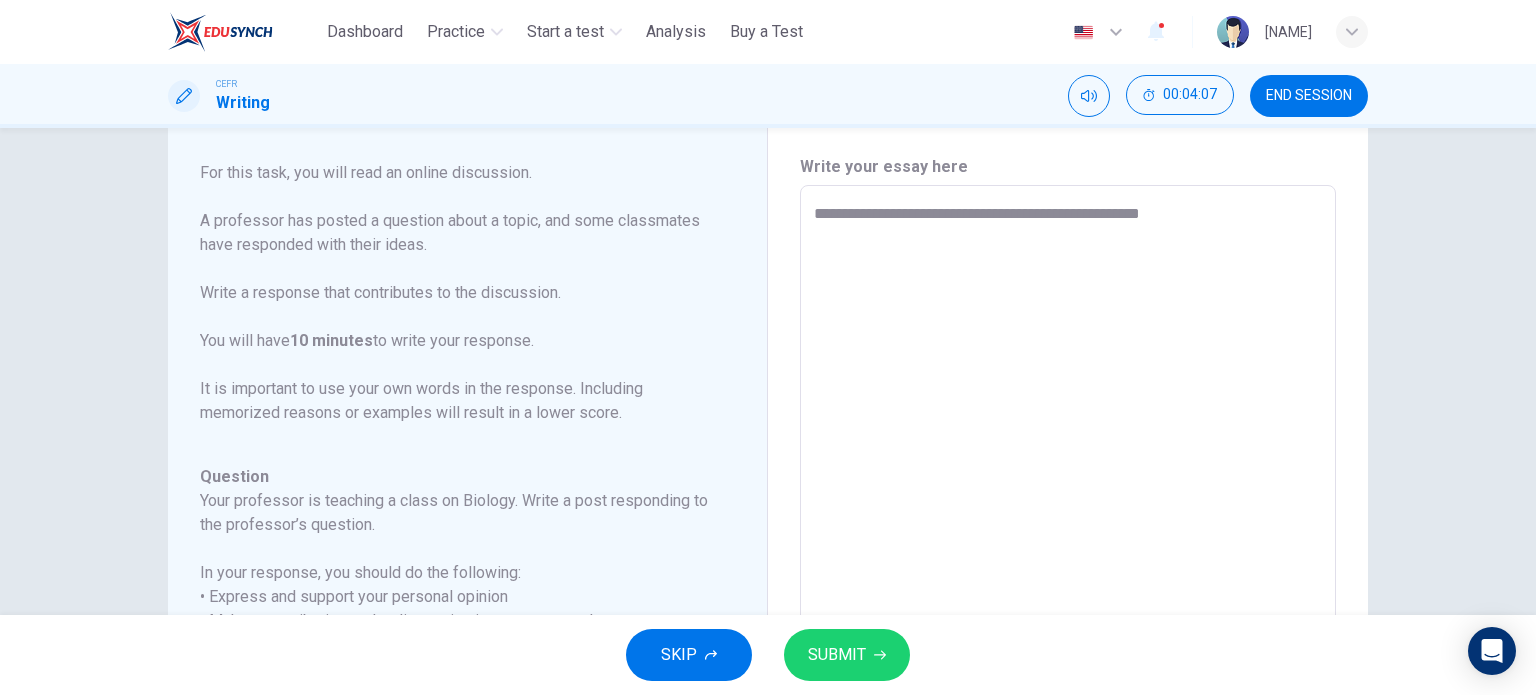 type on "**********" 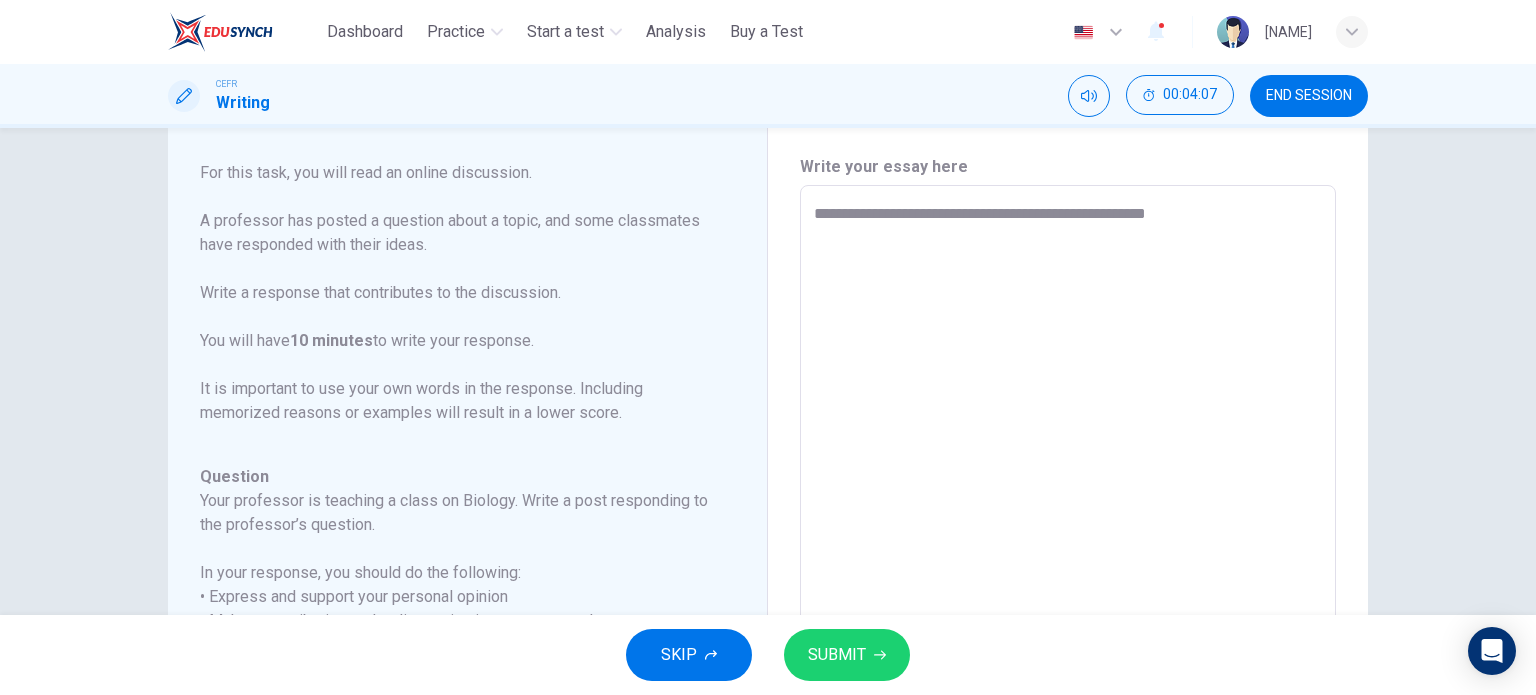 type on "*" 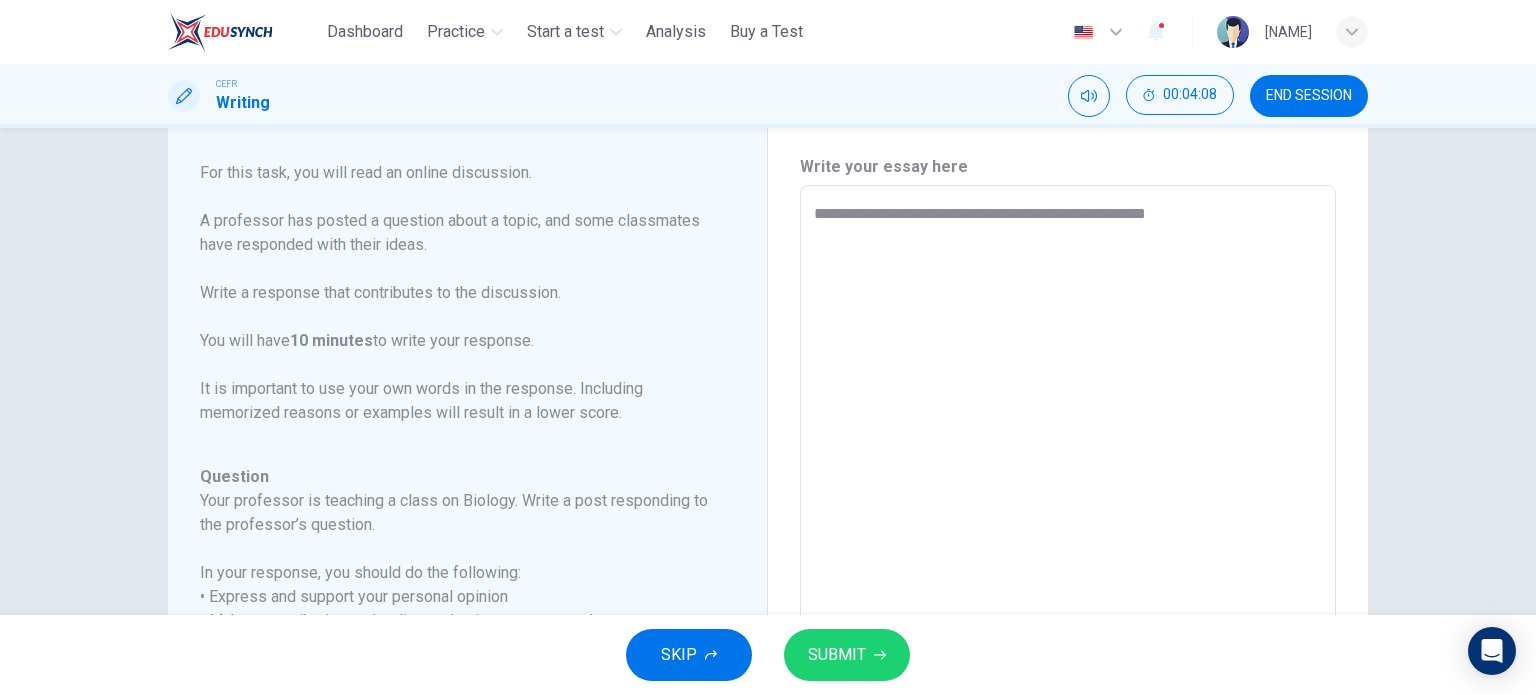 type on "**********" 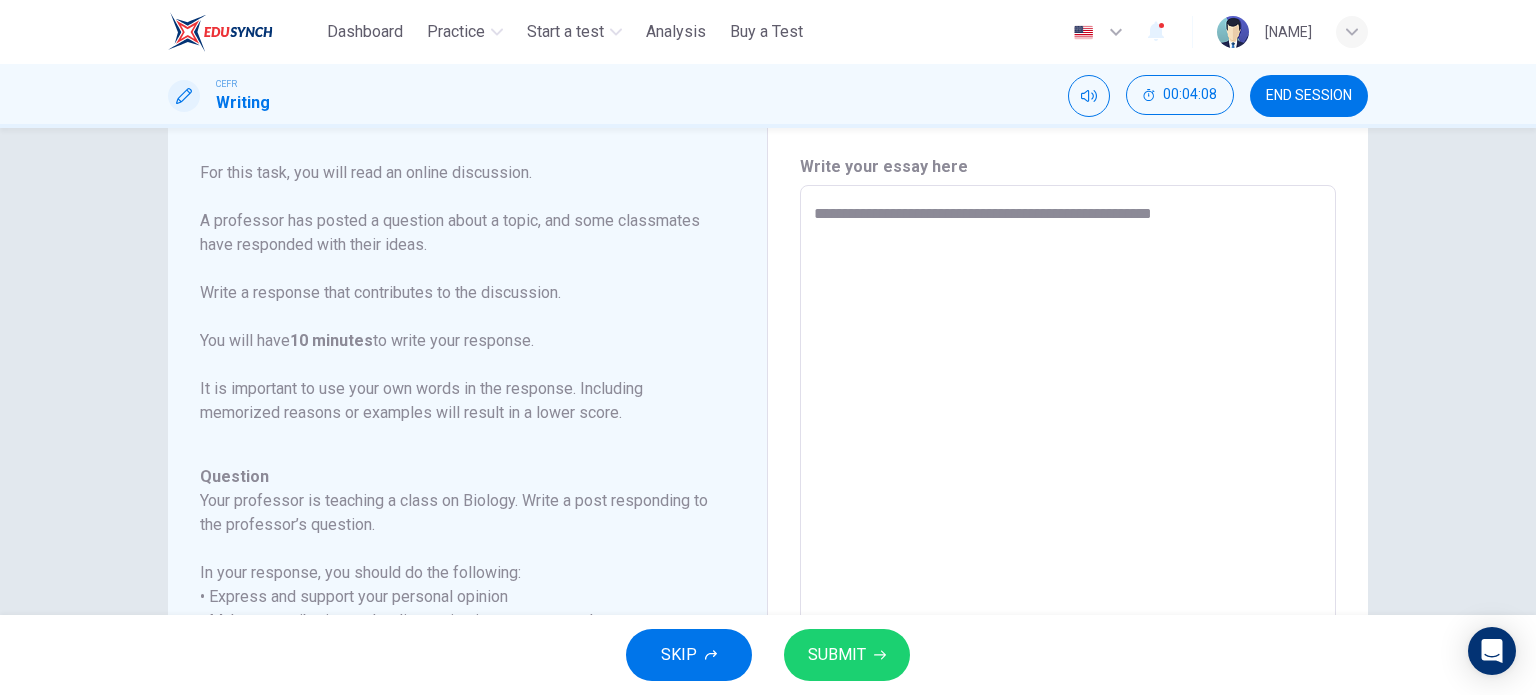 type on "**********" 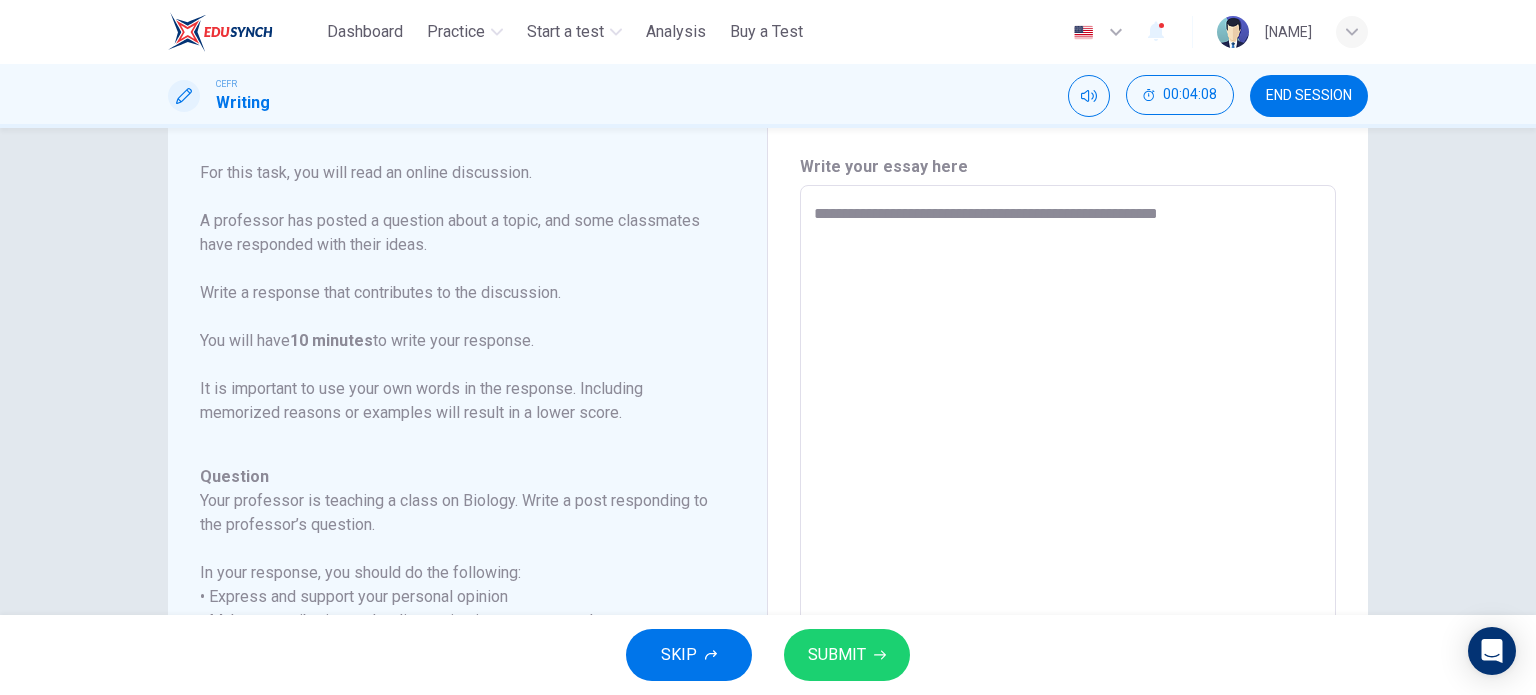 type on "*" 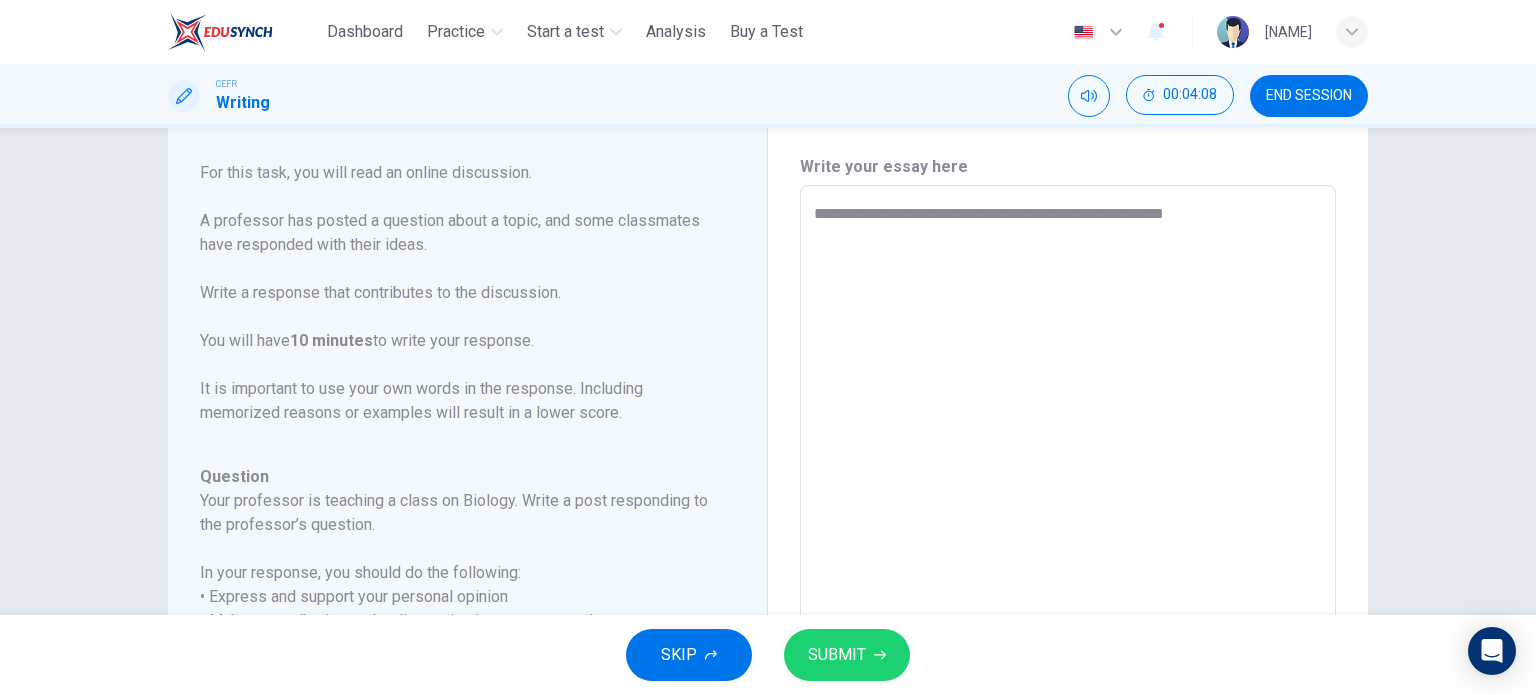 type on "*" 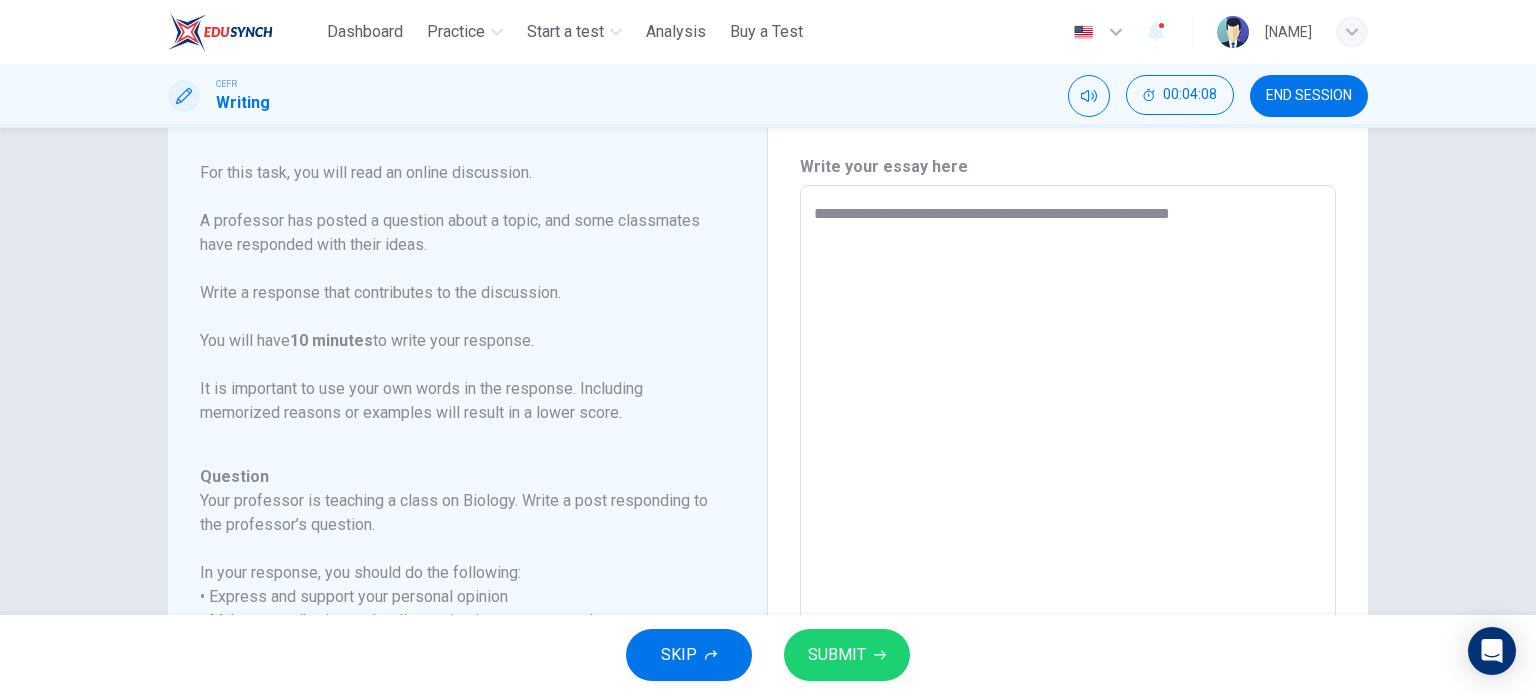 type on "**********" 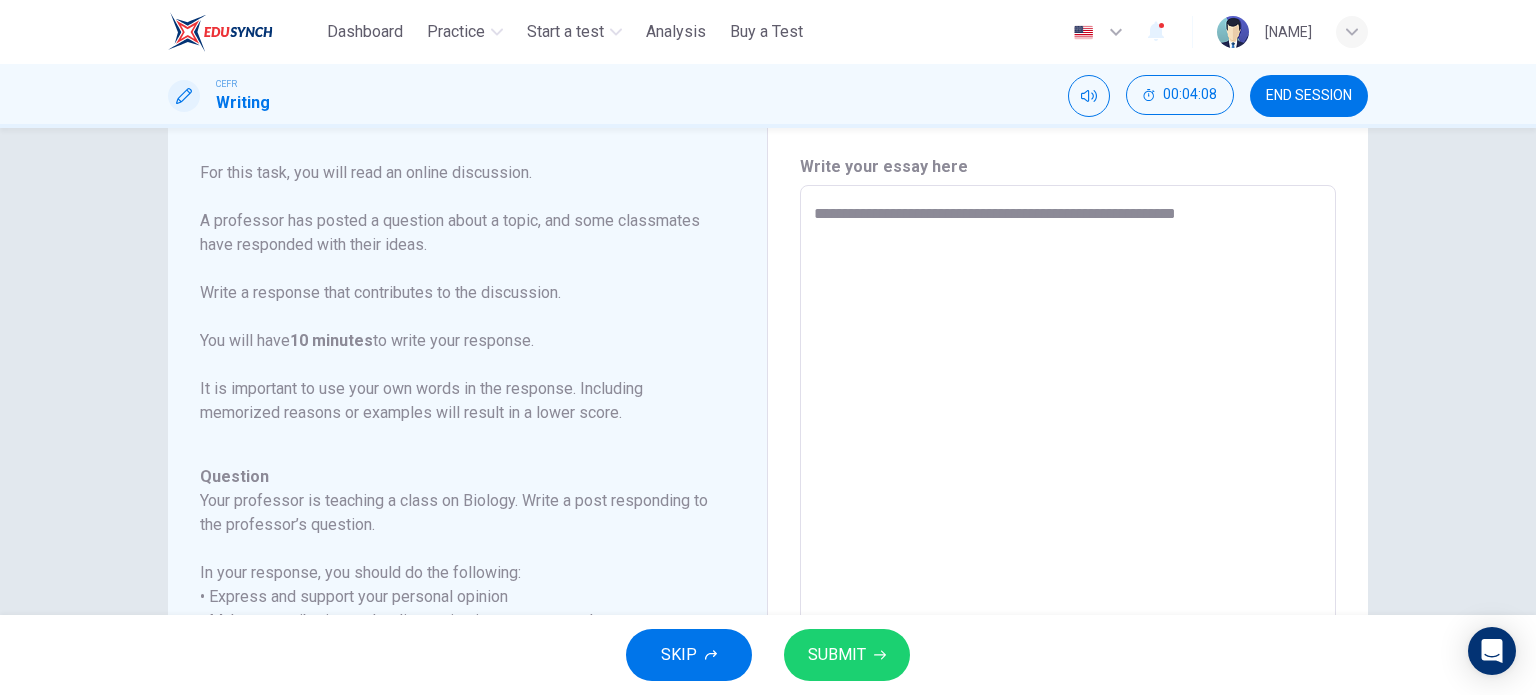 type on "*" 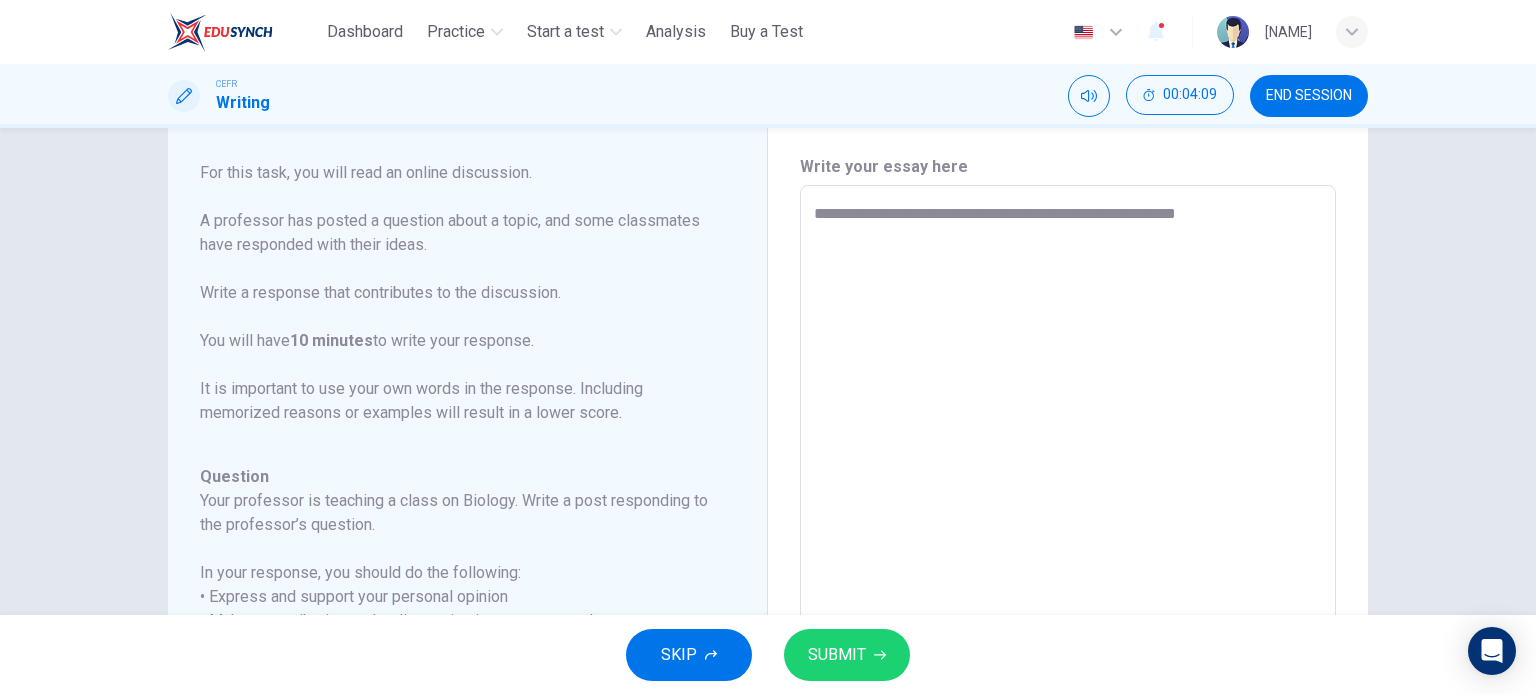 type on "**********" 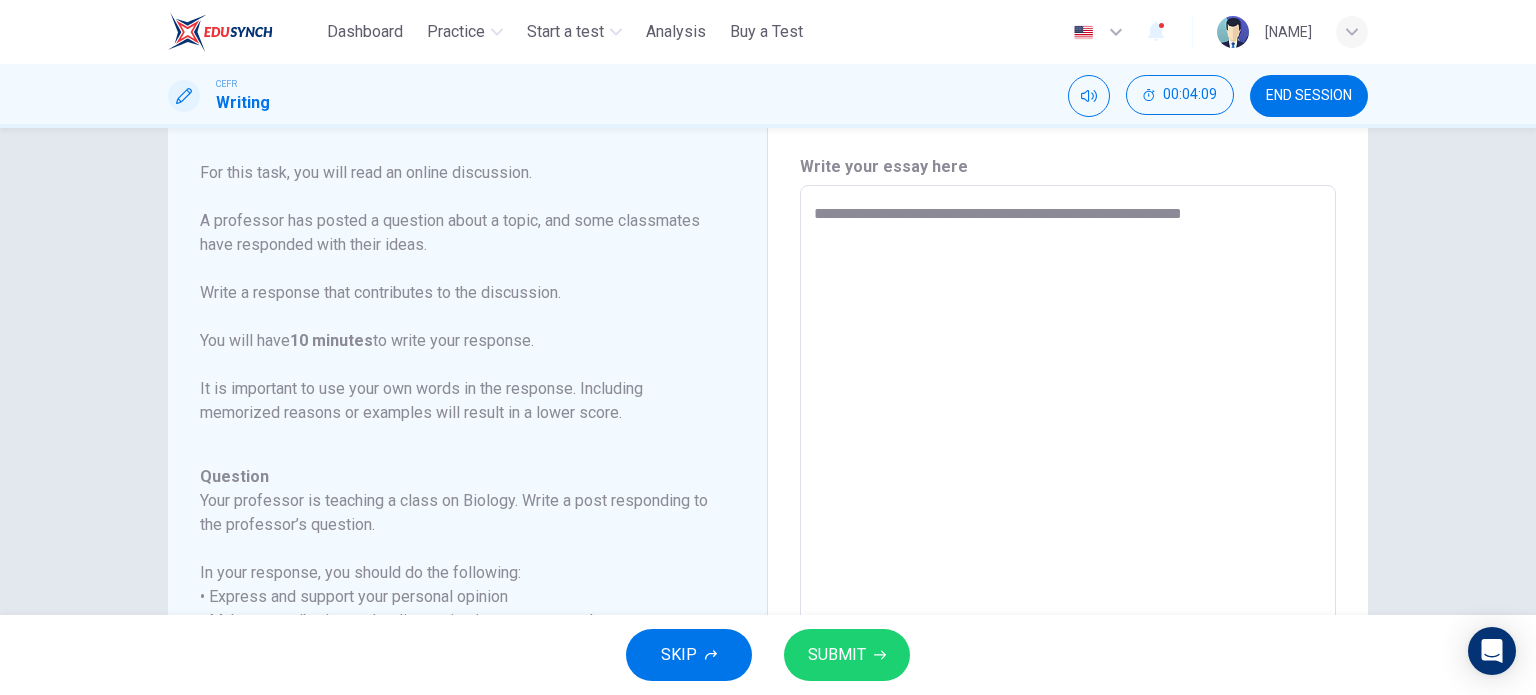 type on "*" 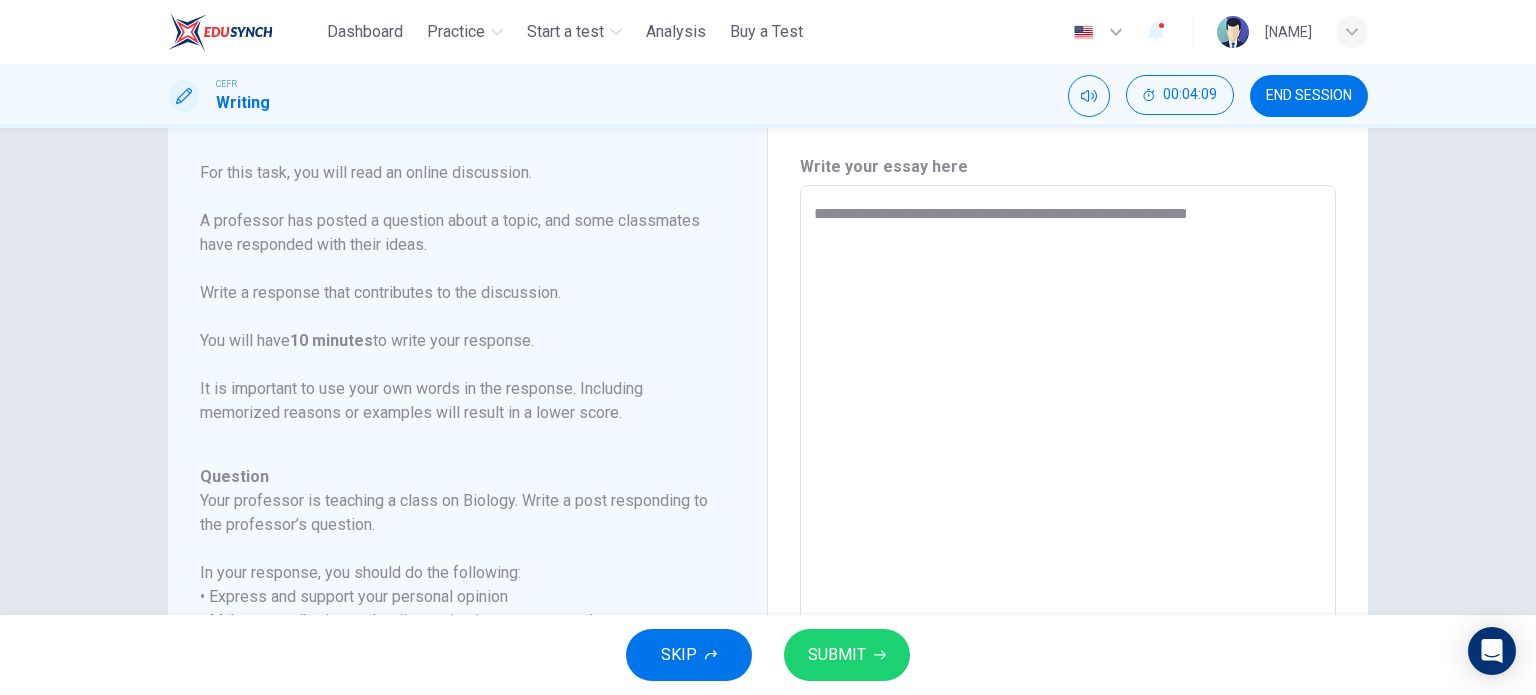 type on "*" 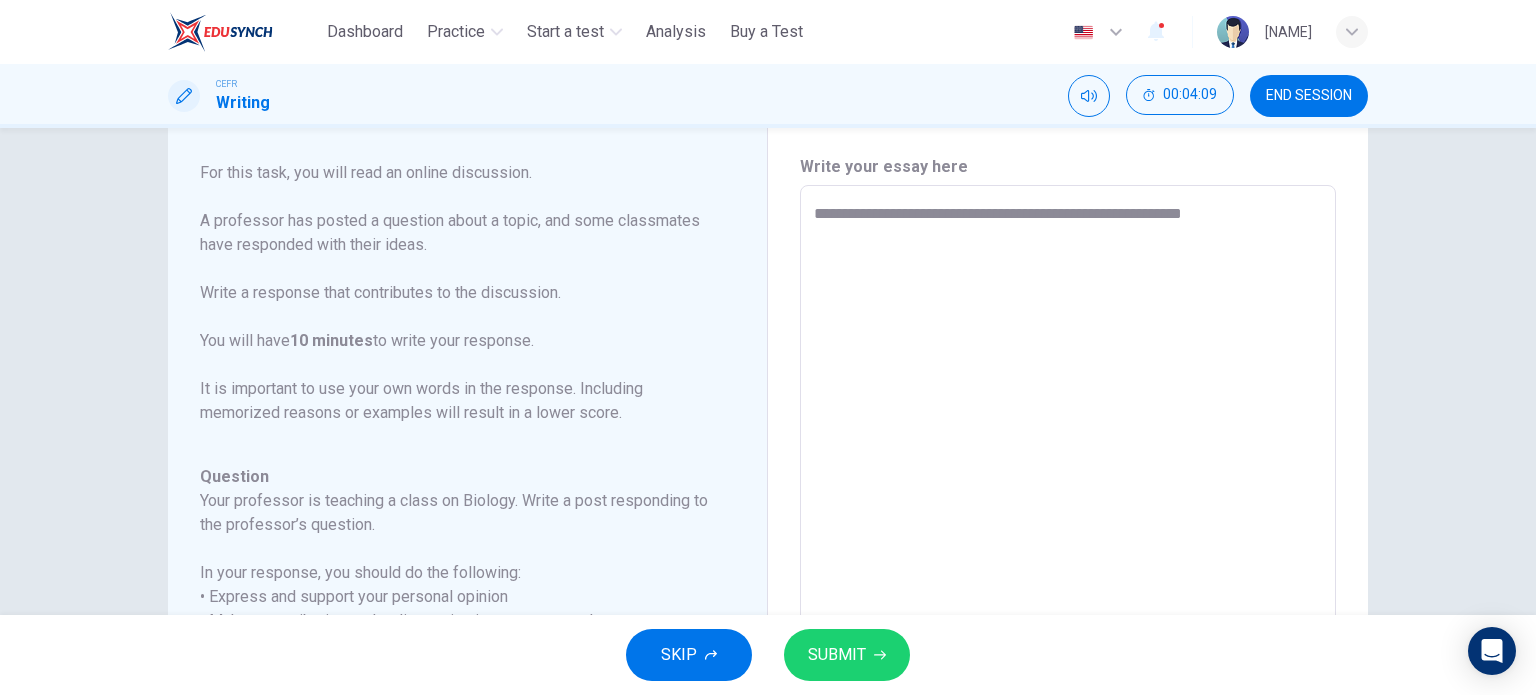 type on "**********" 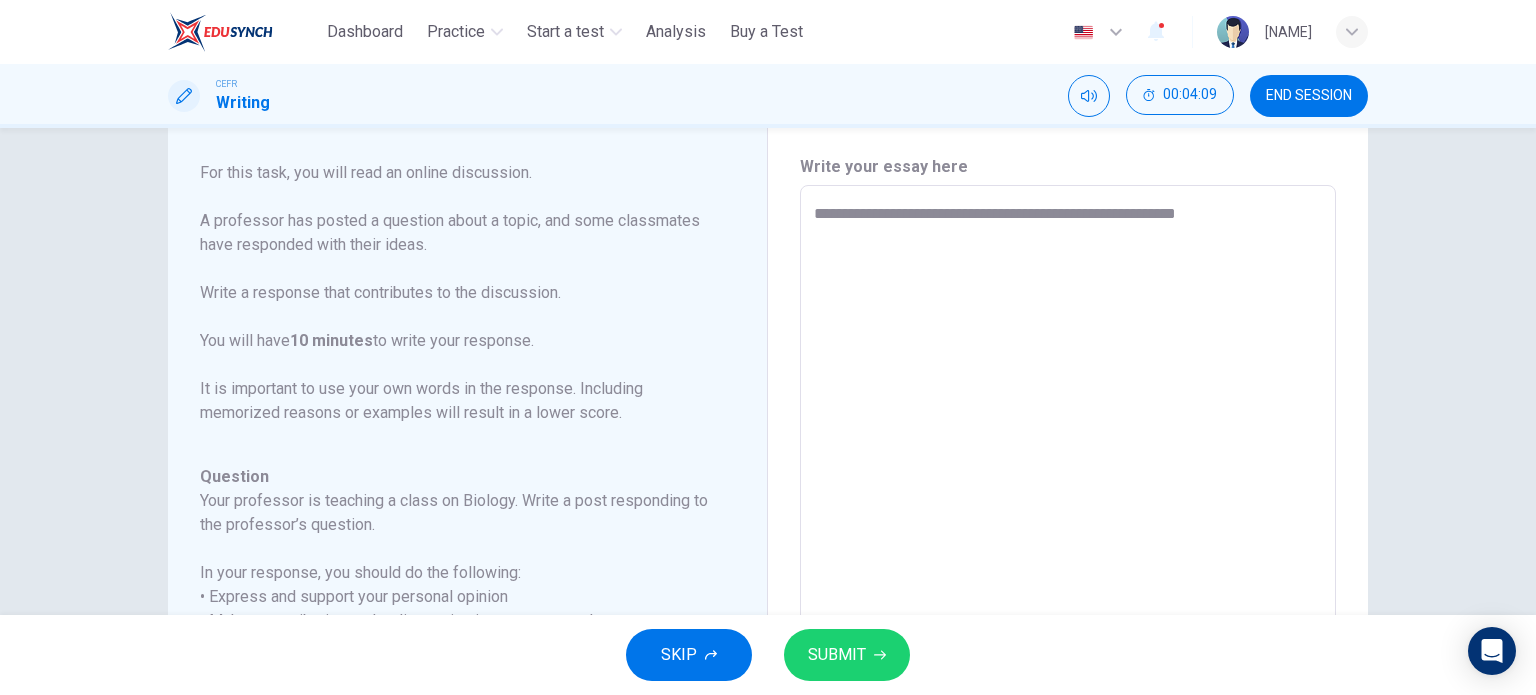 type on "*" 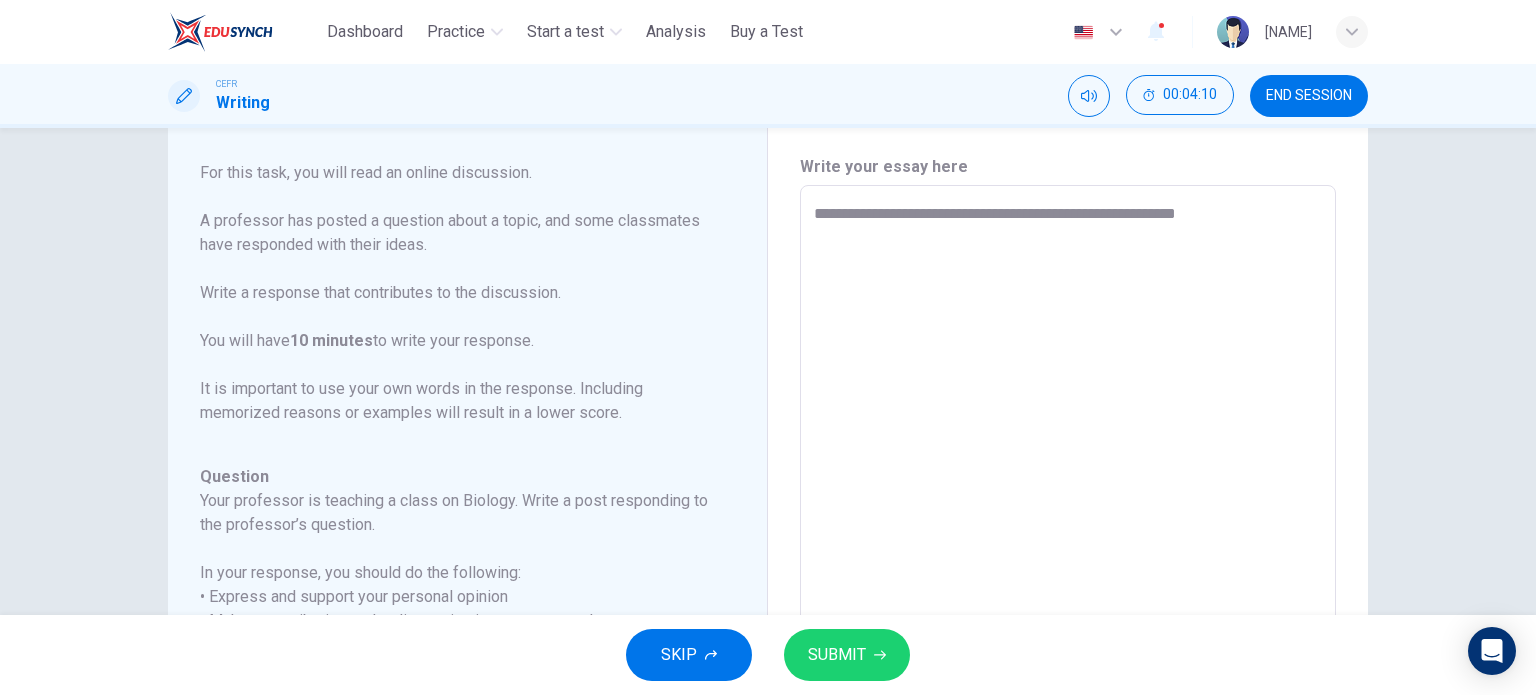 type on "**********" 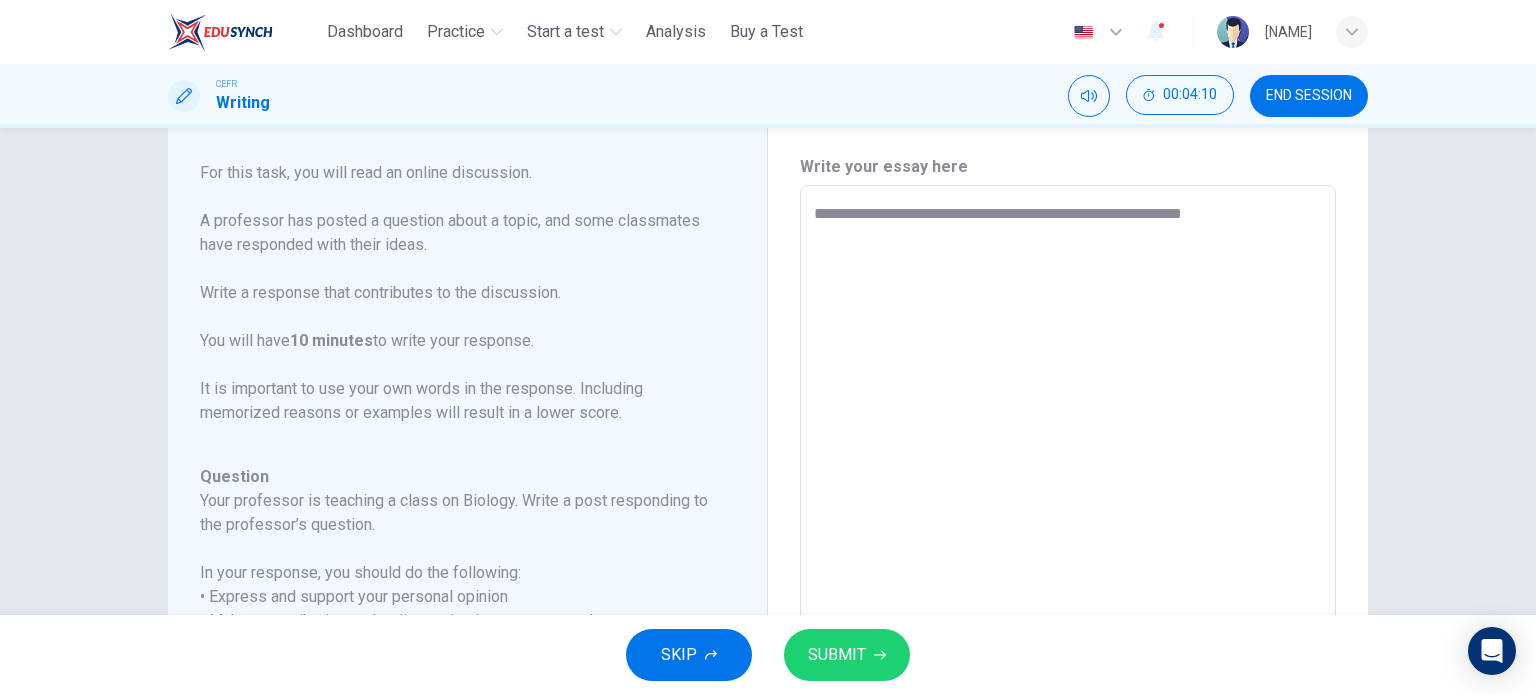 type on "*" 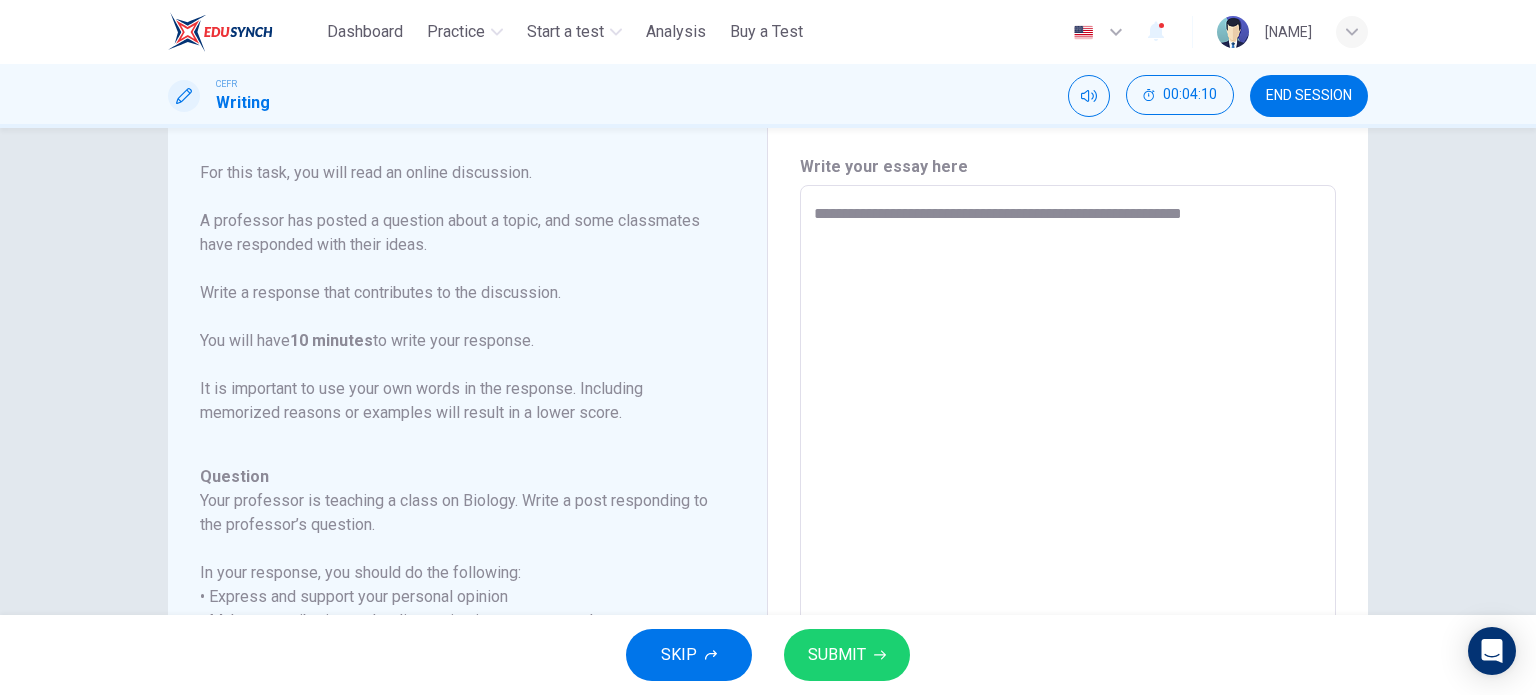 type on "**********" 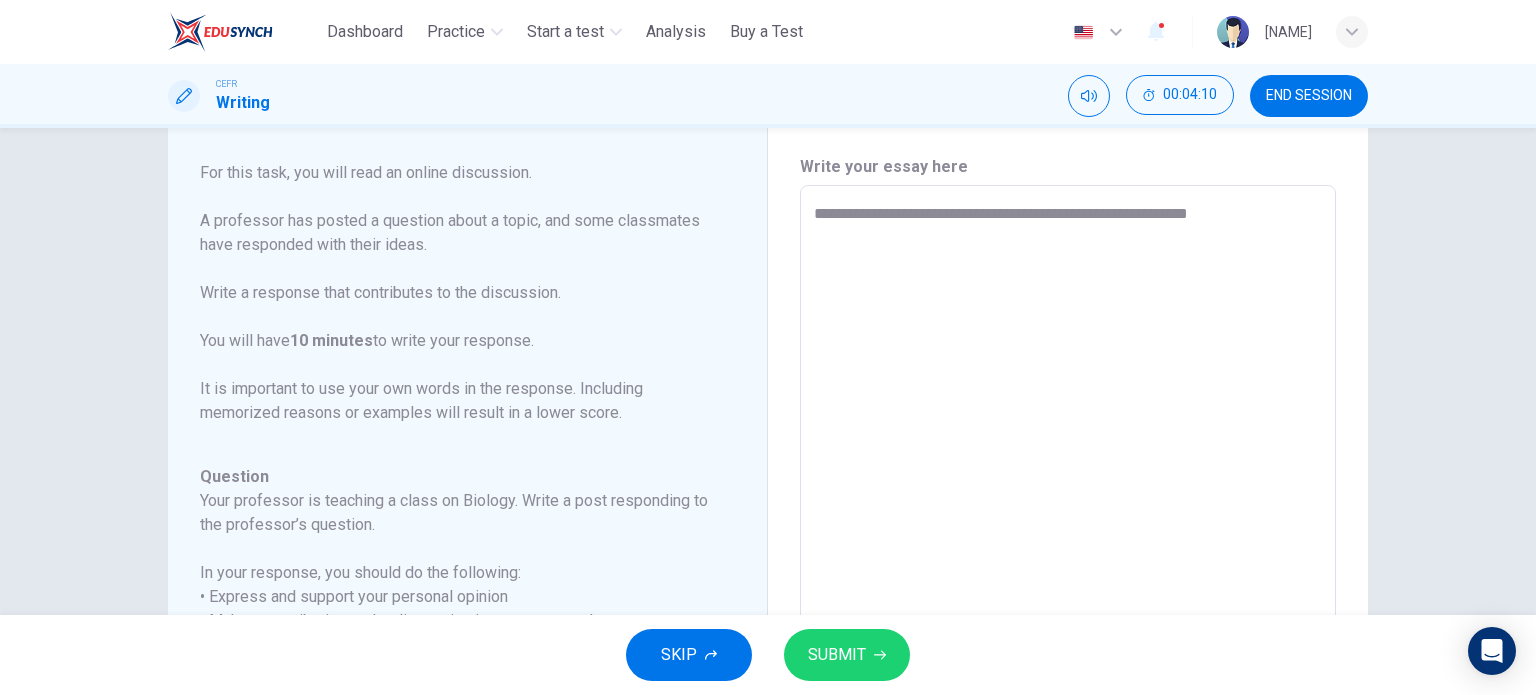 type on "*" 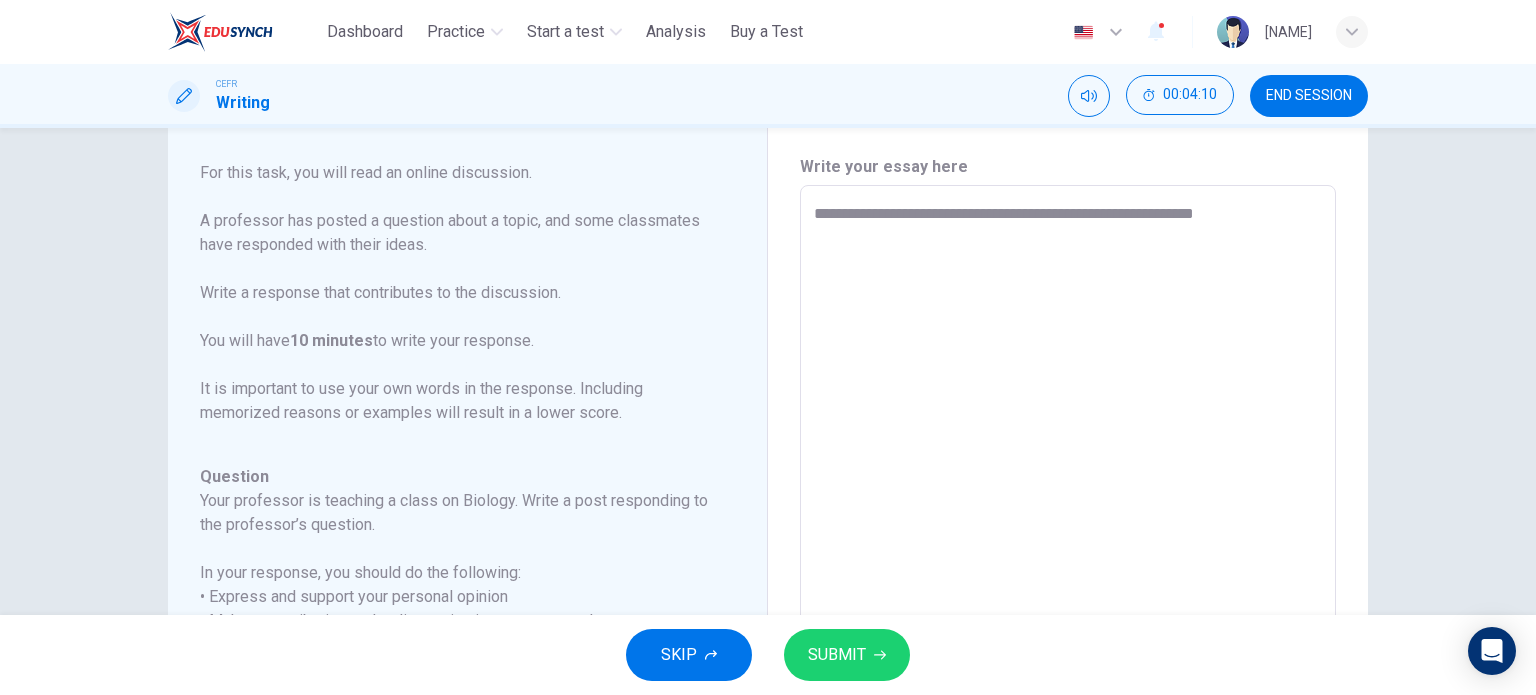type on "*" 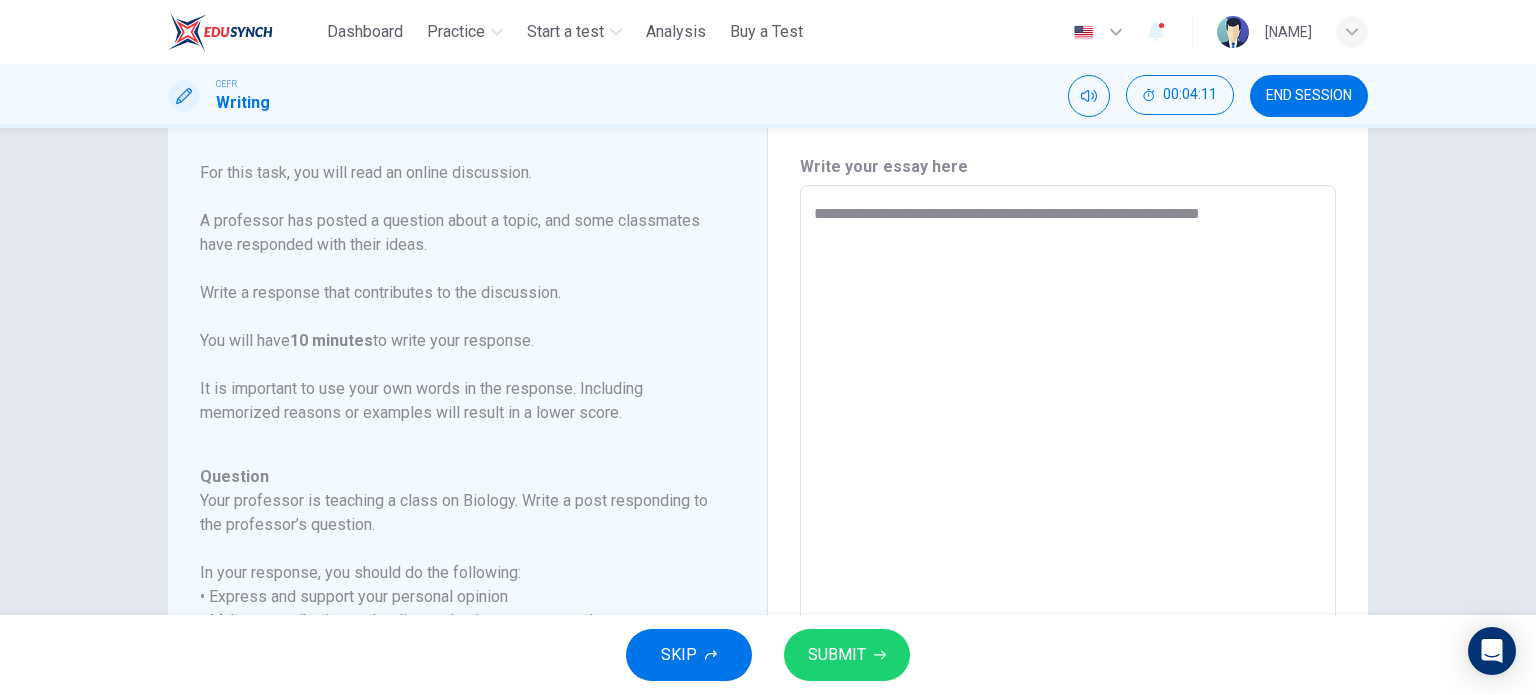 type on "**********" 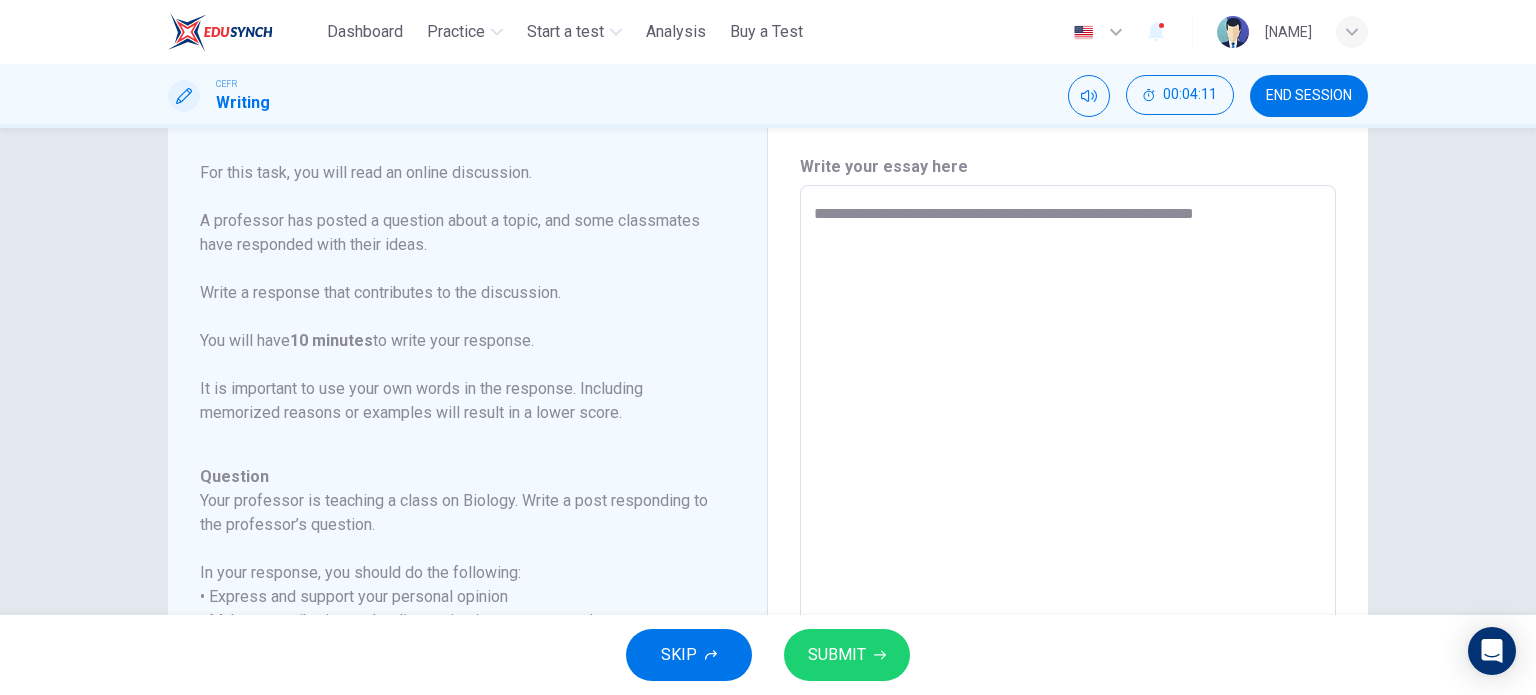 type on "**********" 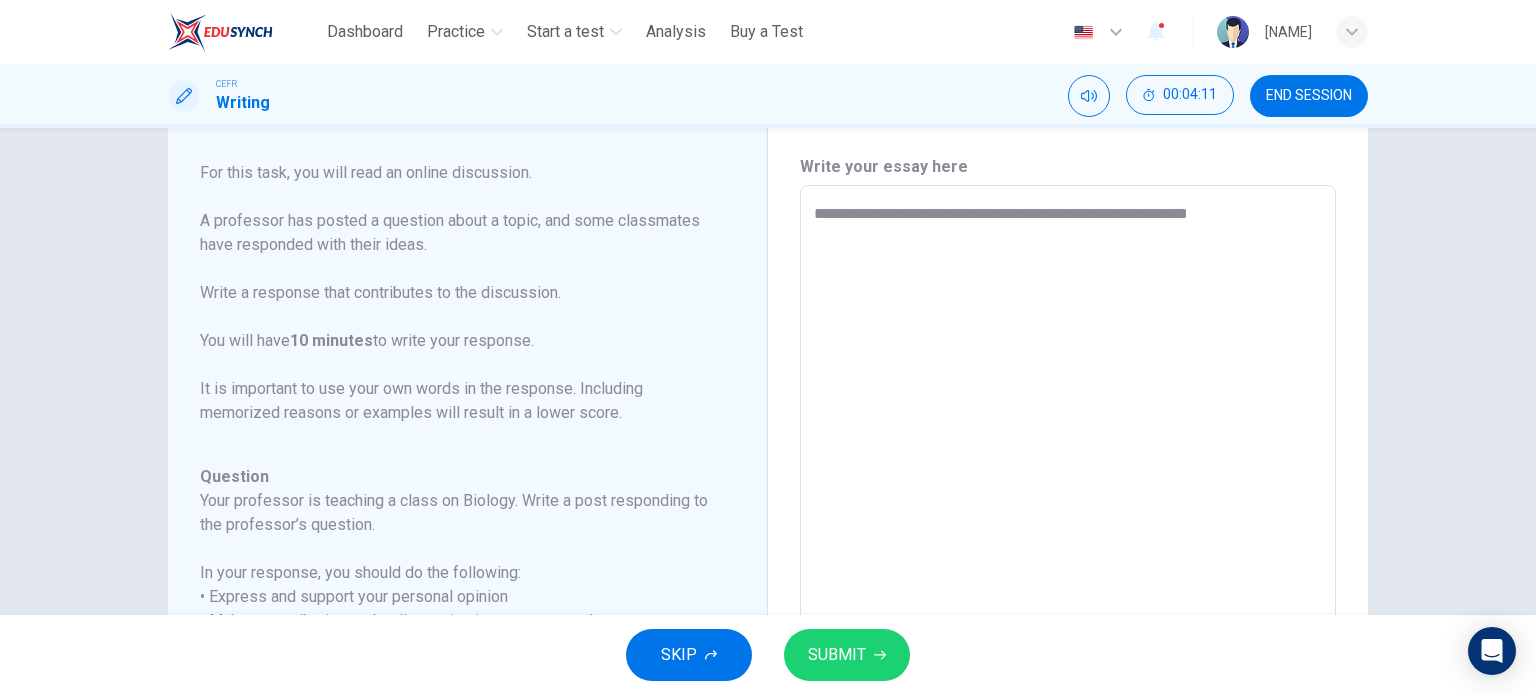 type on "*" 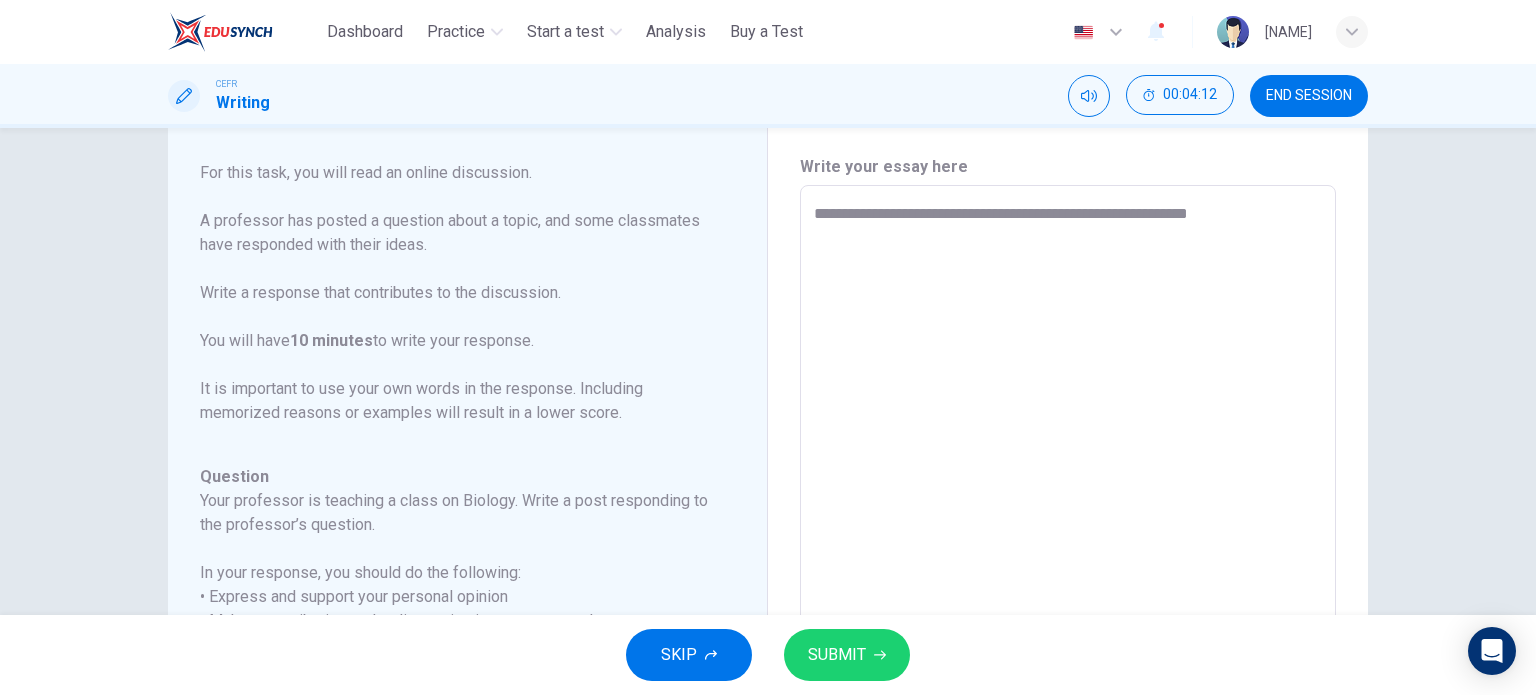 type on "**********" 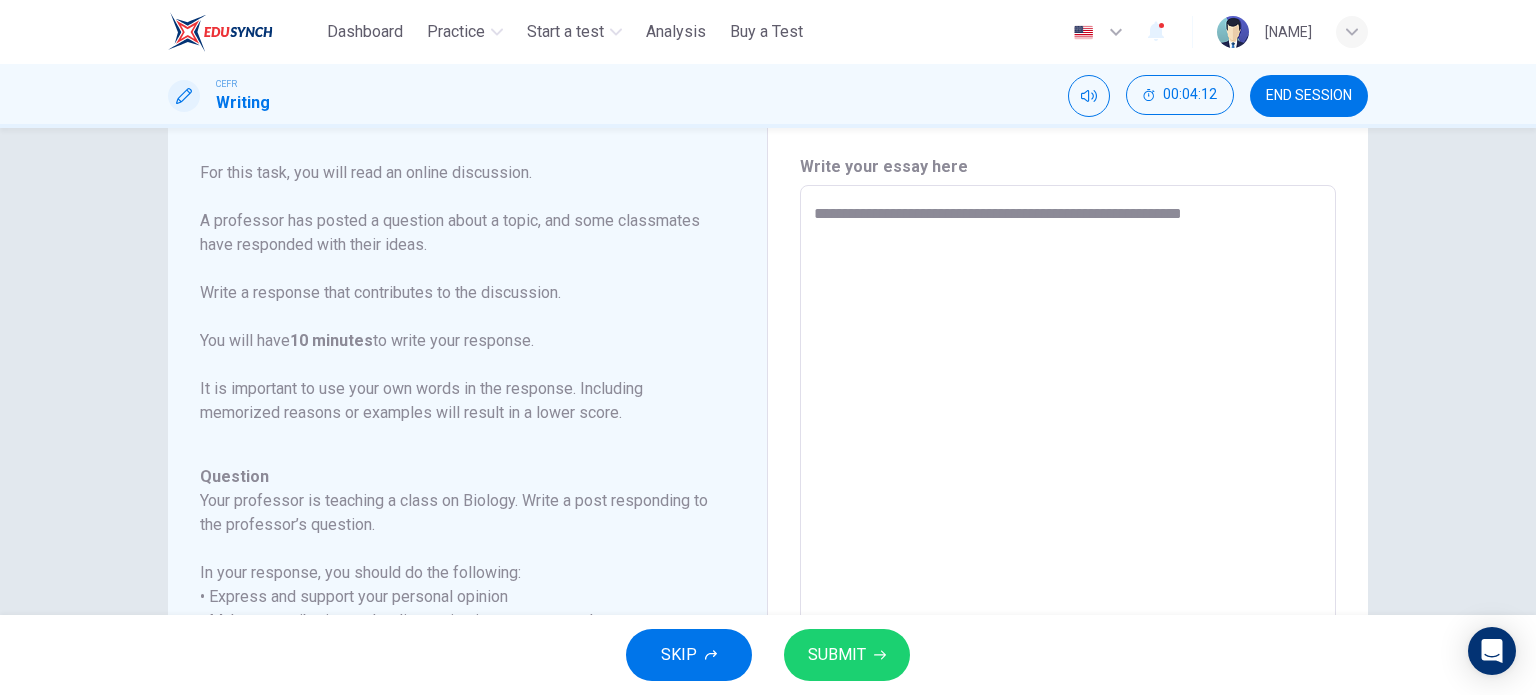 type on "*" 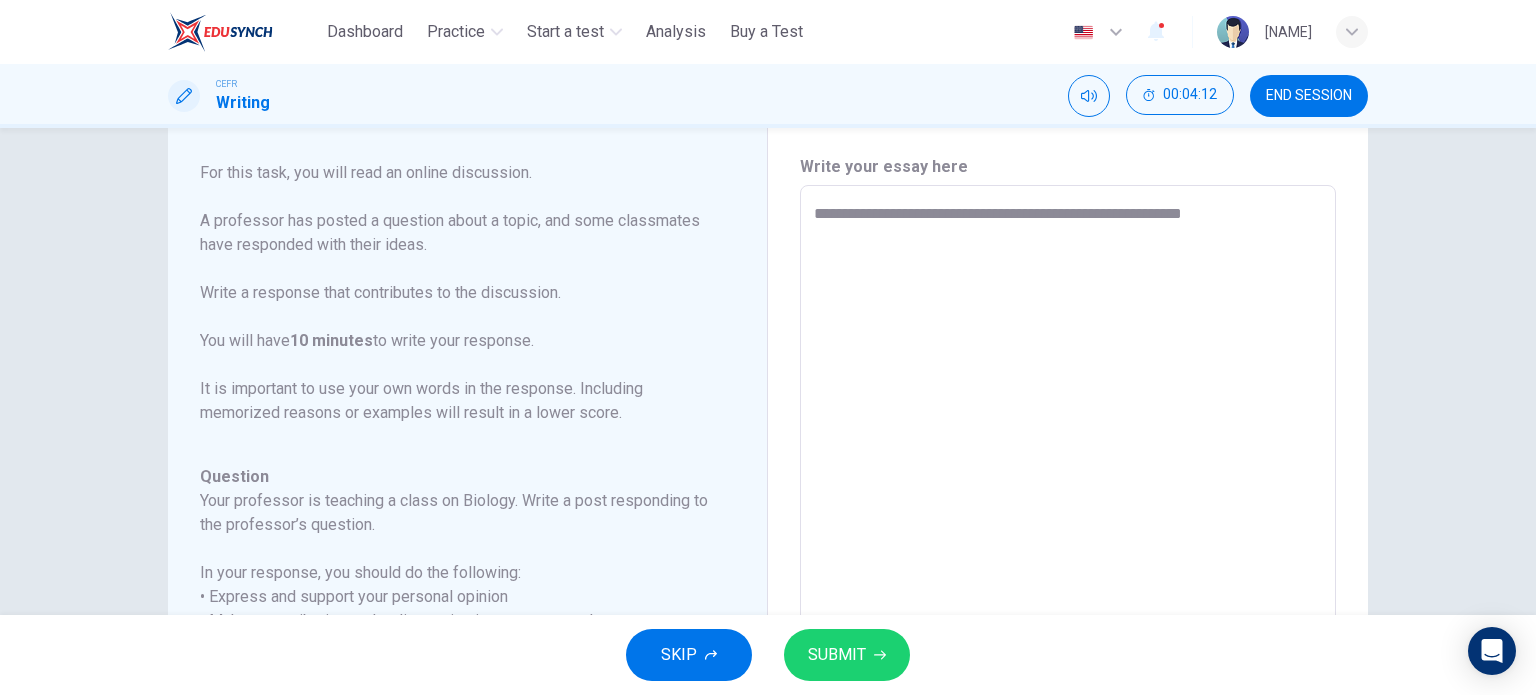 type on "**********" 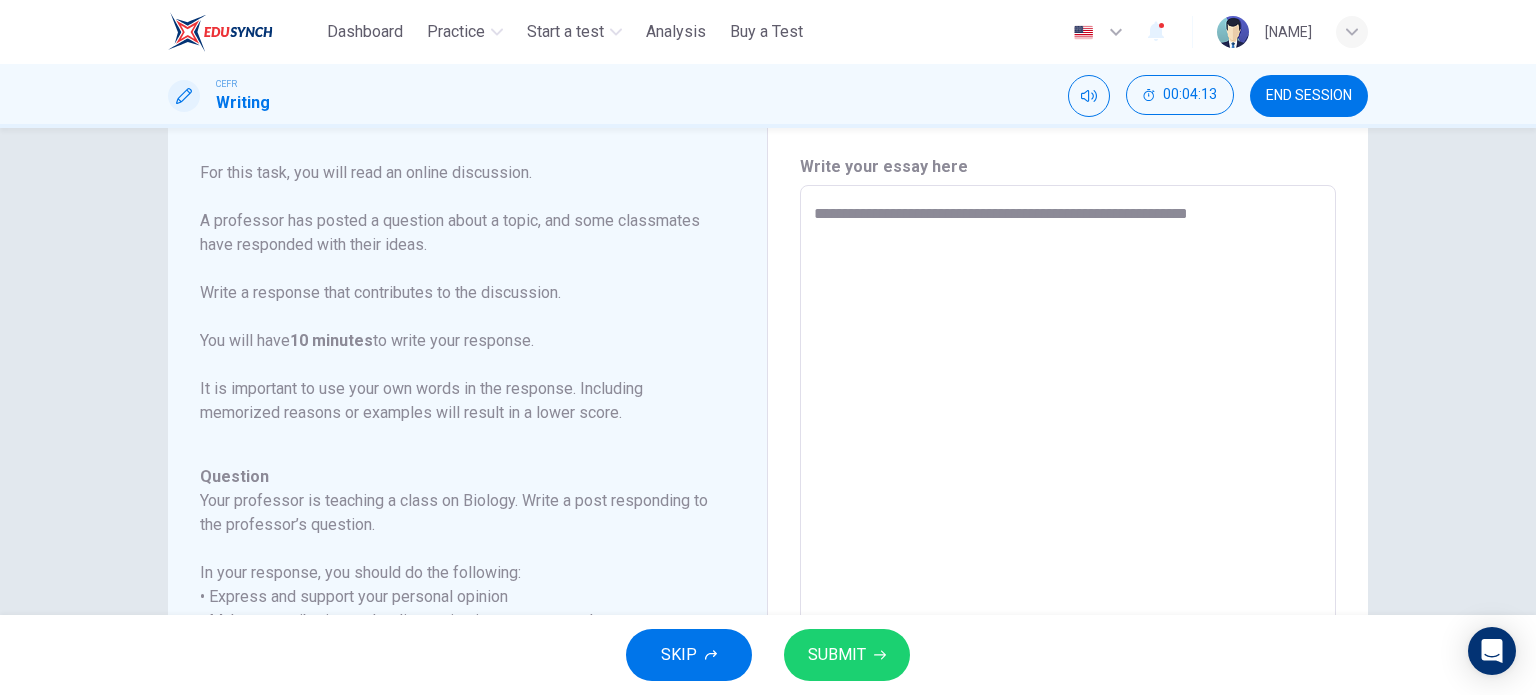 type on "**********" 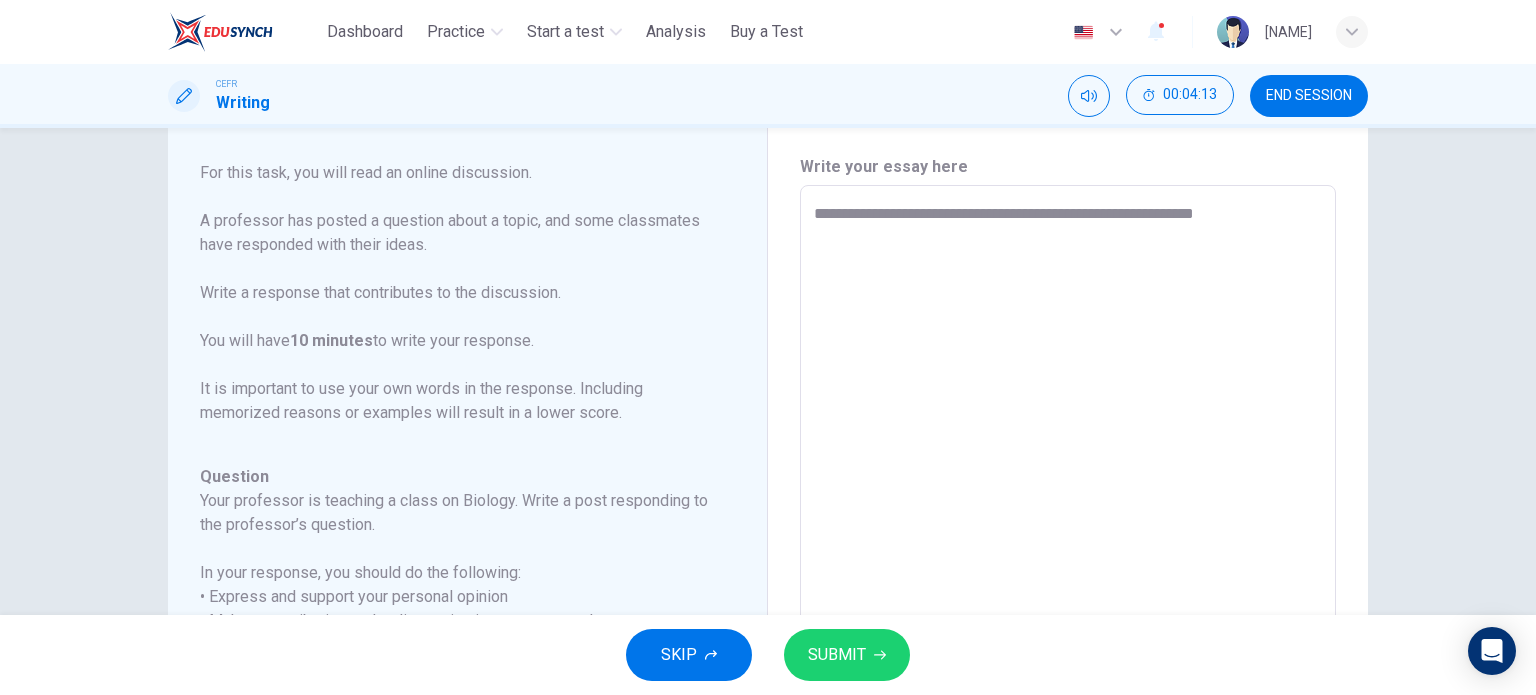 type on "*" 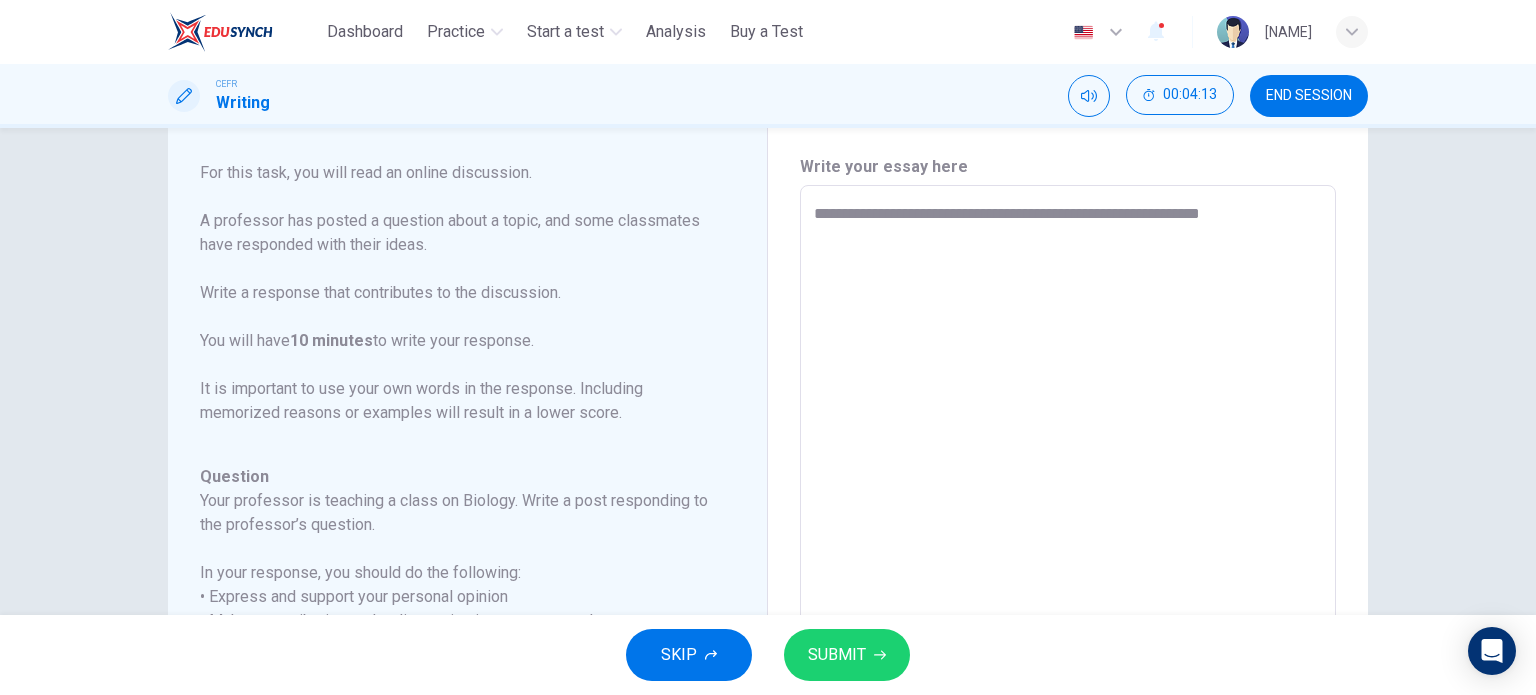 type on "*" 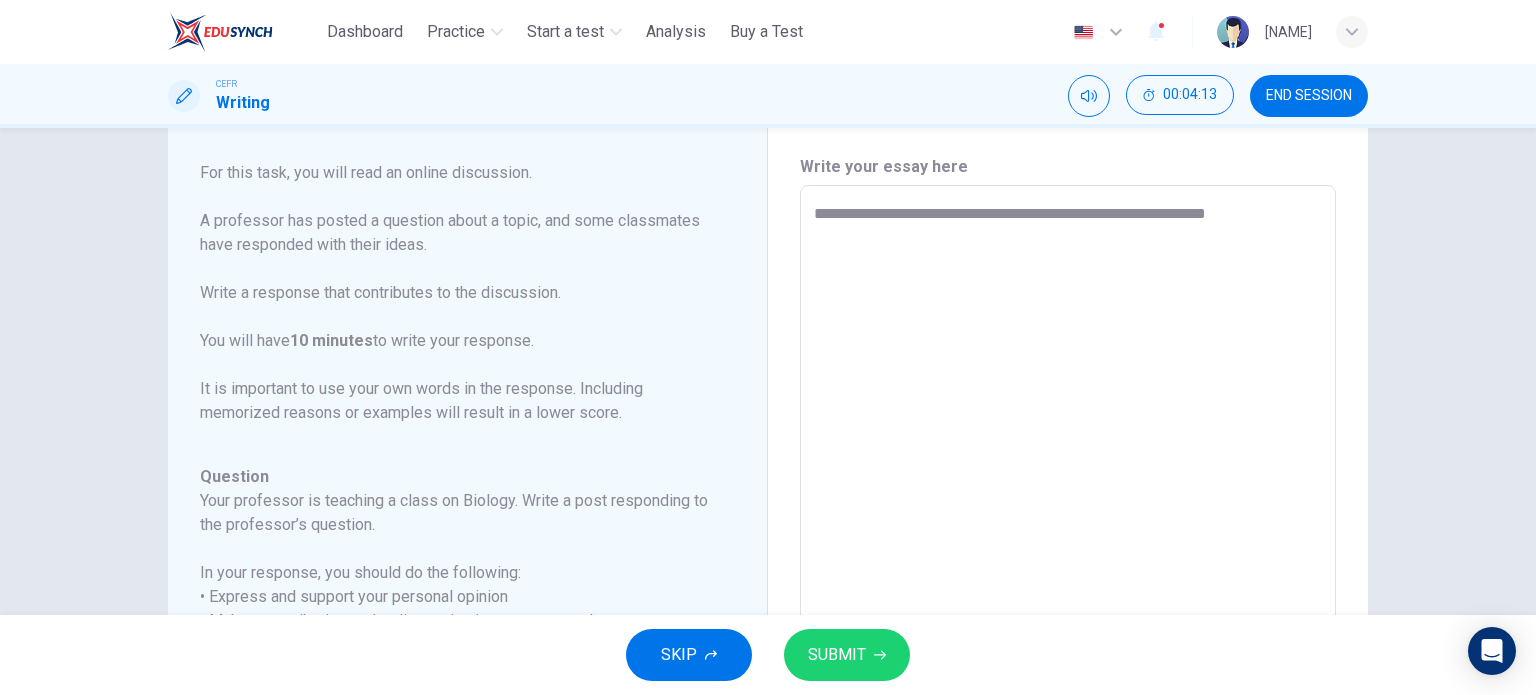 type on "**********" 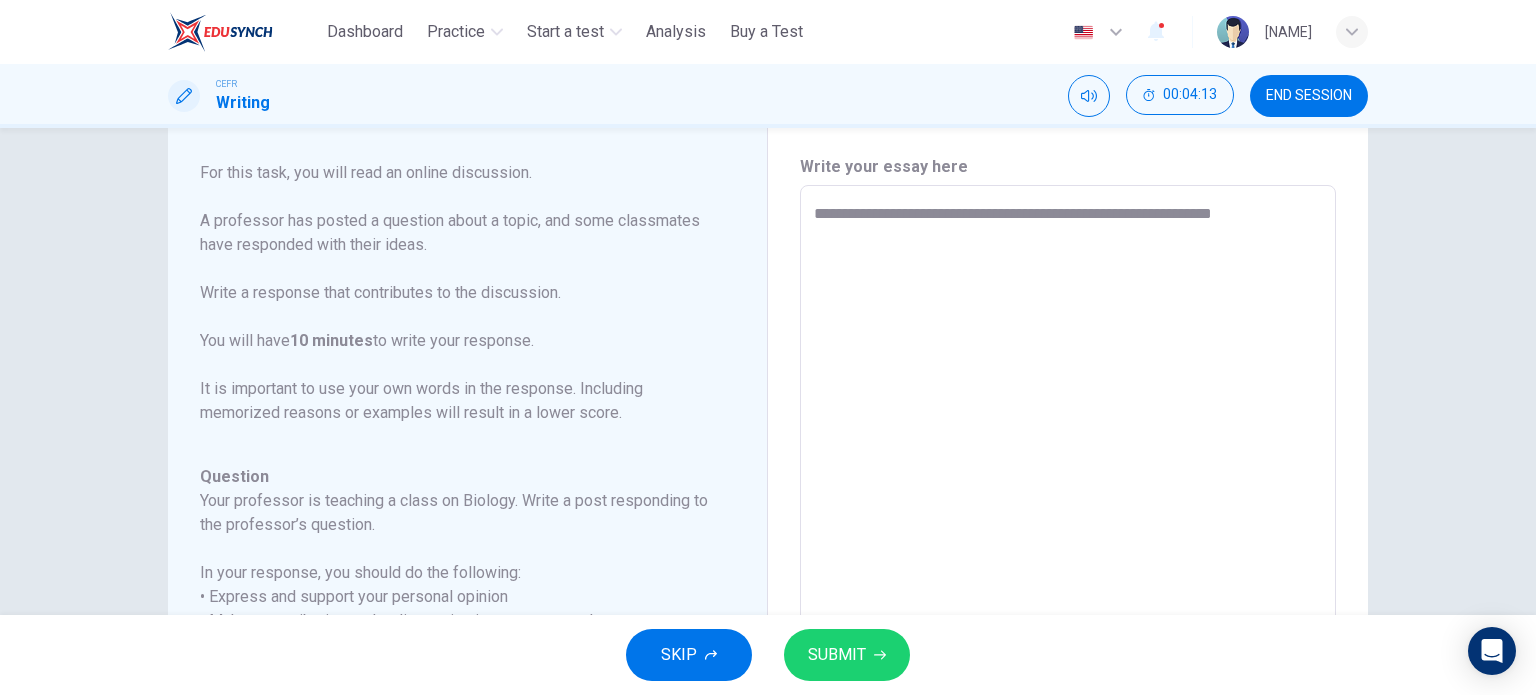 type on "*" 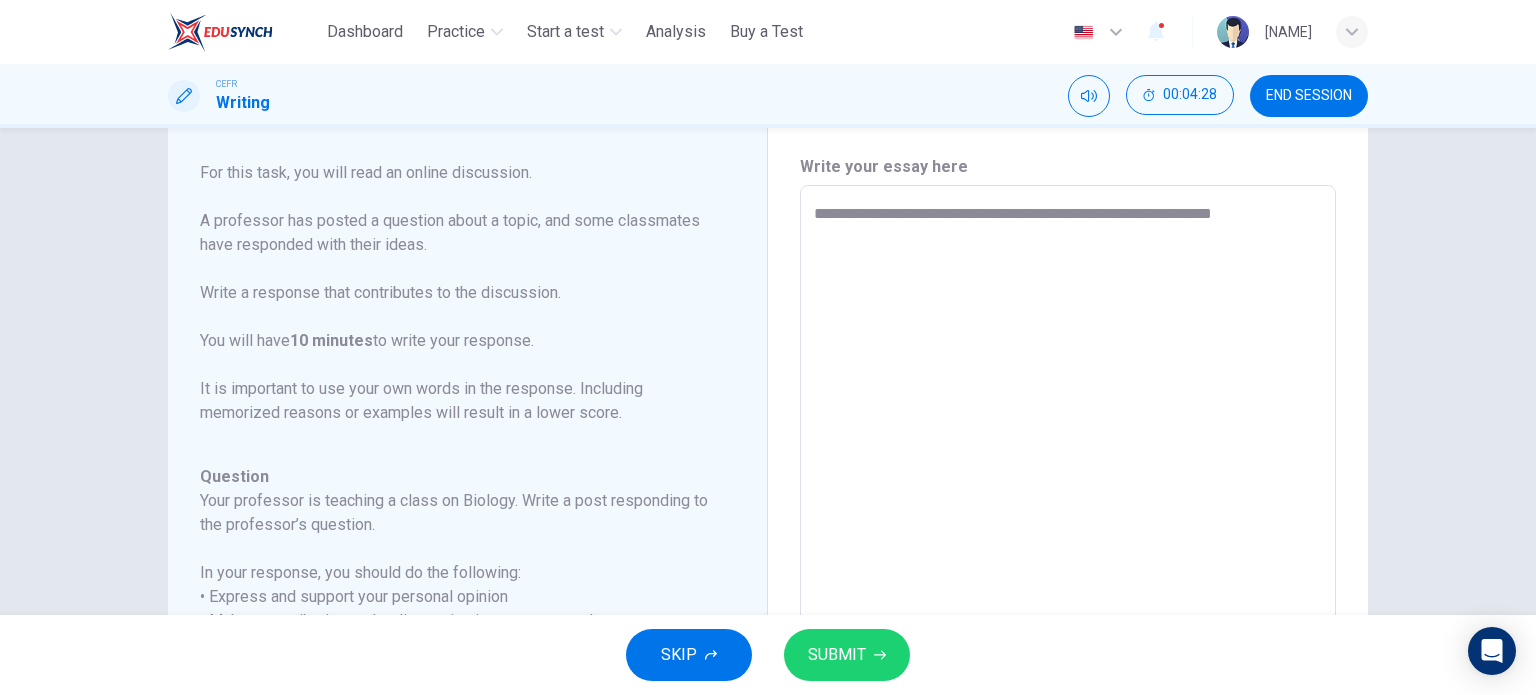 type on "**********" 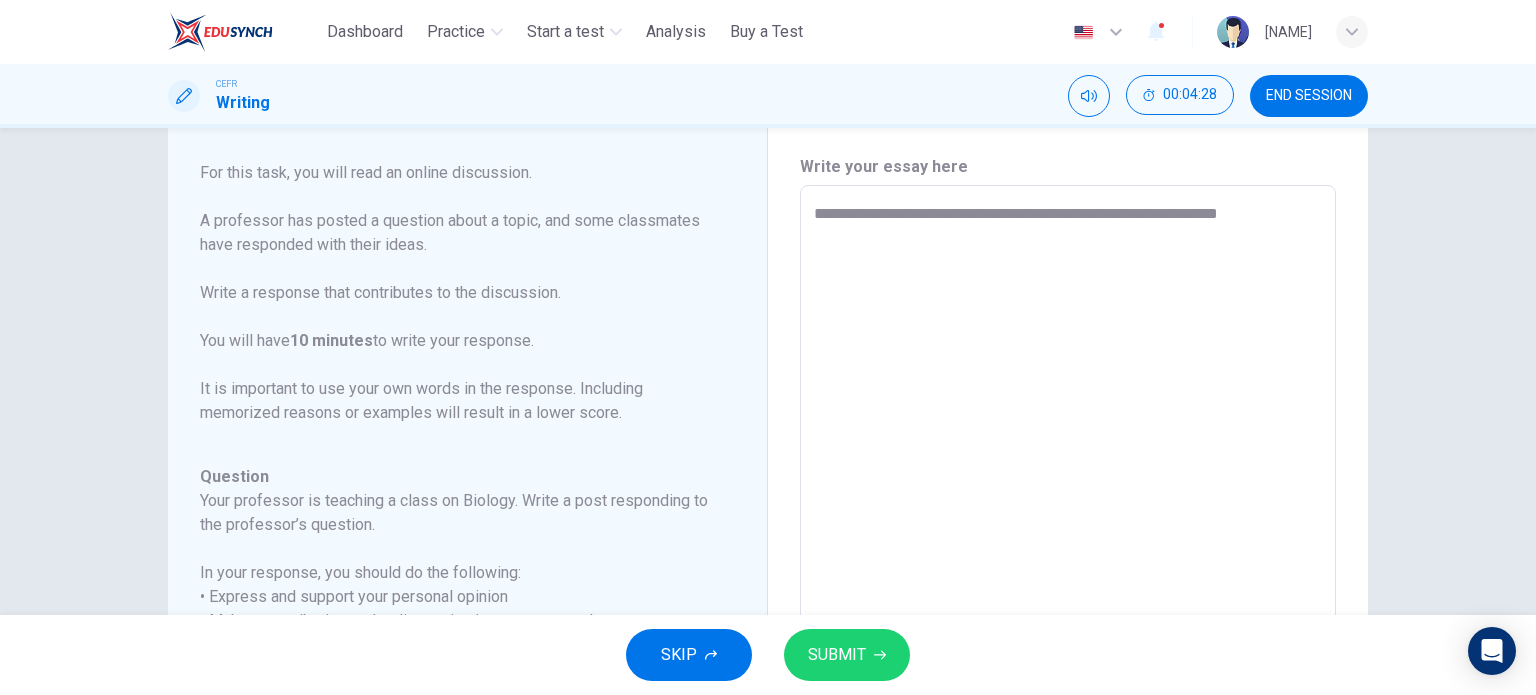 type on "**********" 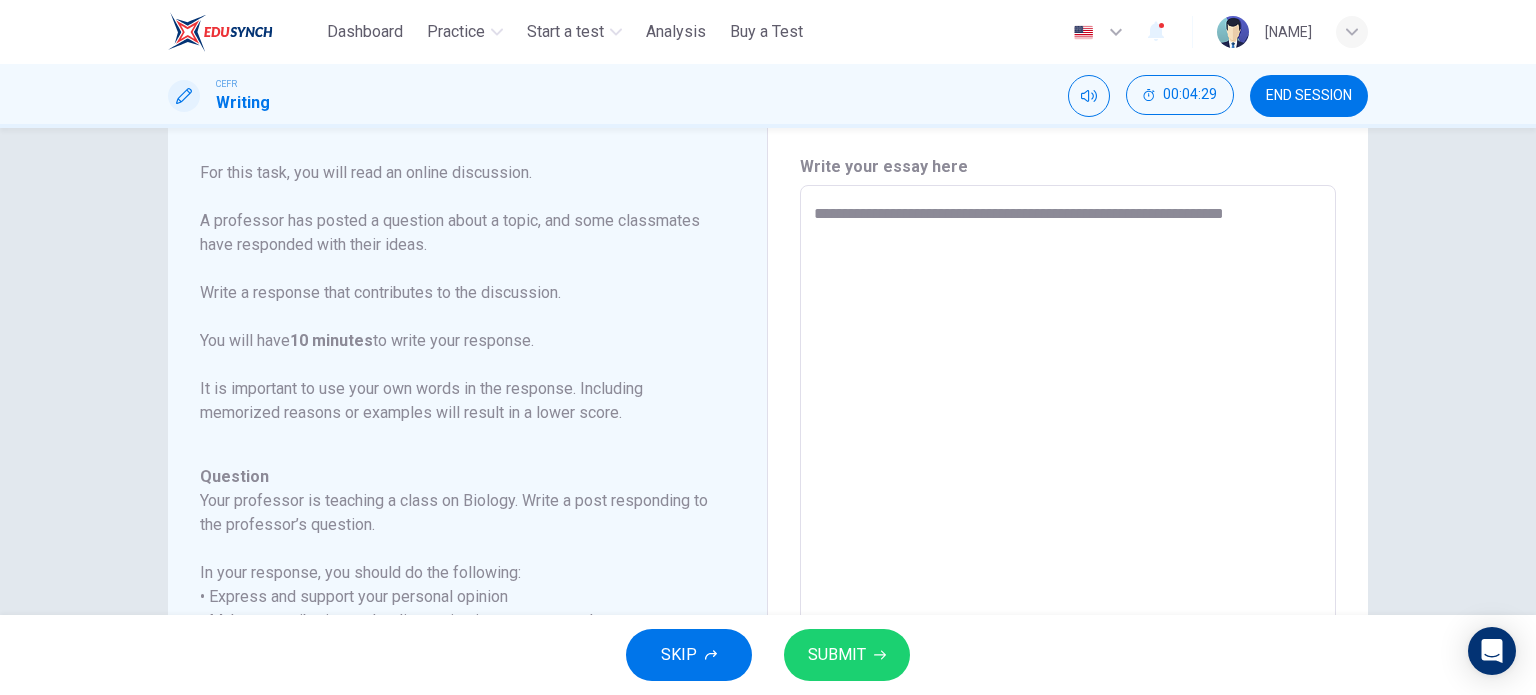 type on "**********" 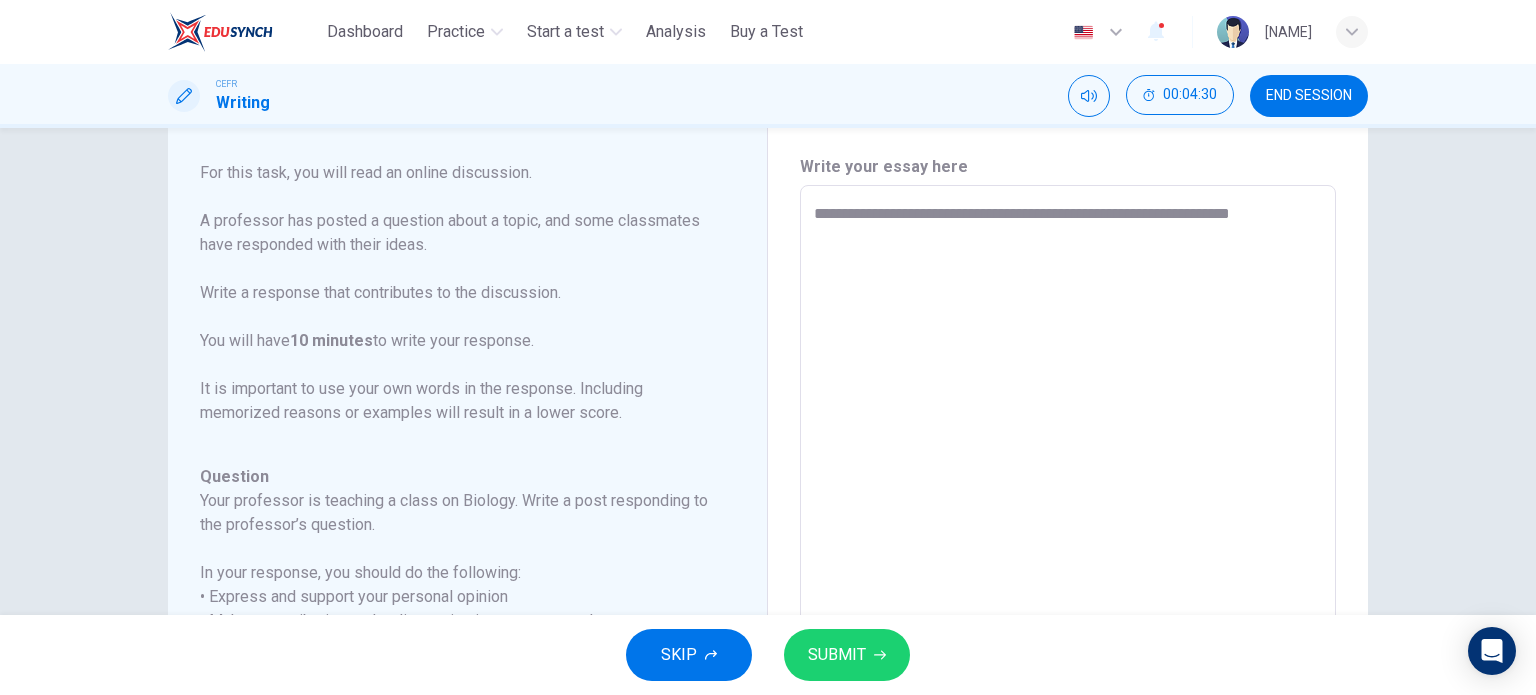 type on "**********" 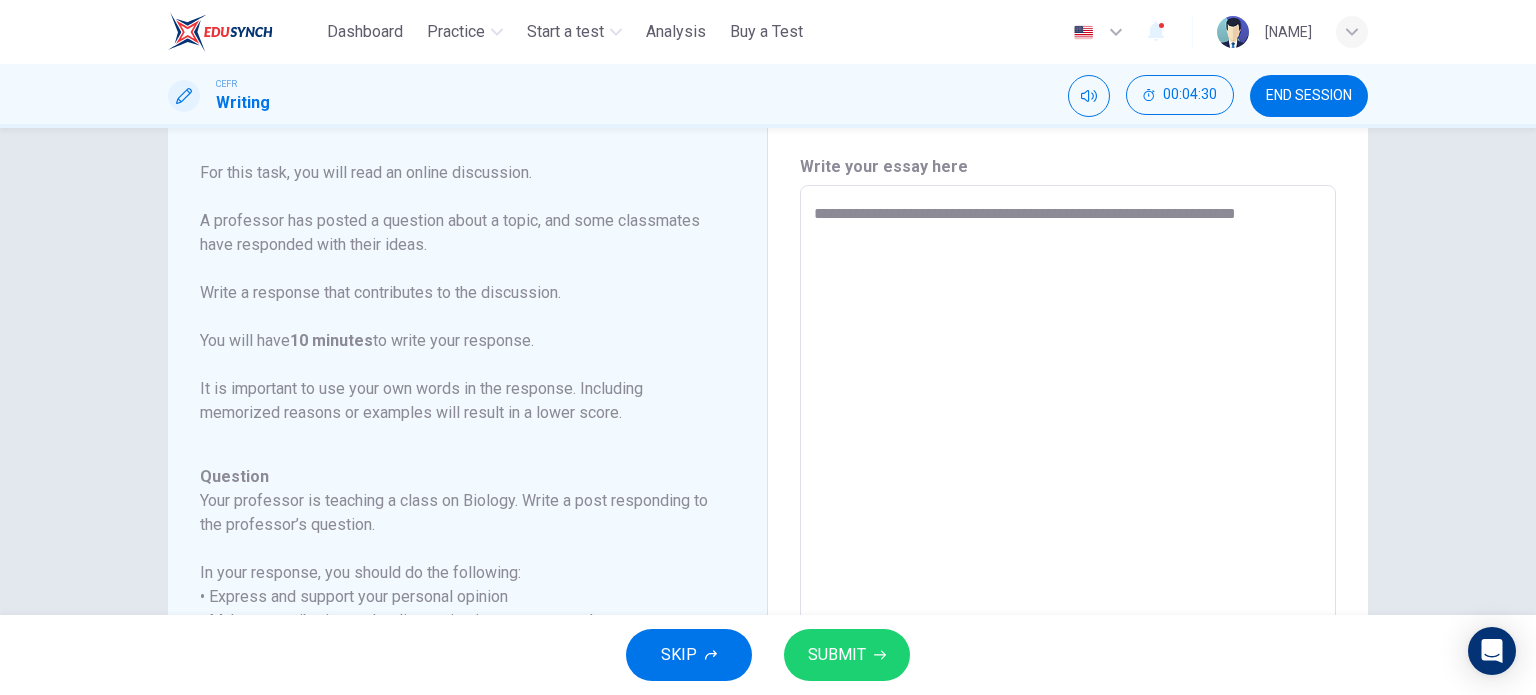 type on "*" 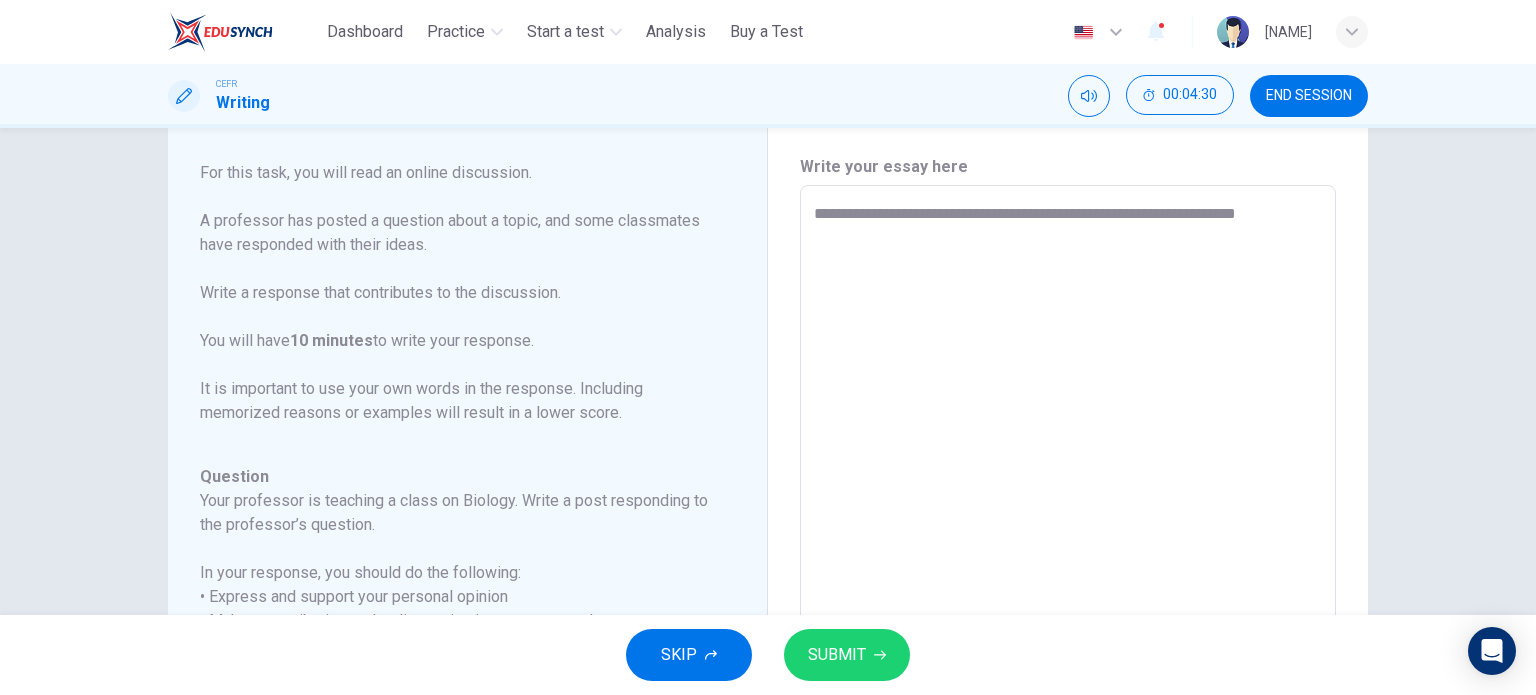 type on "**********" 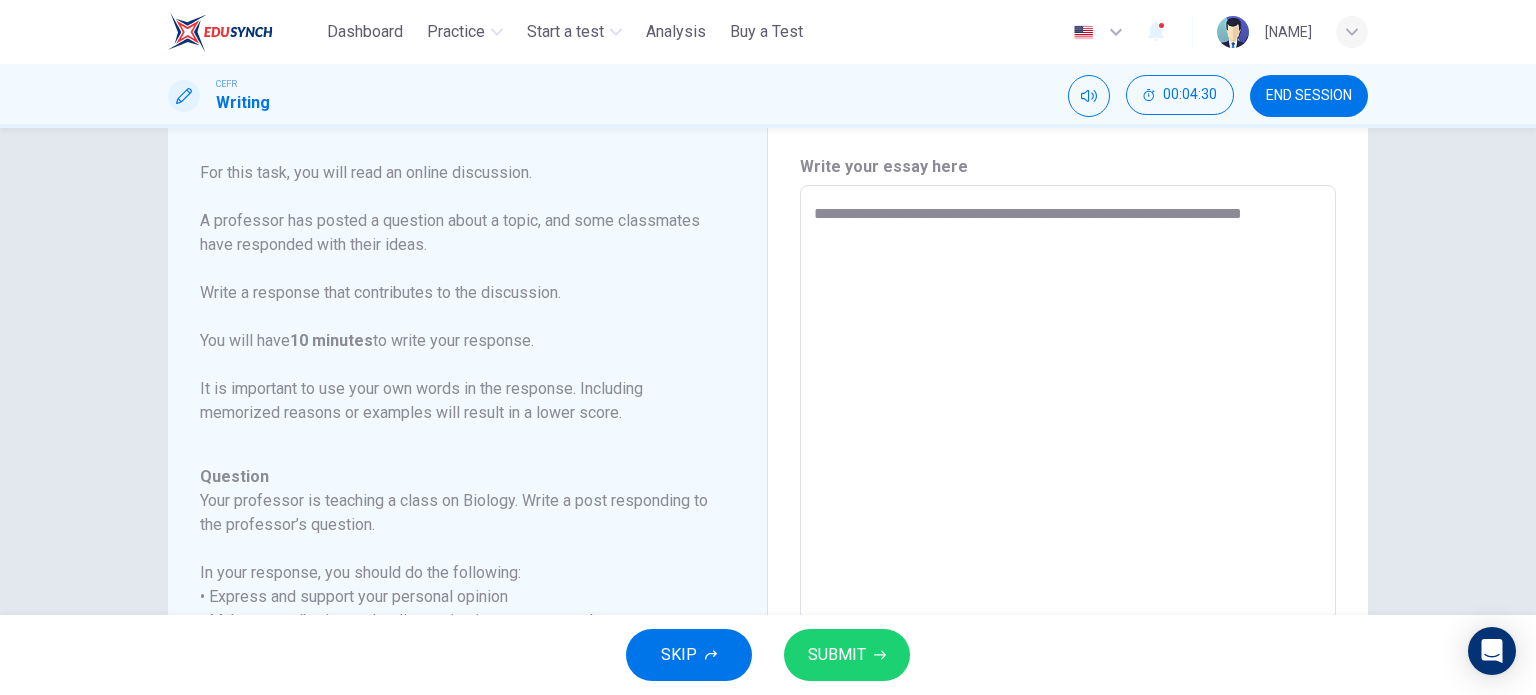 type on "*" 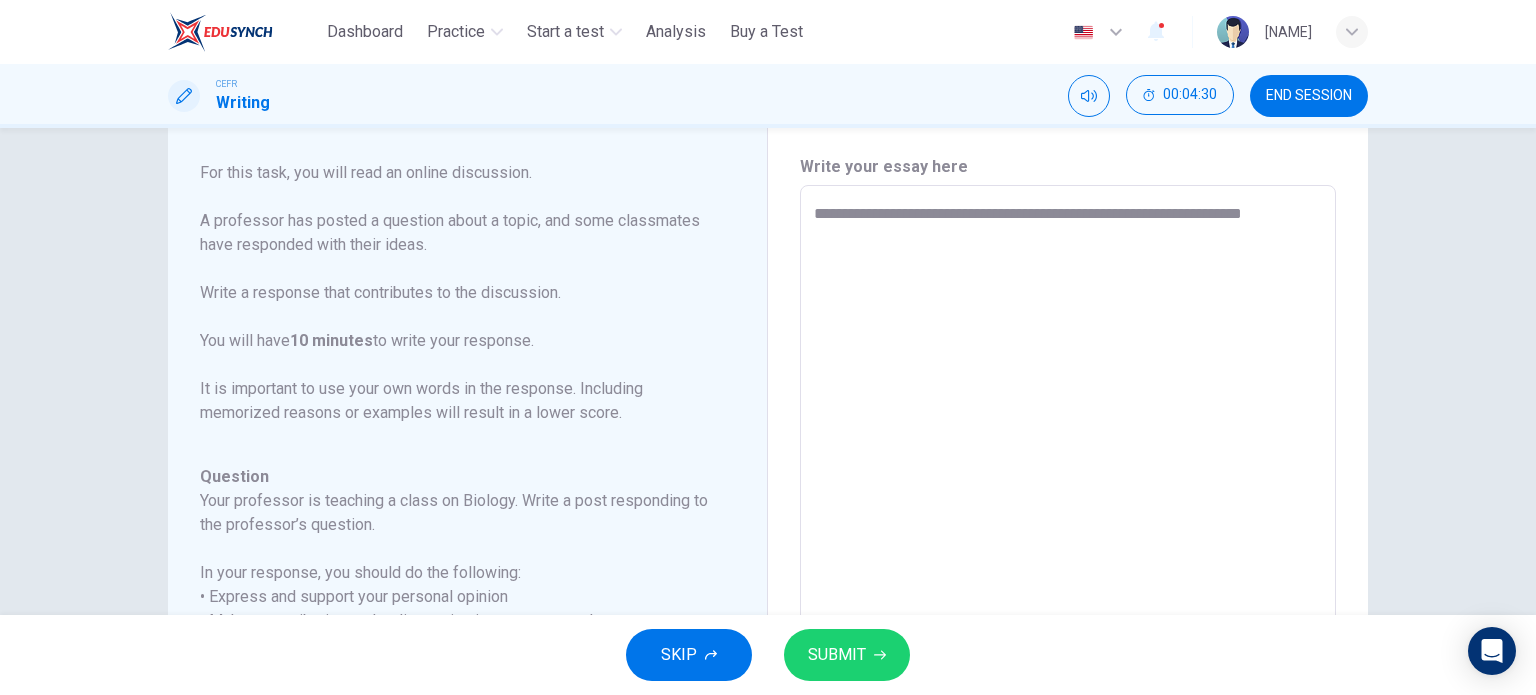 type on "**********" 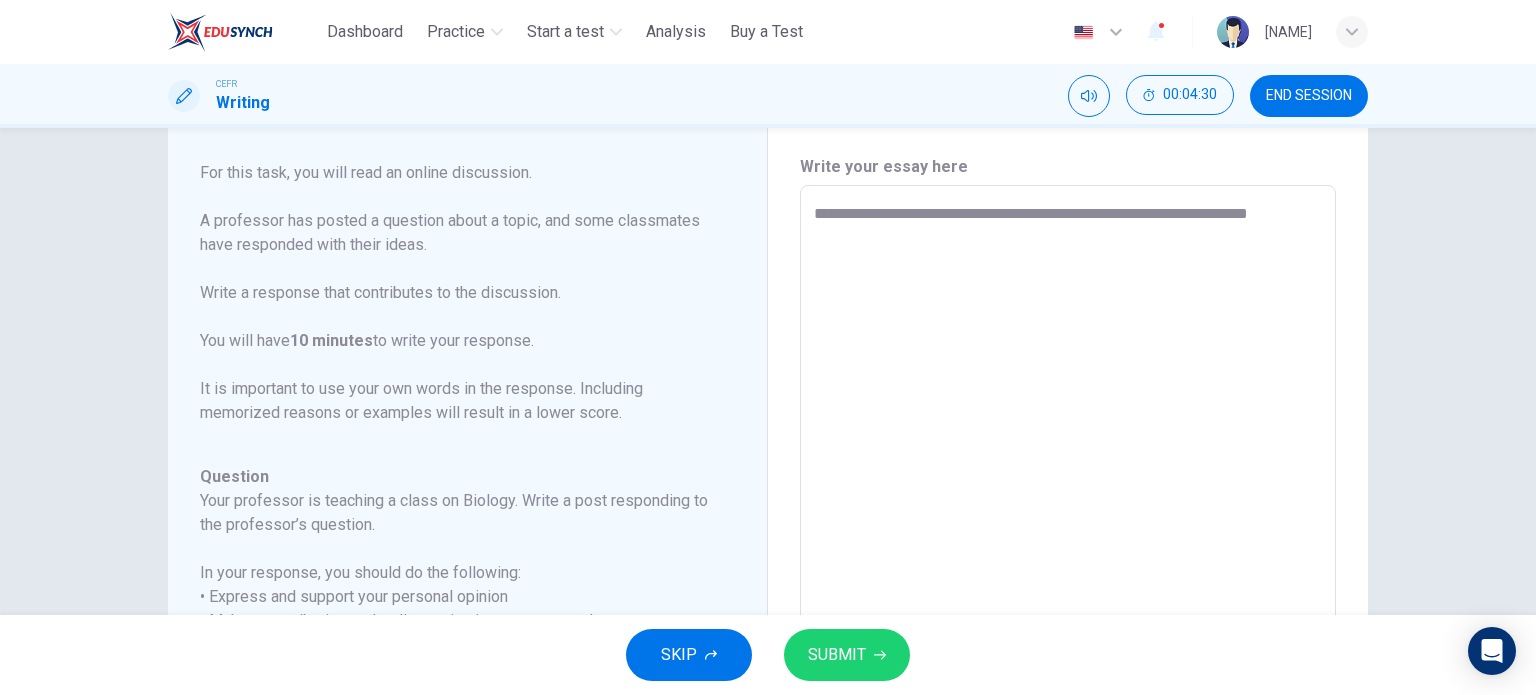 type on "*" 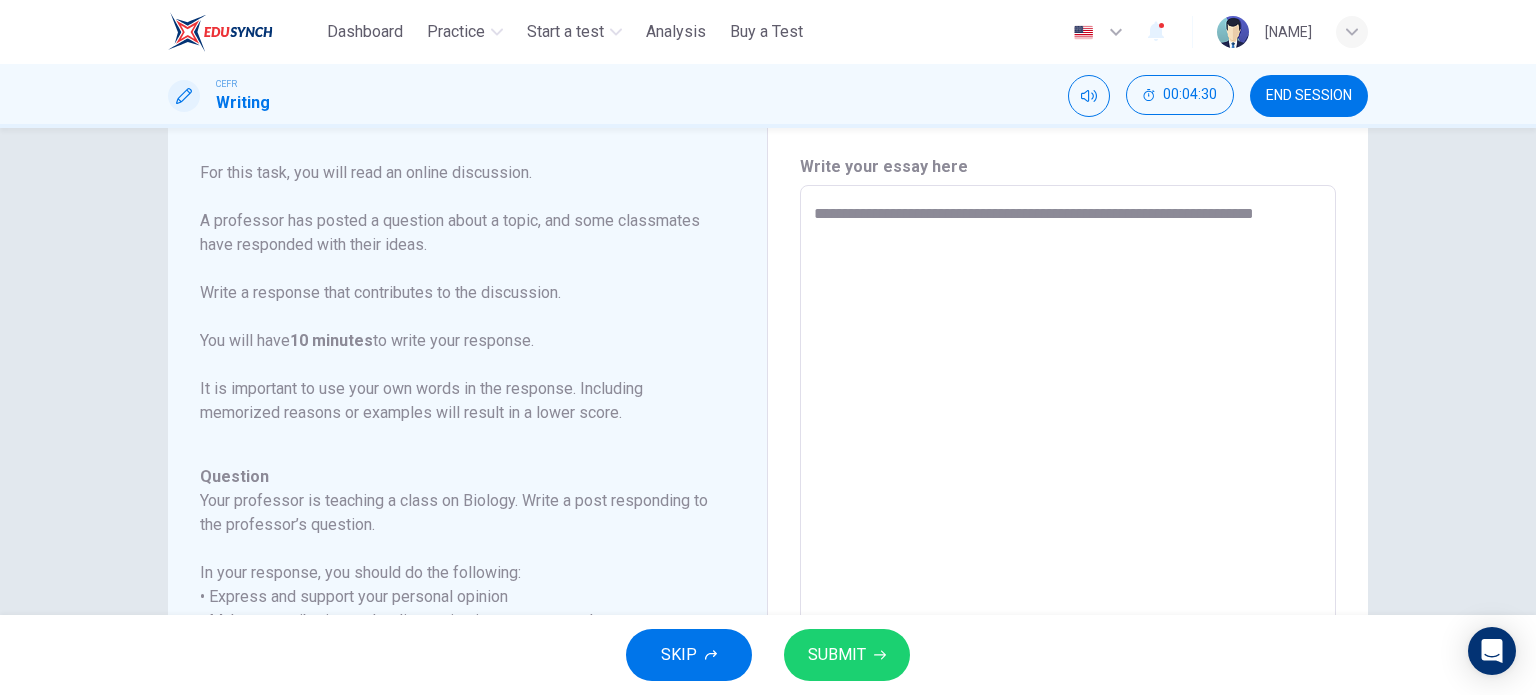 type on "*" 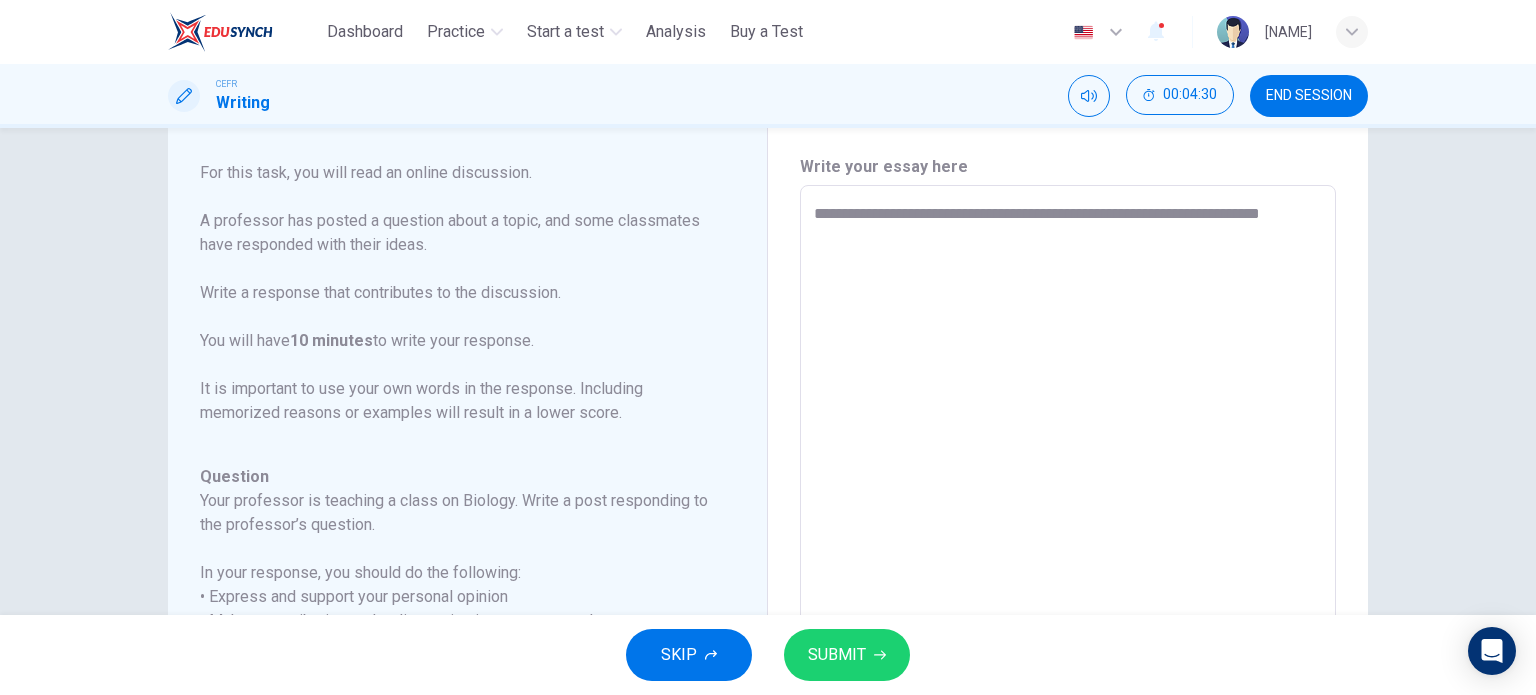 type on "*" 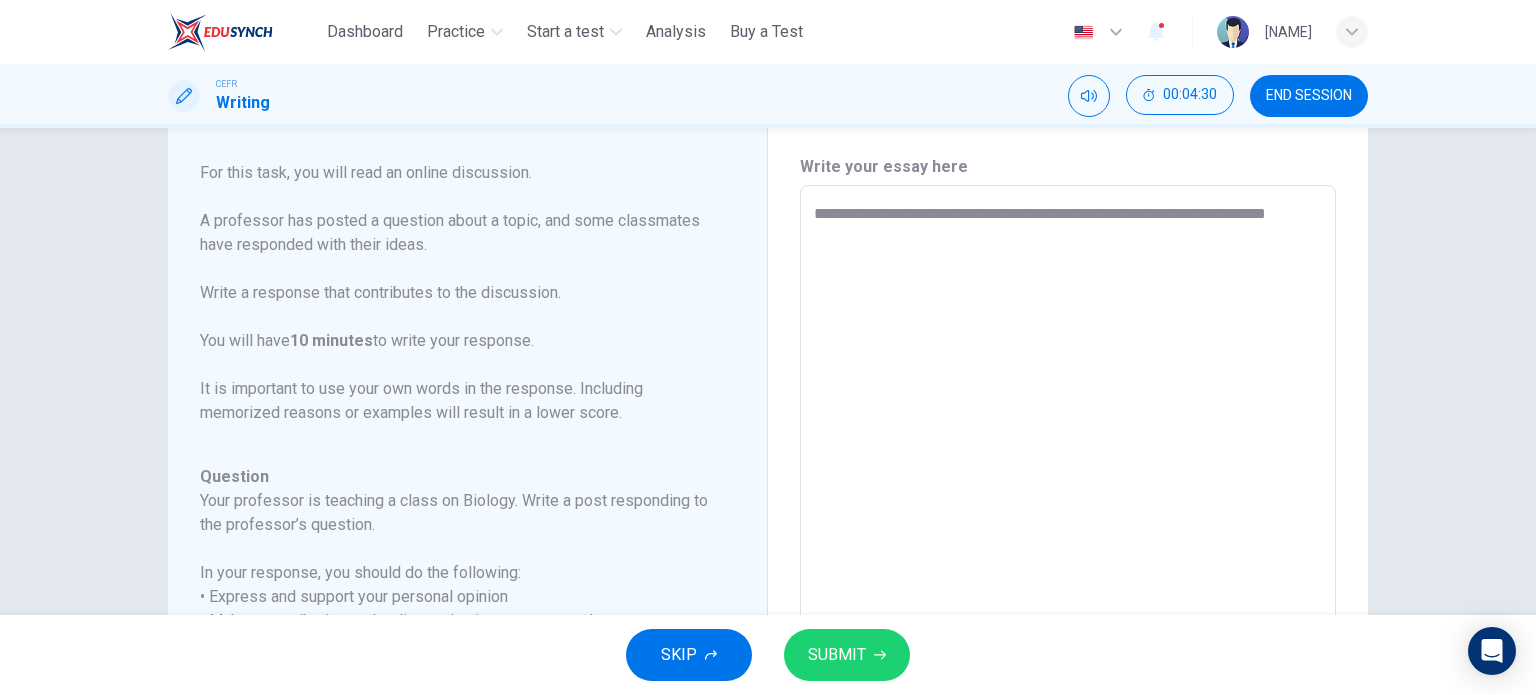 type on "*" 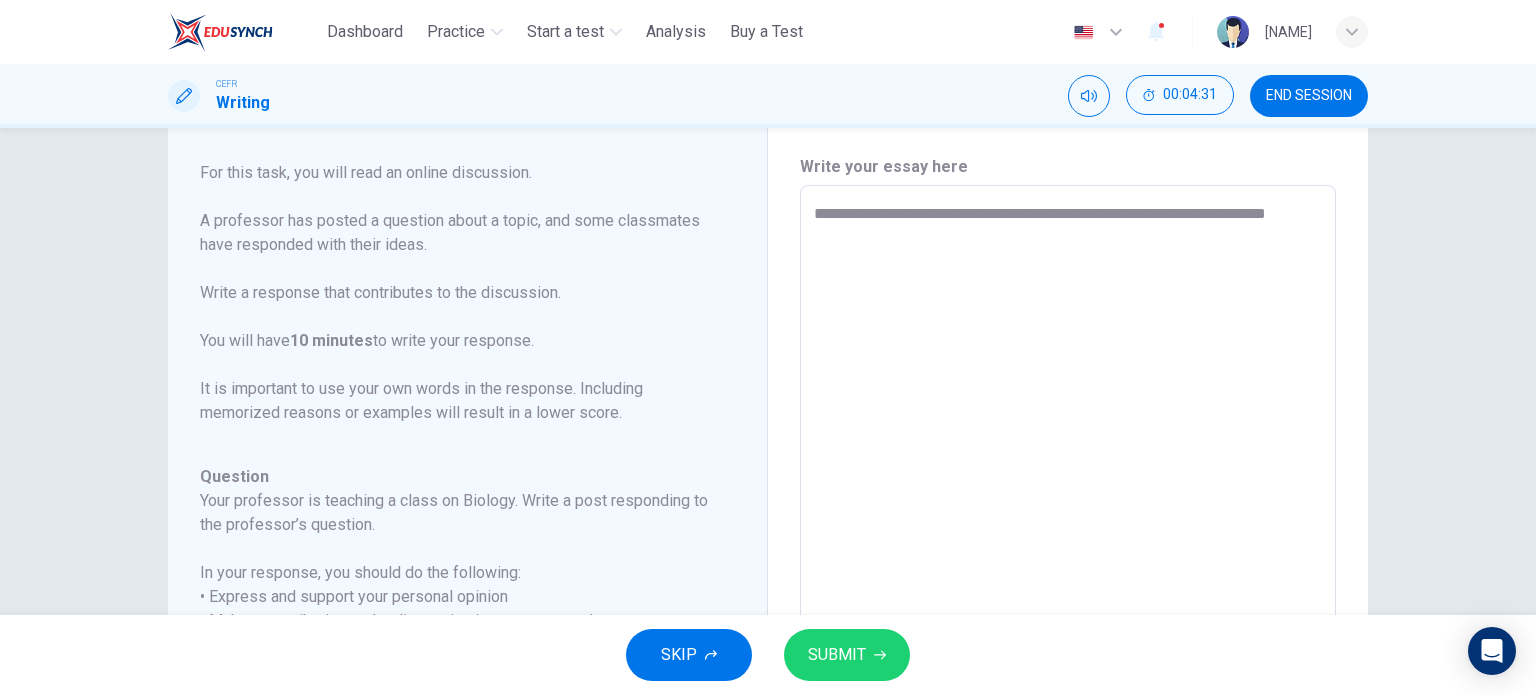 type on "**********" 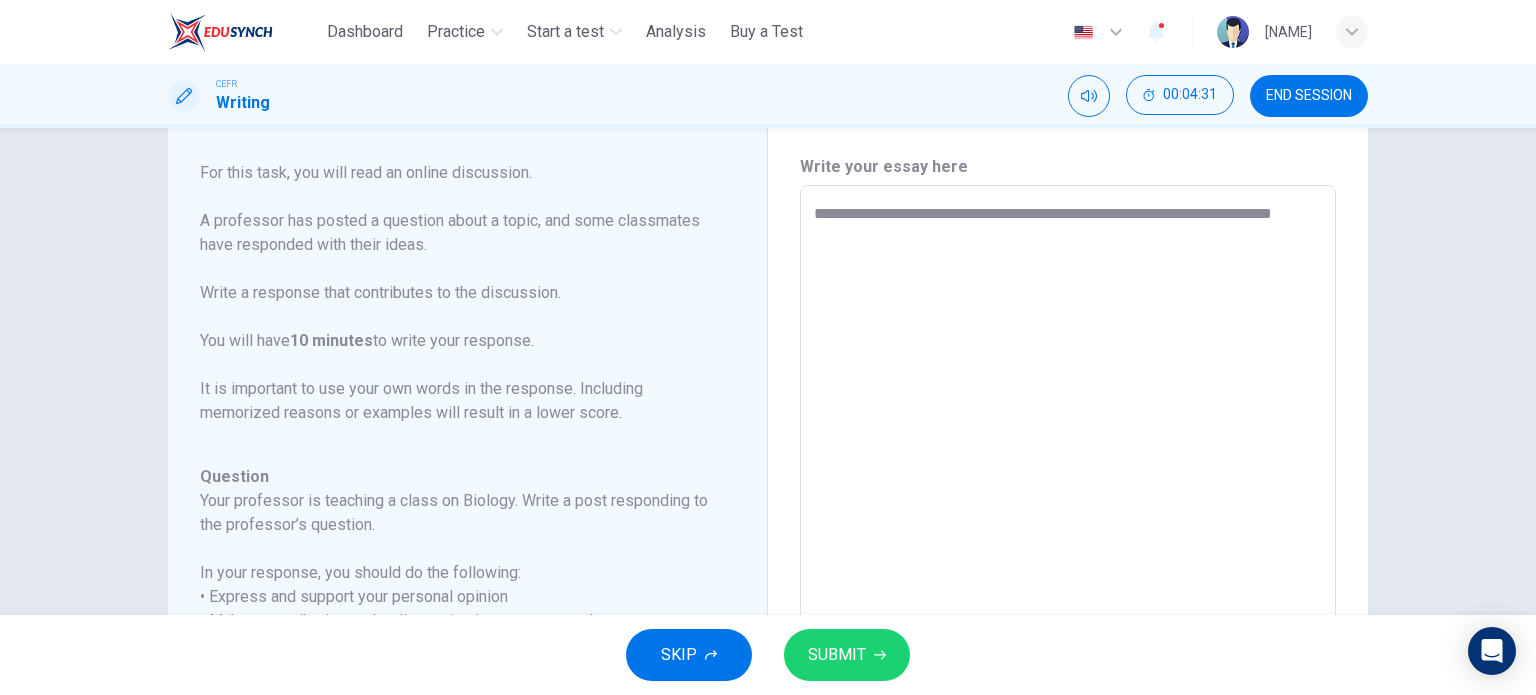 type on "*" 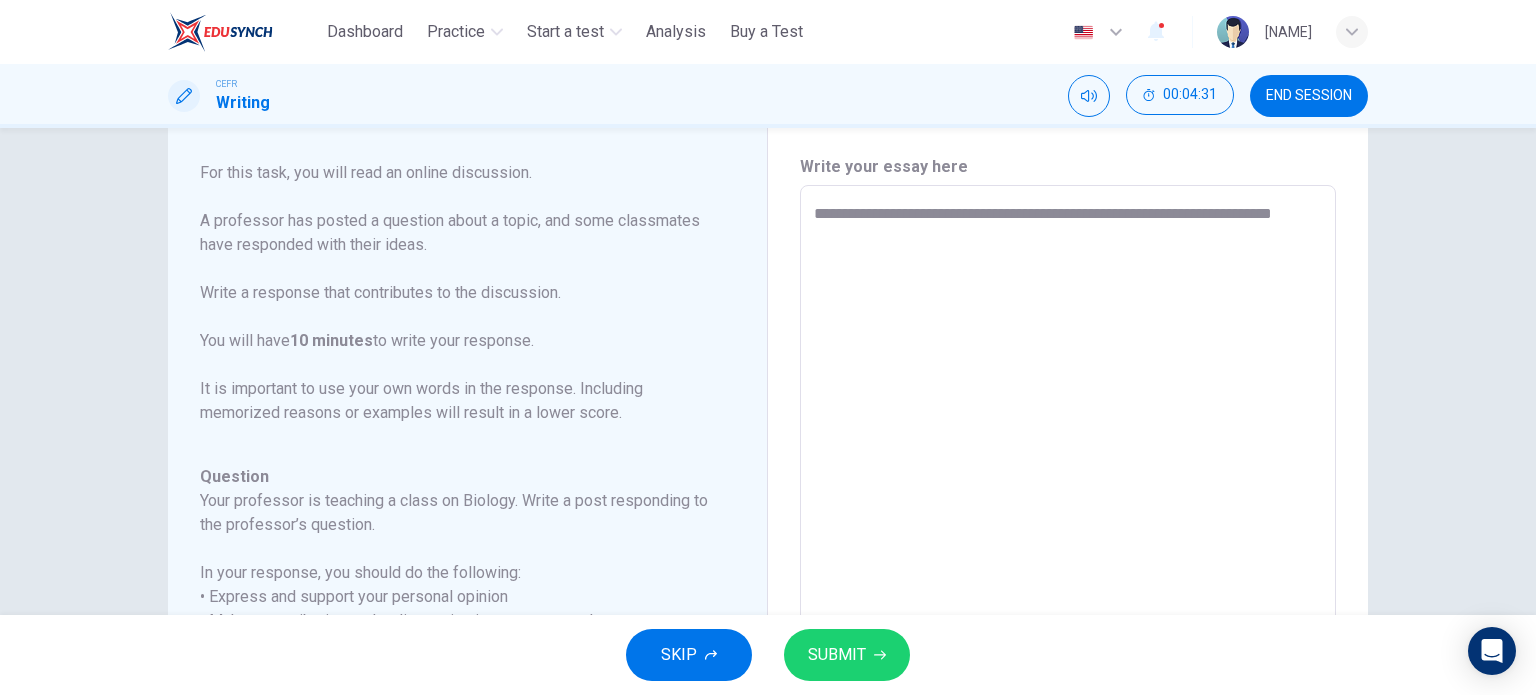 type on "**********" 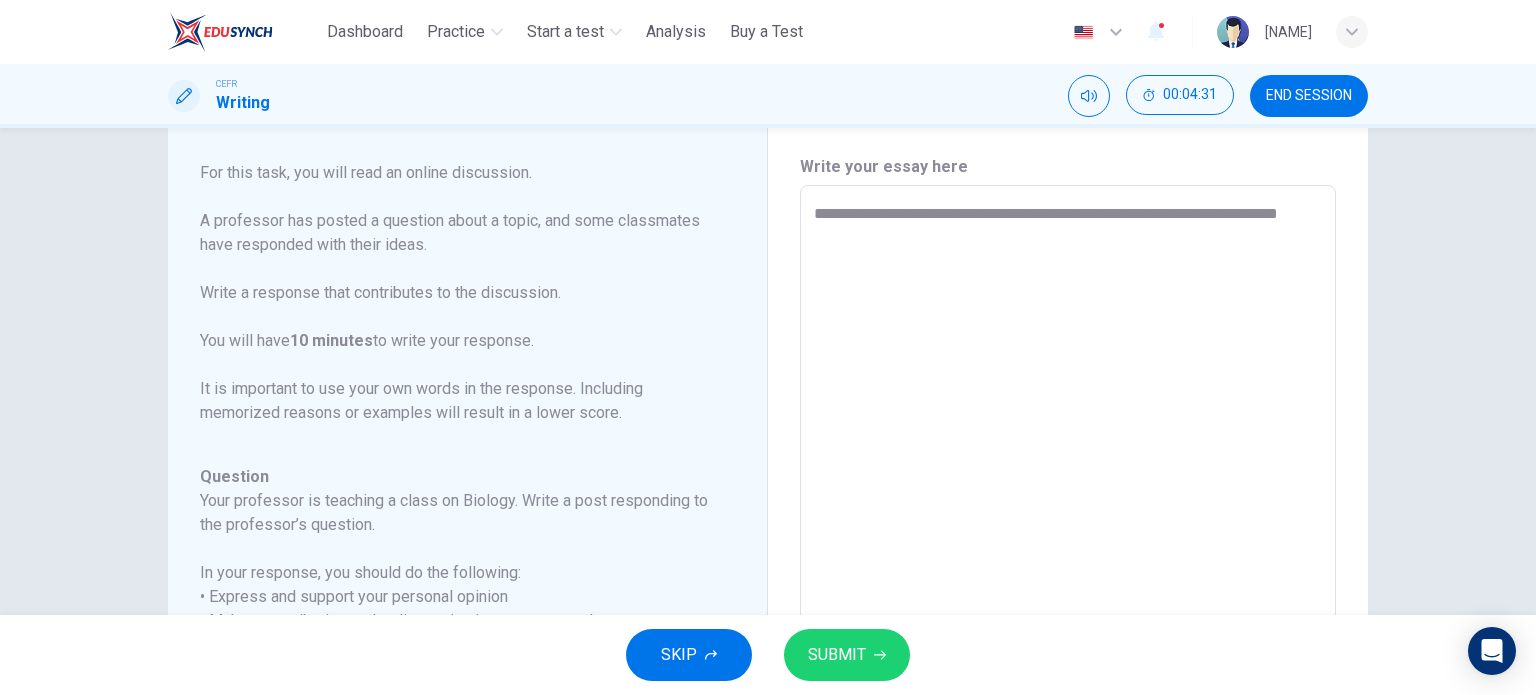 type on "**********" 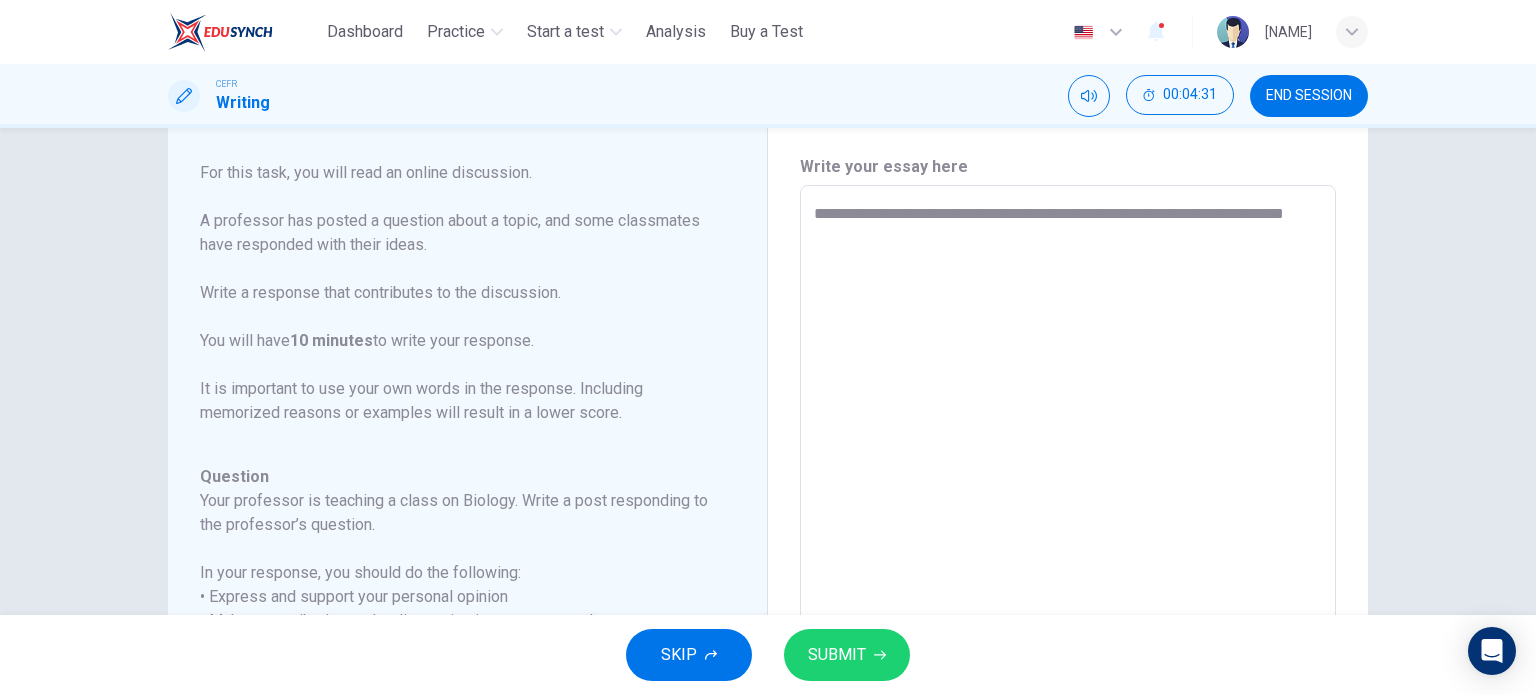 type on "*" 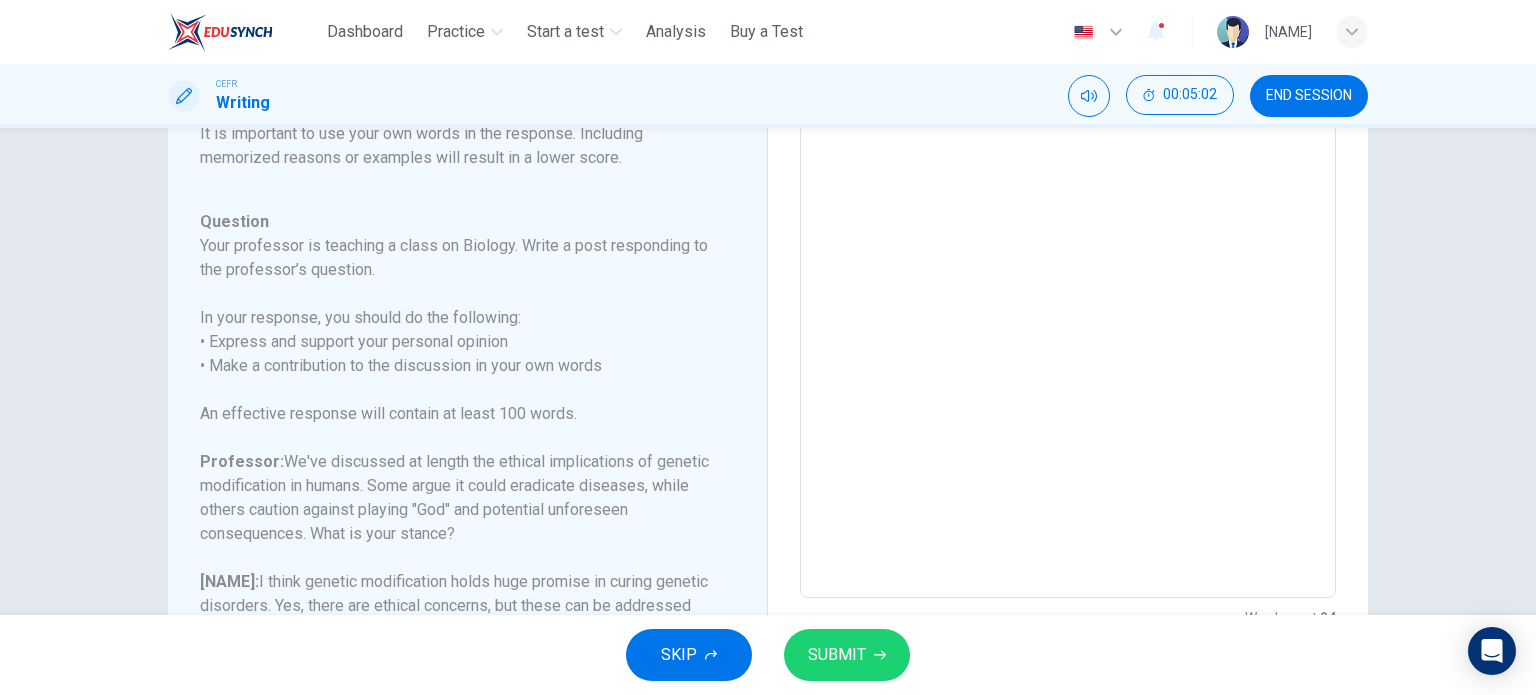 scroll, scrollTop: 320, scrollLeft: 0, axis: vertical 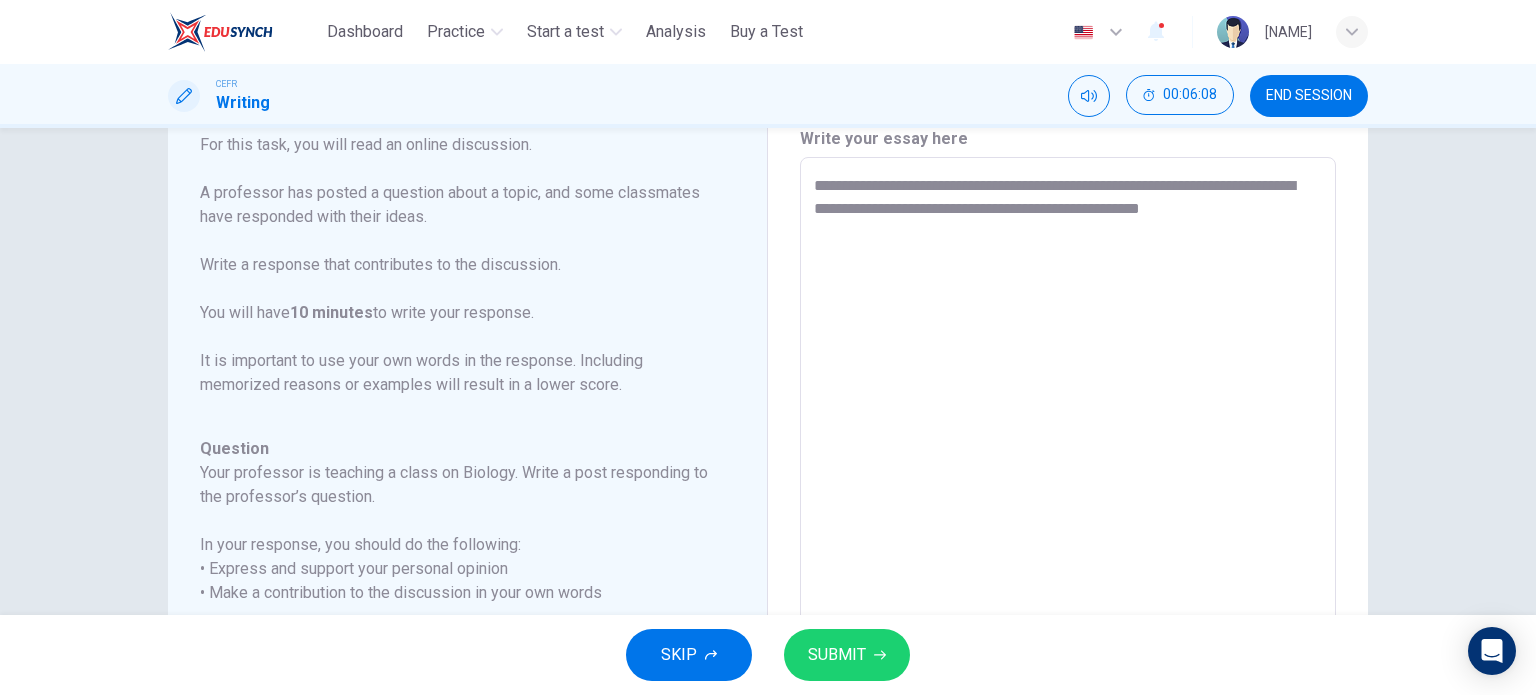 click on "Question 2 Question Type : Writing for an Academic Discussion Directions For this task, you will read an online discussion. A professor has posted a question about a topic, and some classmates have responded with their ideas. Write a response that contributes to the discussion. You will have 10 minutes to write your response. It is important to use your own words in the response. Including memorized reasons or examples will result in a lower score. Question : Your professor is teaching a class on Biology. Write a post responding to the professor’s question. In your response, you should do the following:
• Express and support your personal opinion
• Make a contribution to the discussion in your own words An effective response will contain at least 100 words. Professor: We've discussed at length the ethical implications of genetic modification in humans. Some argue it could eradicate diseases, while others caution against playing "God" and potential unforeseen consequences. What is your stance?" at bounding box center [768, 371] 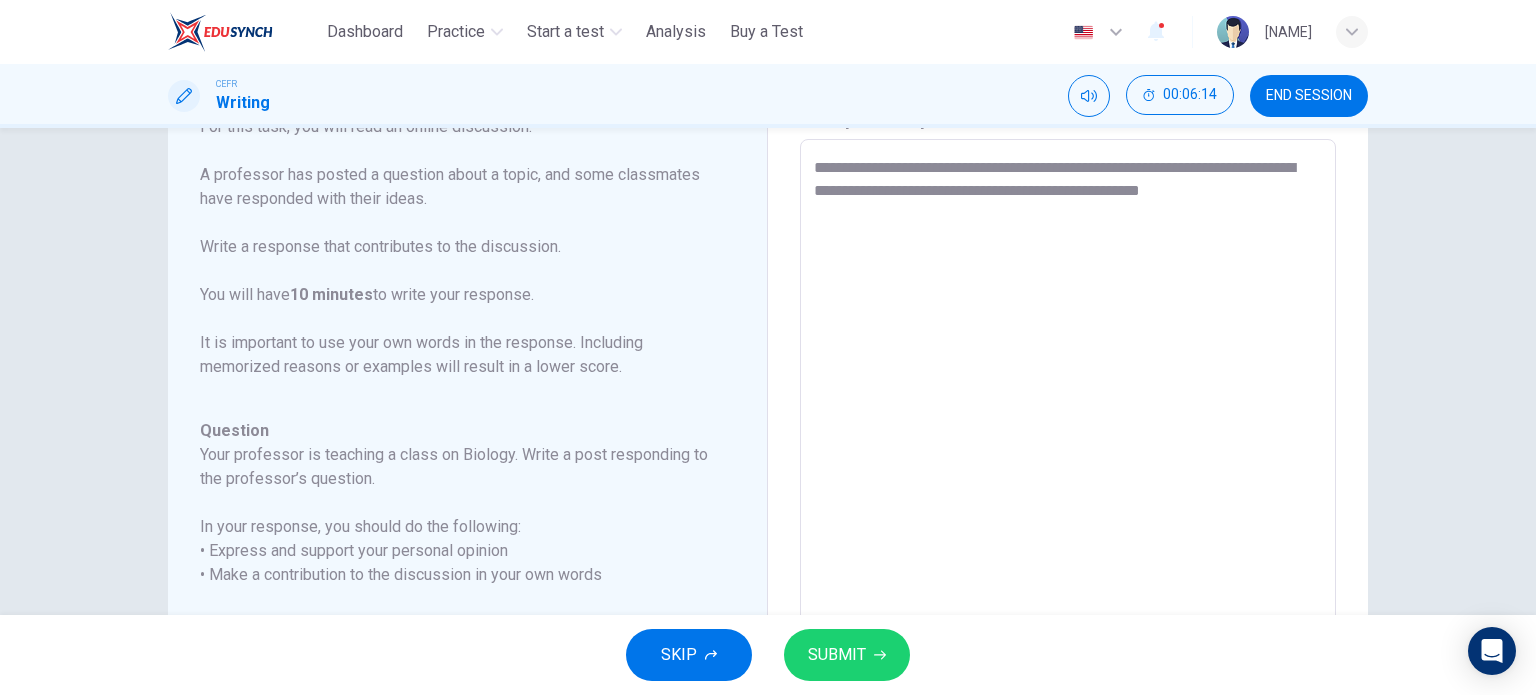 scroll, scrollTop: 95, scrollLeft: 0, axis: vertical 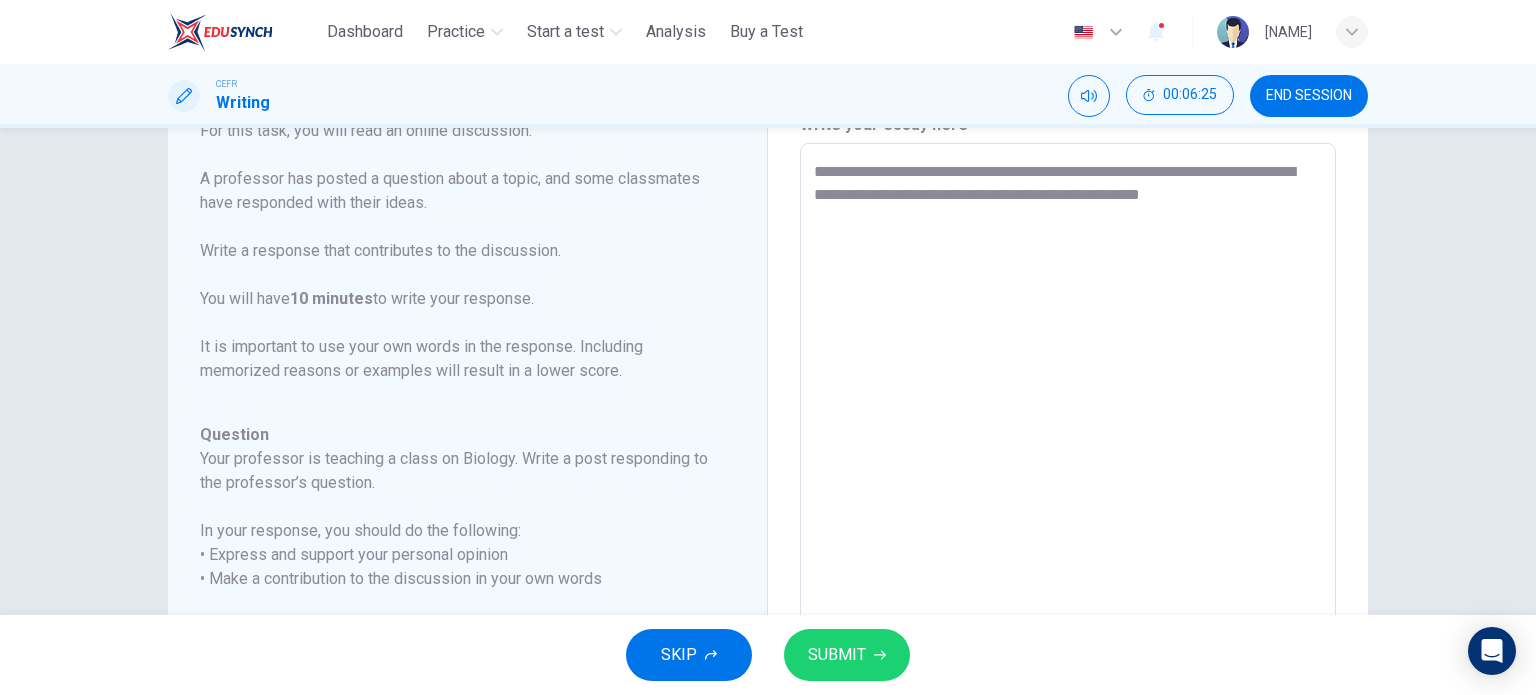 click on "**********" at bounding box center [1068, 477] 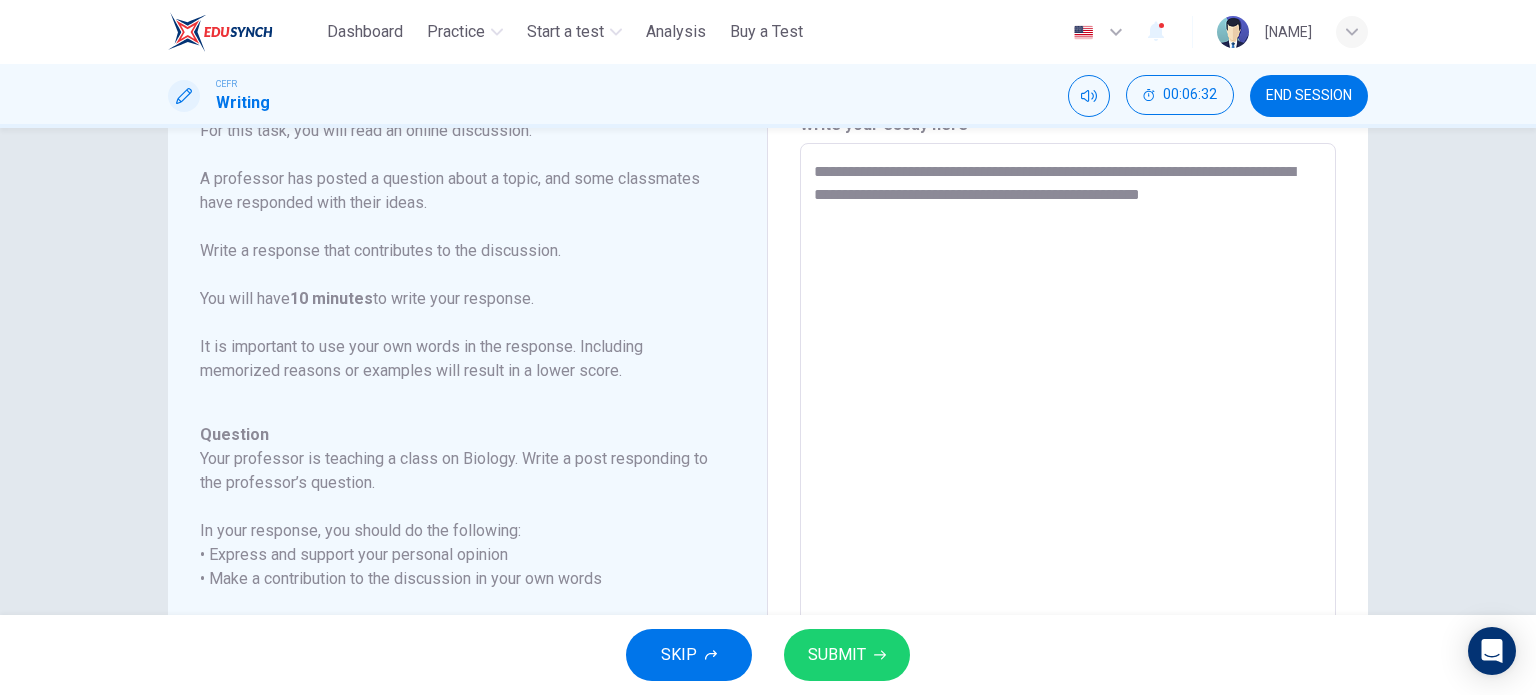 click on "**********" at bounding box center [1068, 477] 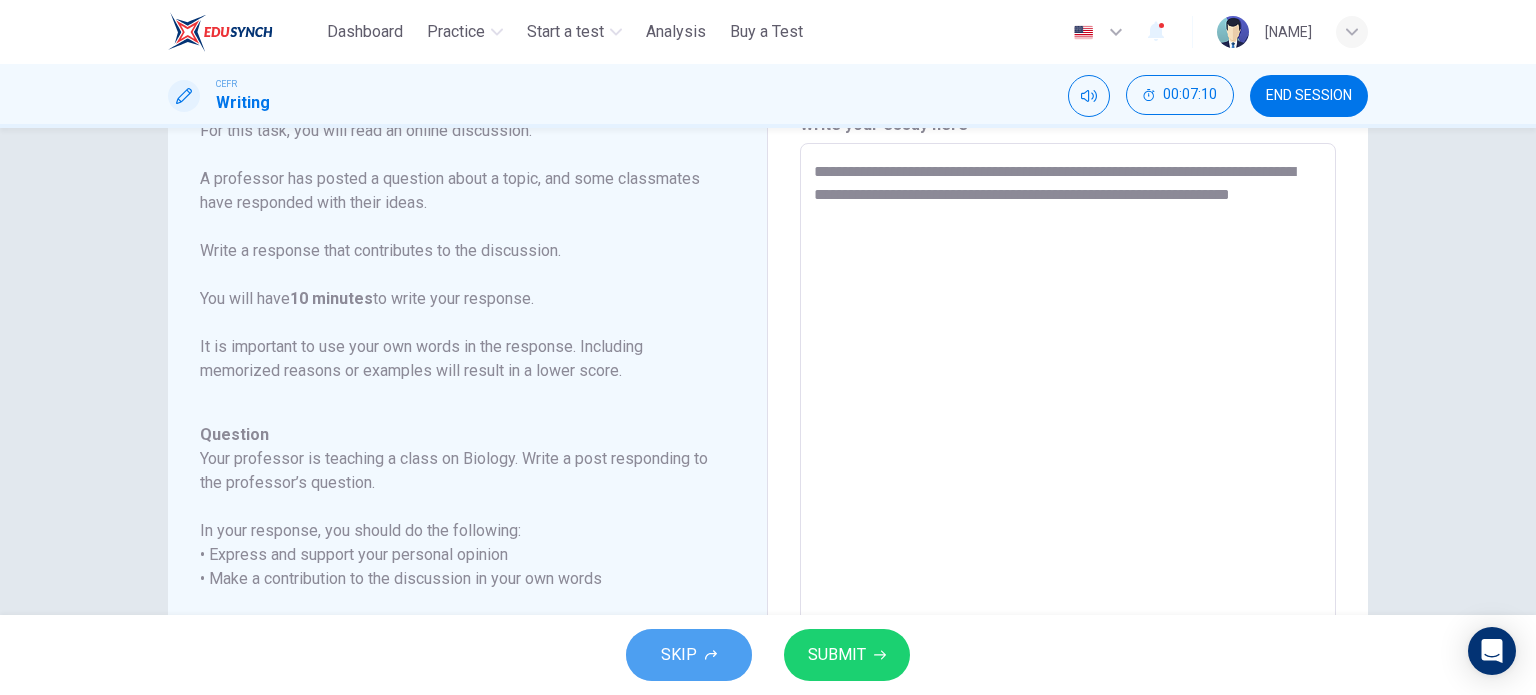 click on "SKIP" at bounding box center (679, 655) 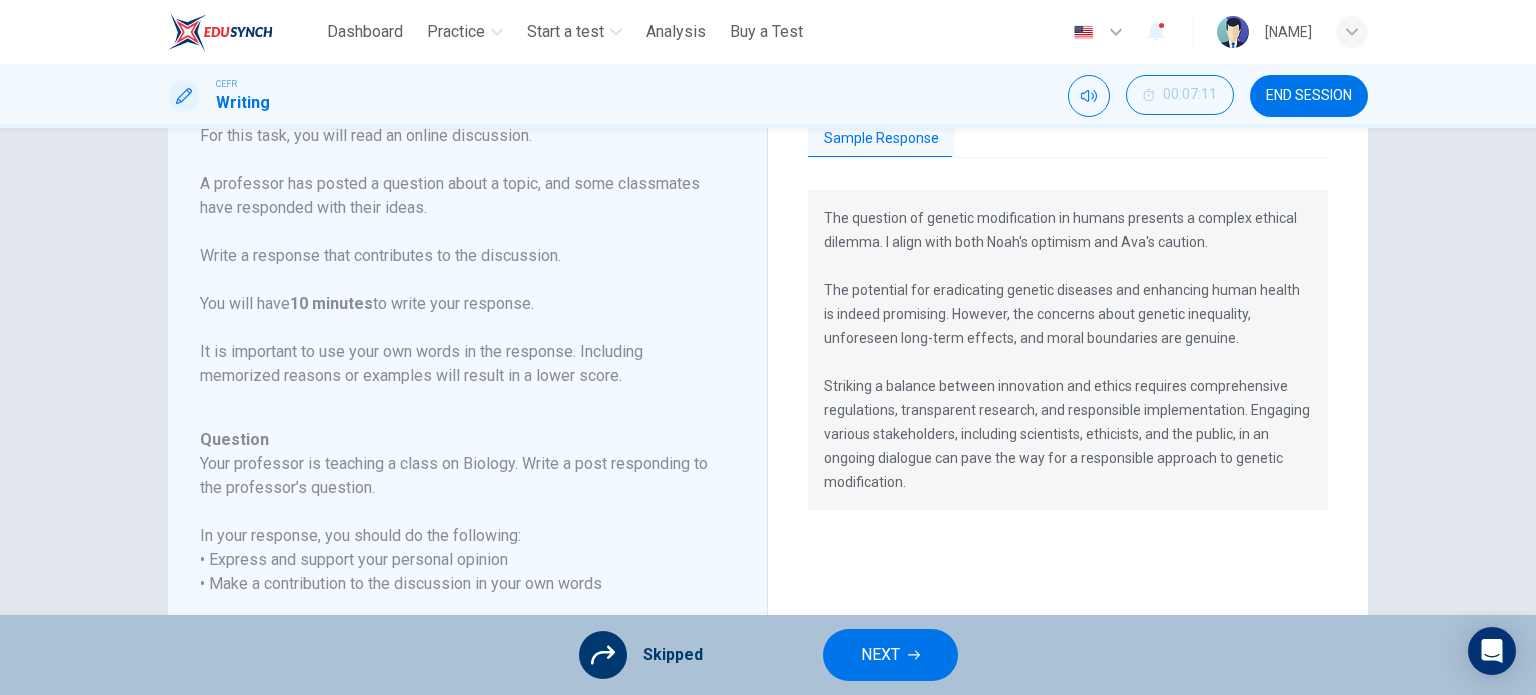 scroll, scrollTop: 87, scrollLeft: 0, axis: vertical 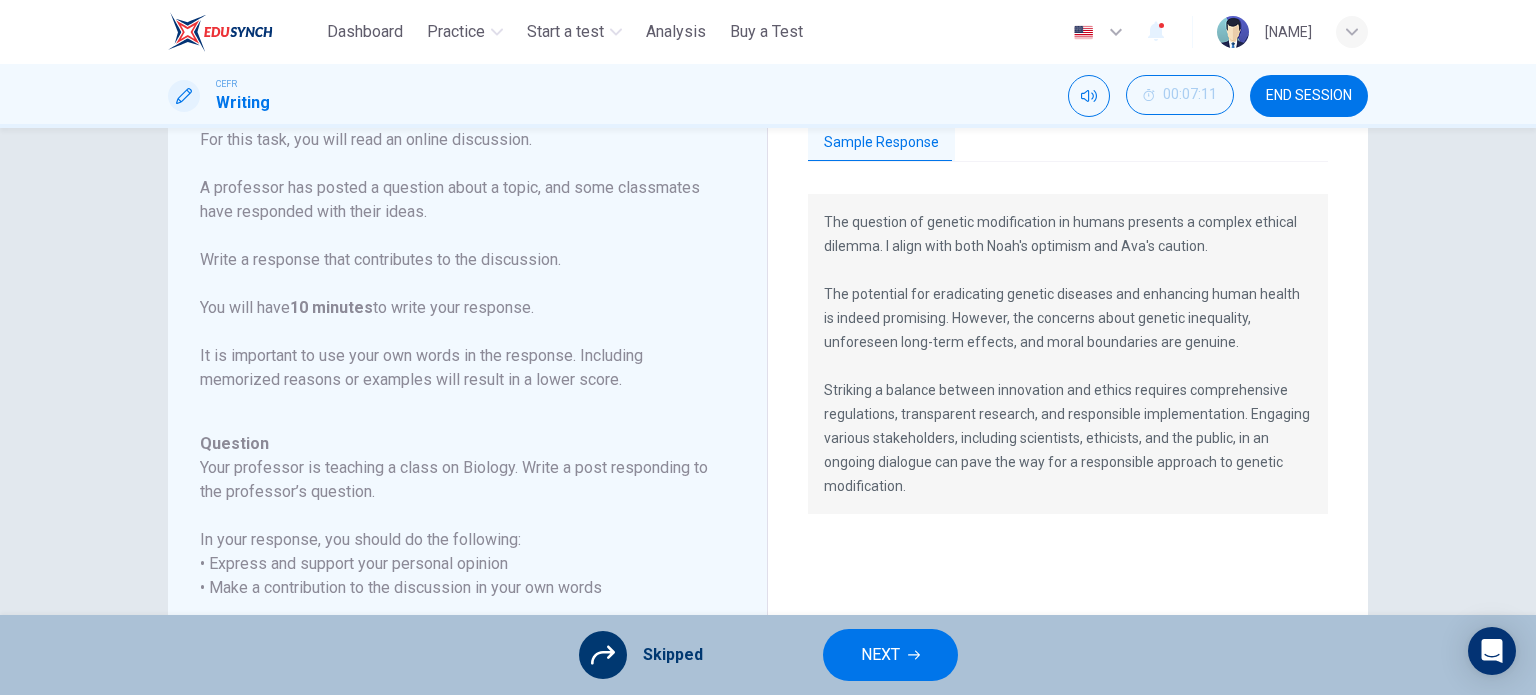 drag, startPoint x: 815, startPoint y: 221, endPoint x: 940, endPoint y: 479, distance: 286.68625 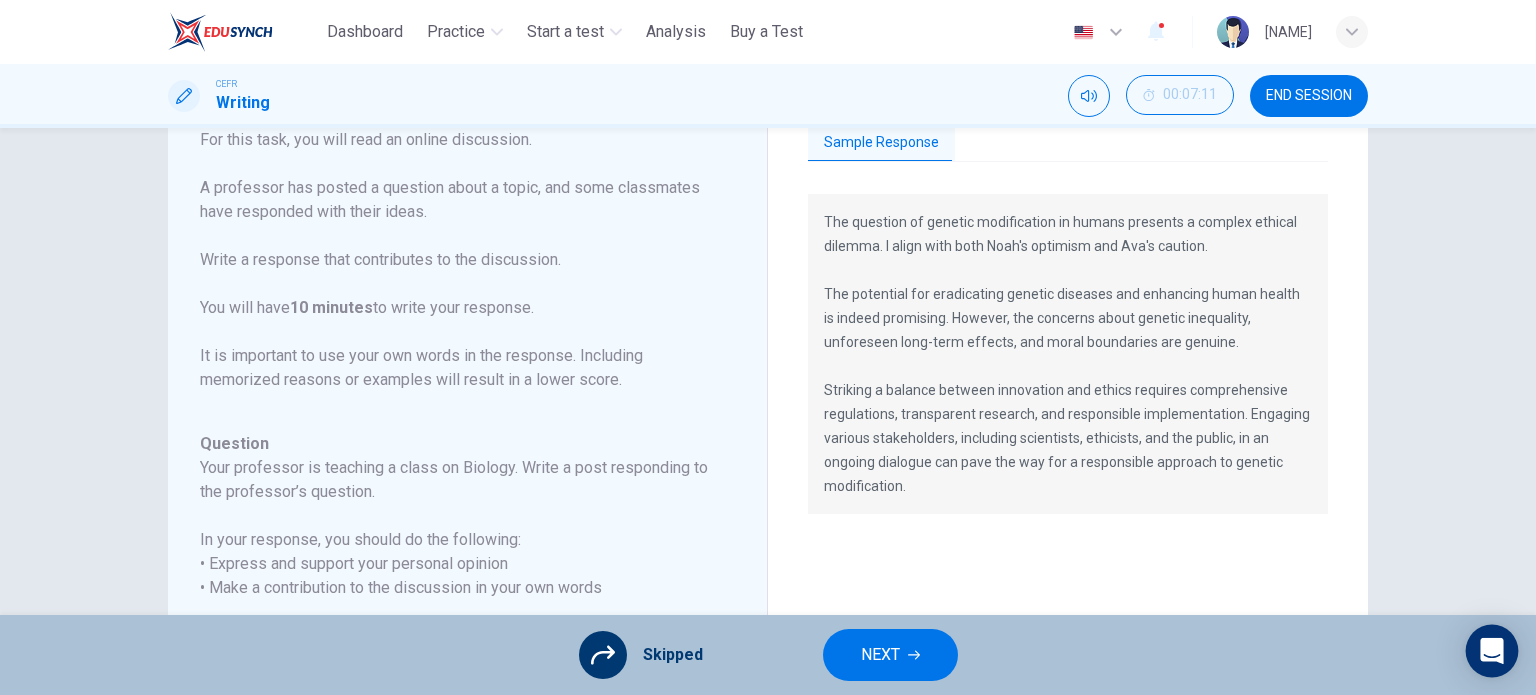 click 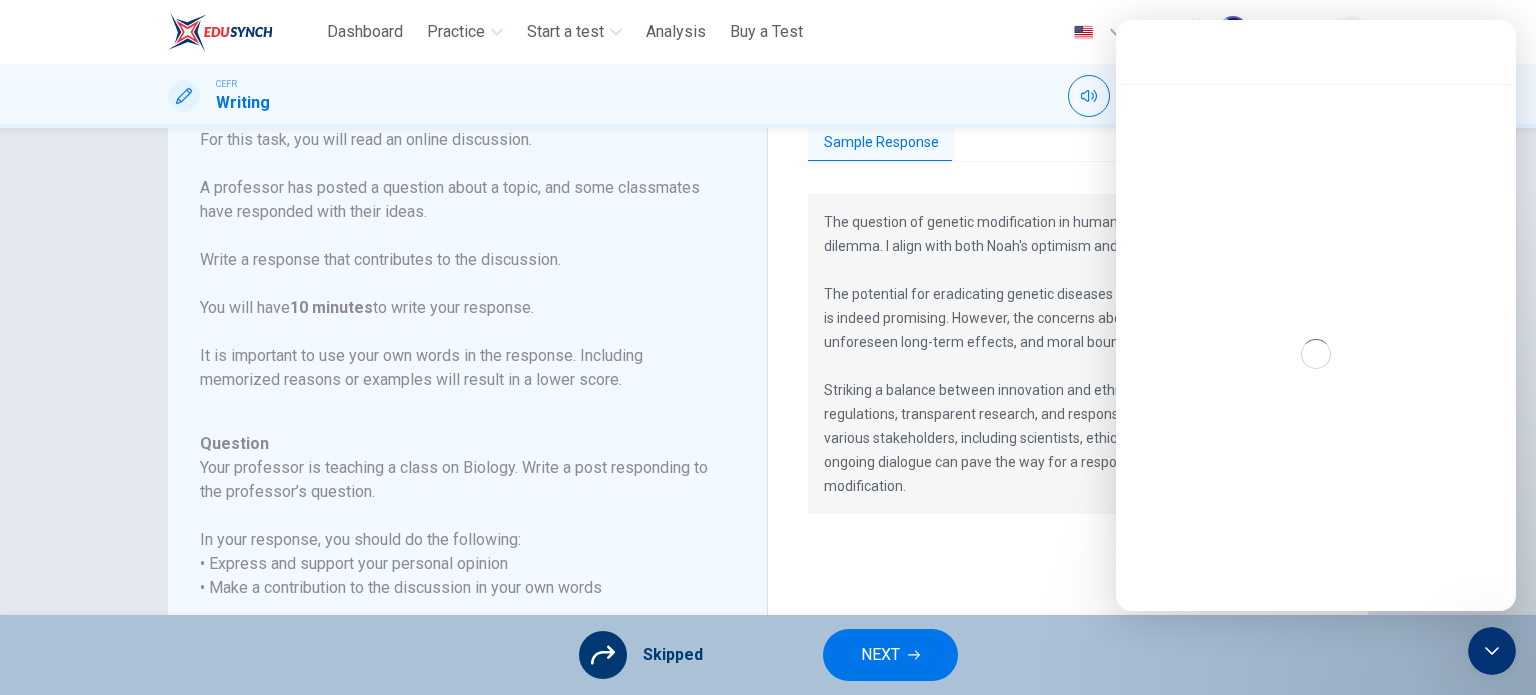 scroll, scrollTop: 0, scrollLeft: 0, axis: both 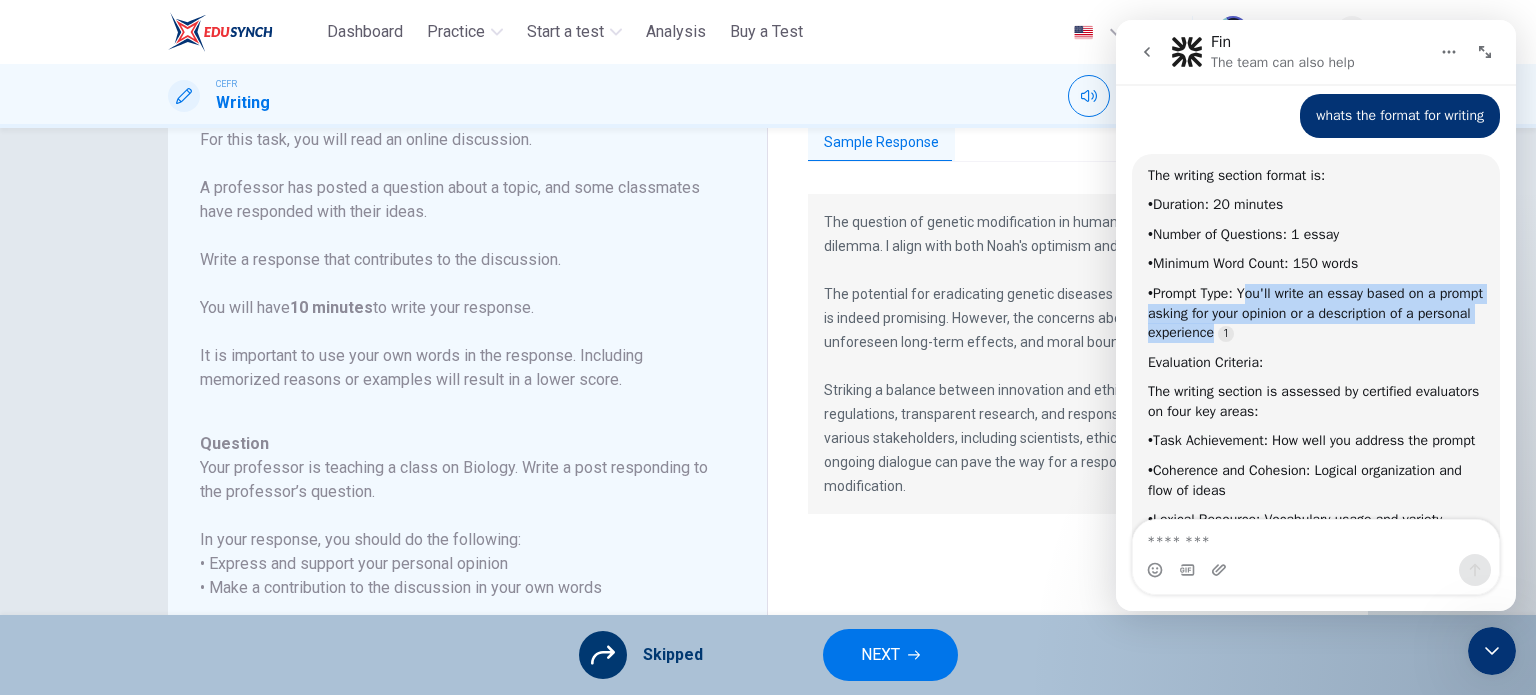 drag, startPoint x: 1253, startPoint y: 343, endPoint x: 1304, endPoint y: 374, distance: 59.682495 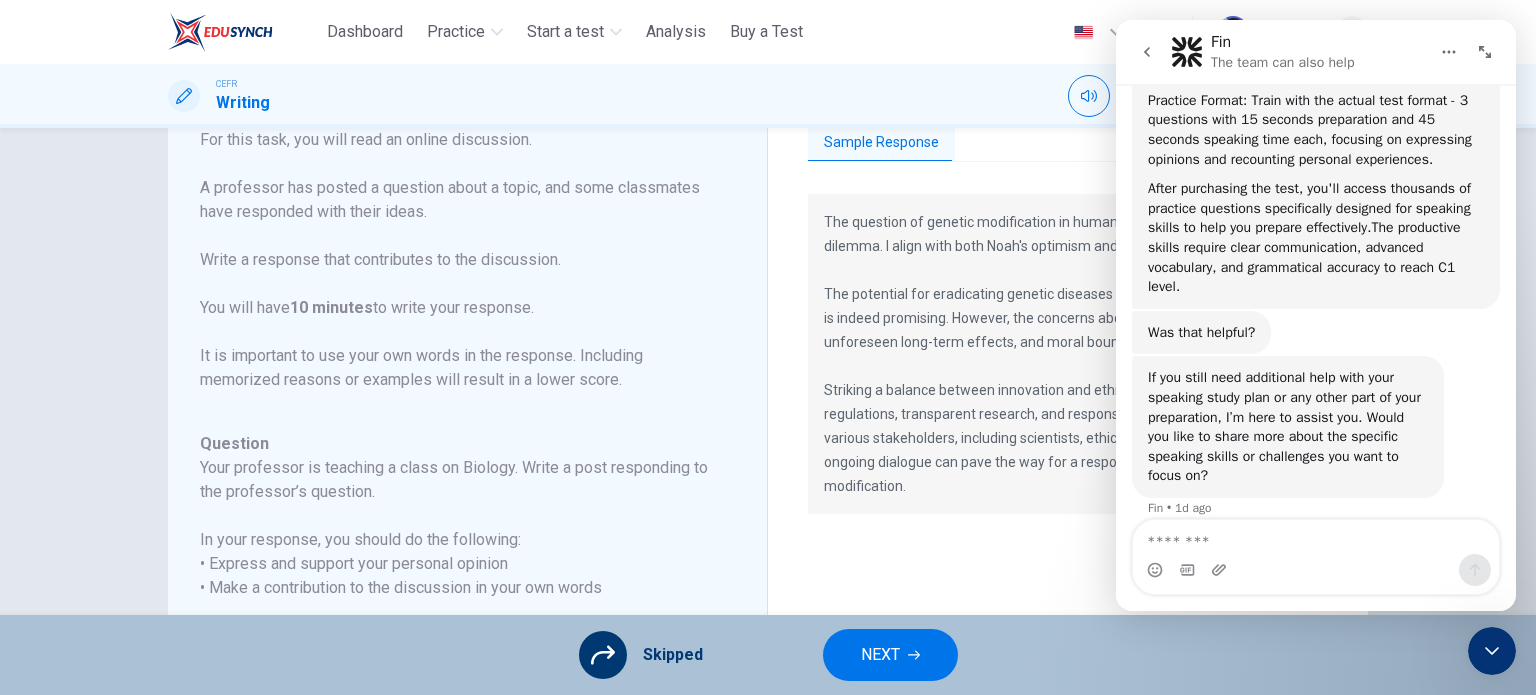 scroll, scrollTop: 8493, scrollLeft: 0, axis: vertical 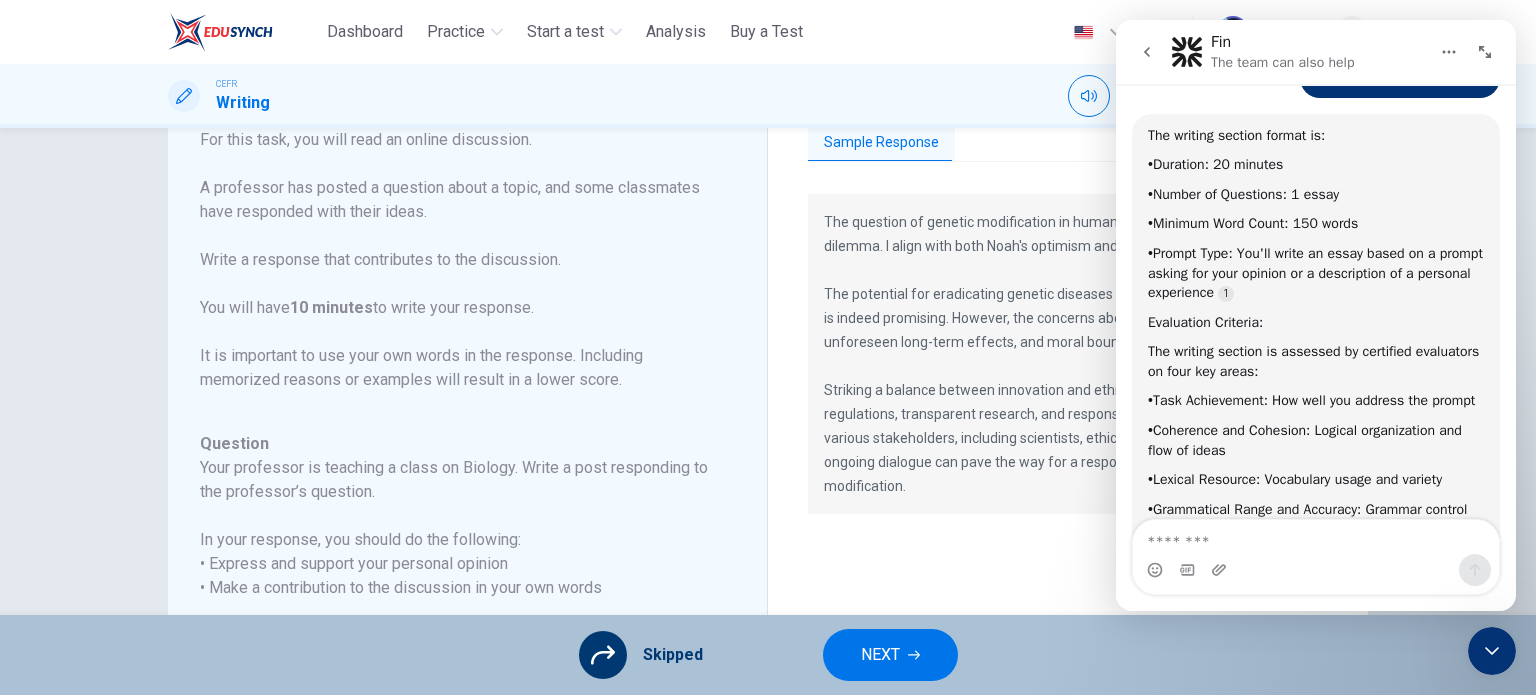 click on "• Duration : 20 minutes" at bounding box center (1316, 165) 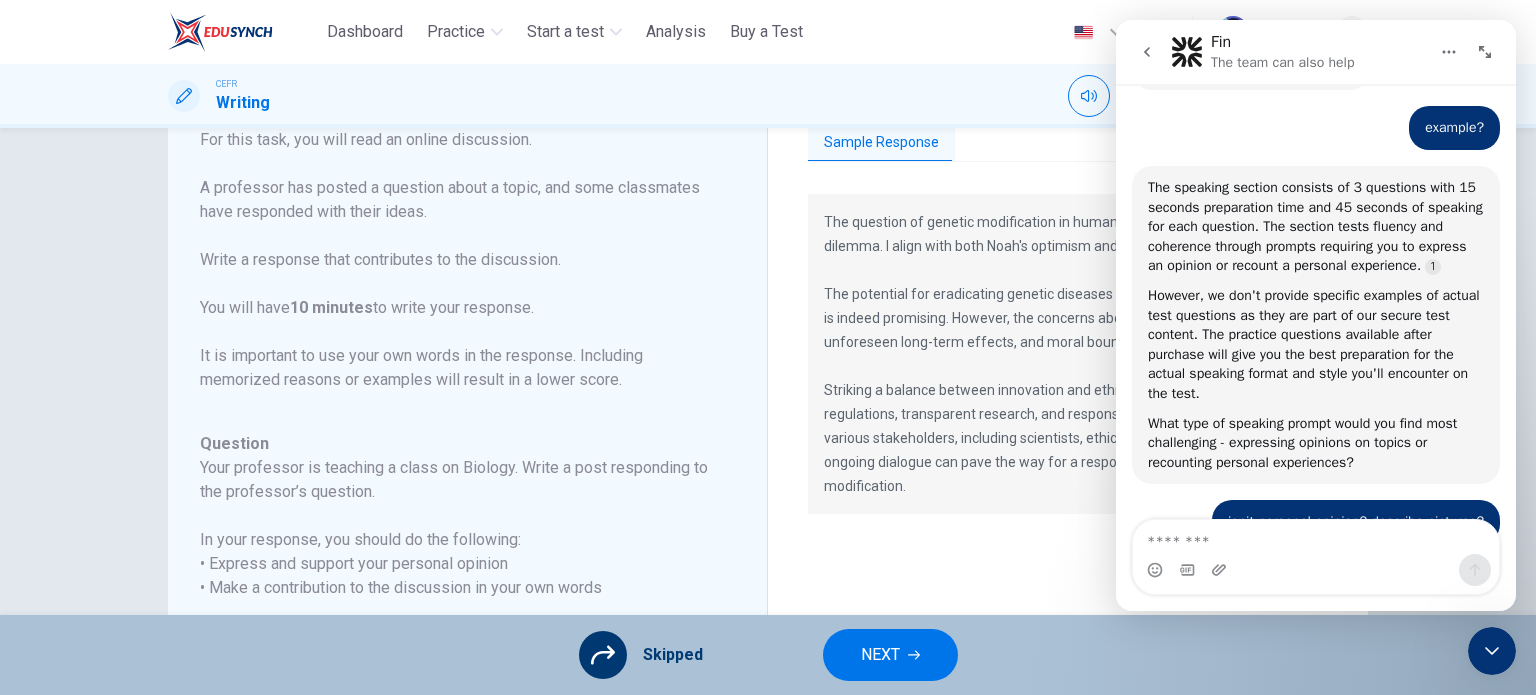 click on "Hi there 👋 ​ How can I help you? Fin • AI Agent • 1d ago Please provide your registered email address to make it easier to assist you. Fin • 1d ago what should I do to score at least C1 in this test [PERSON] • 1d ago To achieve a C1 level, you need to score an average of C1 across all four test sections (Reading, Listening, Speaking, and Writing). Key requirements: • Reading & Listening : Aim for 95% or higher on these sections • Speaking & Writing : Focus on clear communication, advanced vocabulary, and grammatical accuracy Flexible scoring combinations work too - you can balance sections. For example, if you score C2 in one area, you can score B2+ in another and still achieve overall C1. Practice resources available : After purchasing, you get thousands of practice questions for each skill area to help you prepare effectively. Fin • AI Agent • 1d ago Was that helpful? Fin • 1d ago Fin • 1d ago [USERNAME] [PERSON] • 1d ago • •" at bounding box center [1316, -1692] 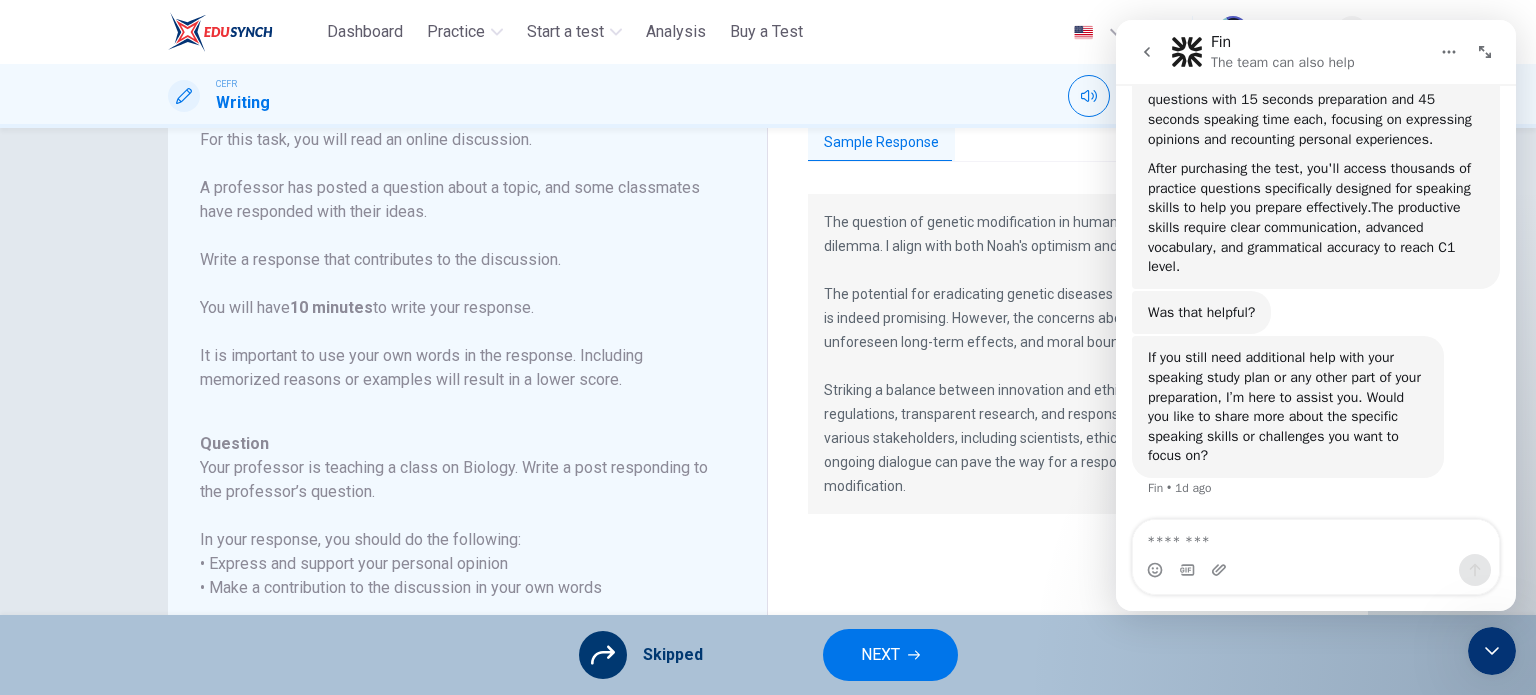 scroll, scrollTop: 8473, scrollLeft: 0, axis: vertical 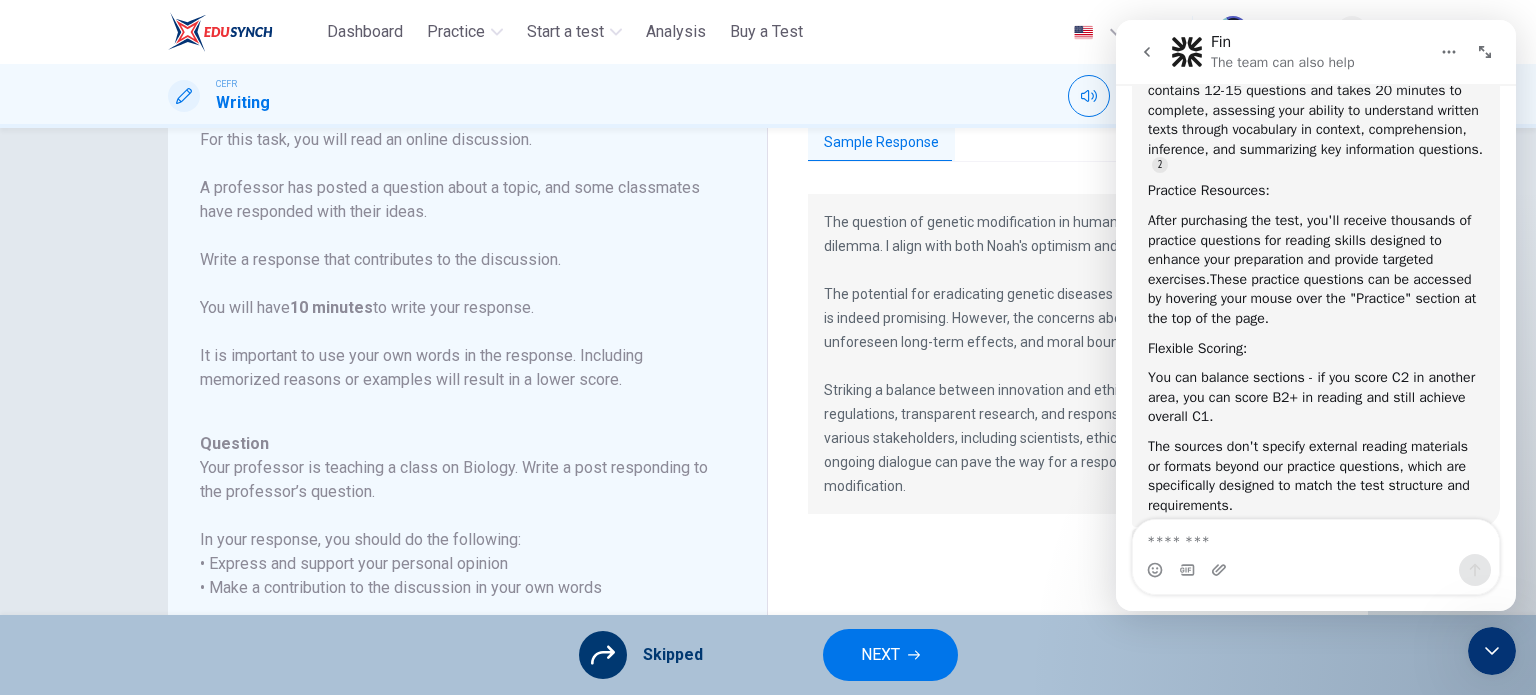 click on "Hi there 👋 ​ How can I help you? Fin • AI Agent • 1d ago Please provide your registered email address to make it easier to assist you. Fin • 1d ago what should I do to score at least C1 in this test [PERSON] • 1d ago To achieve a C1 level, you need to score an average of C1 across all four test sections (Reading, Listening, Speaking, and Writing). Key requirements: • Reading & Listening : Aim for 95% or higher on these sections • Speaking & Writing : Focus on clear communication, advanced vocabulary, and grammatical accuracy Flexible scoring combinations work too - you can balance sections. For example, if you score C2 in one area, you can score B2+ in another and still achieve overall C1. Practice resources available : After purchasing, you get thousands of practice questions for each skill area to help you prepare effectively. Fin • AI Agent • 1d ago Was that helpful? Fin • 1d ago Fin • 1d ago [USERNAME] [PERSON] • 1d ago • •" at bounding box center (1316, 2053) 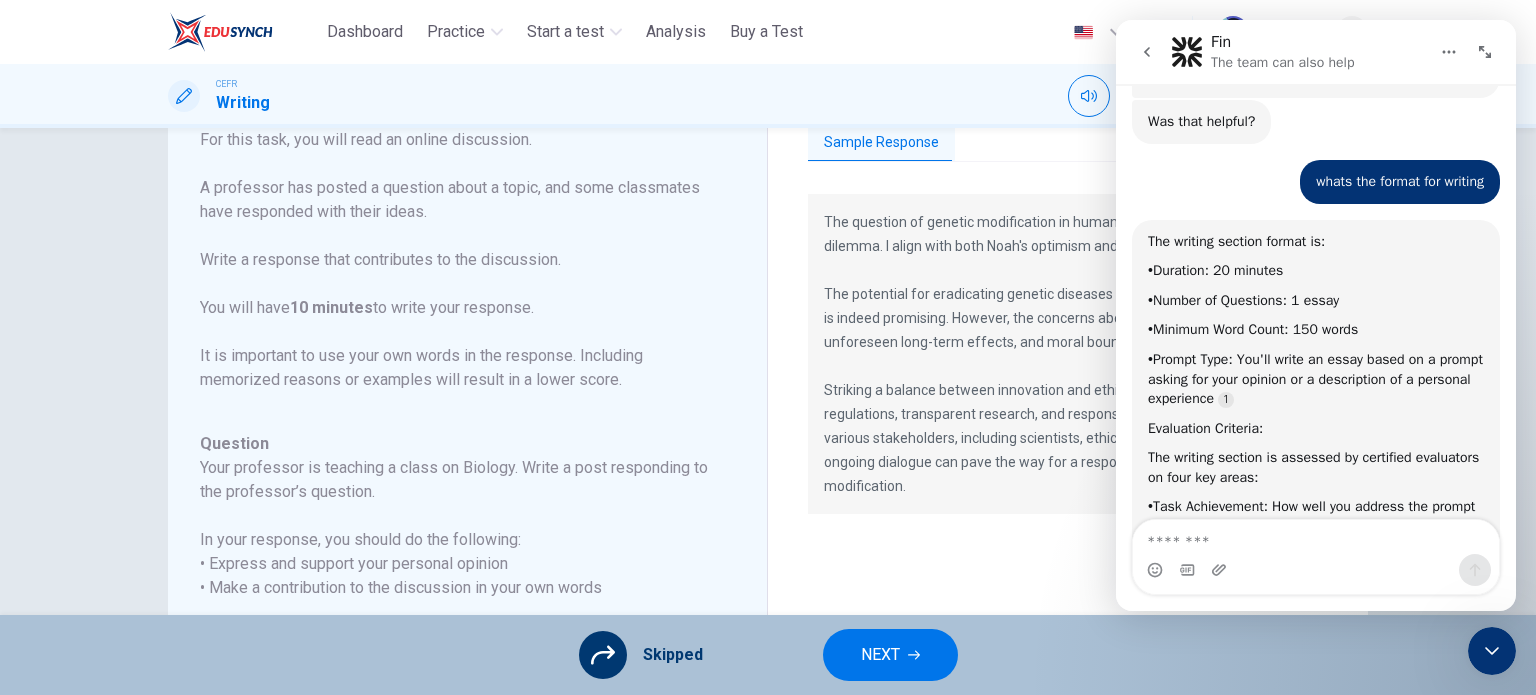 scroll, scrollTop: 2907, scrollLeft: 0, axis: vertical 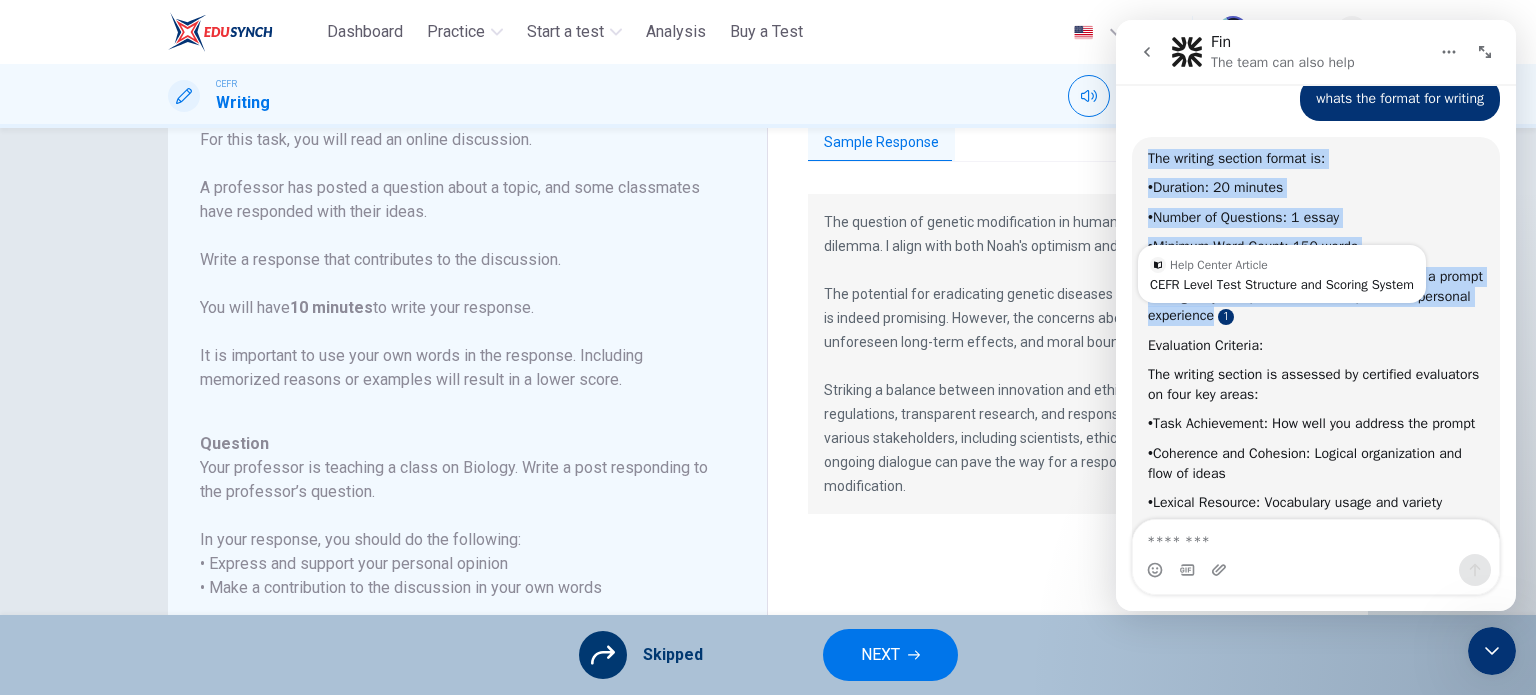 drag, startPoint x: 1148, startPoint y: 213, endPoint x: 1291, endPoint y: 365, distance: 208.69356 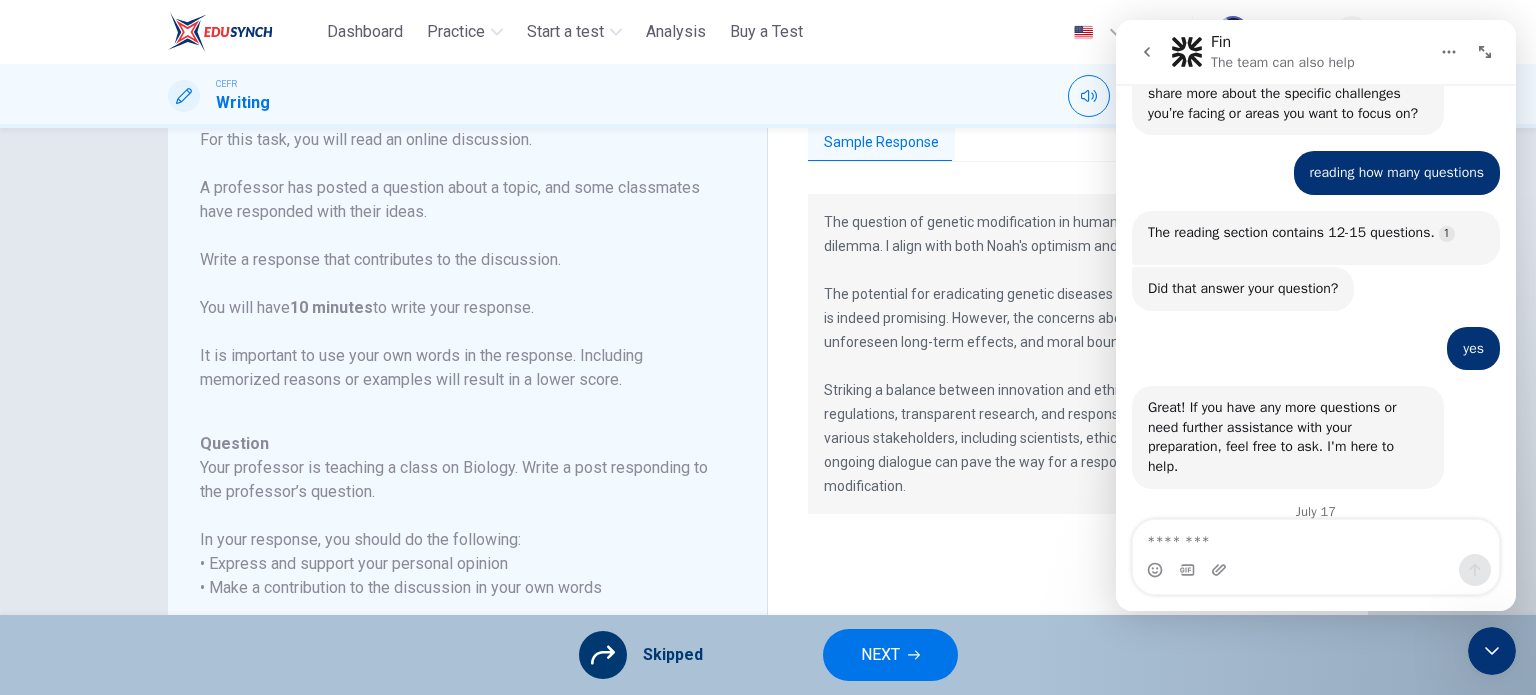scroll, scrollTop: 8493, scrollLeft: 0, axis: vertical 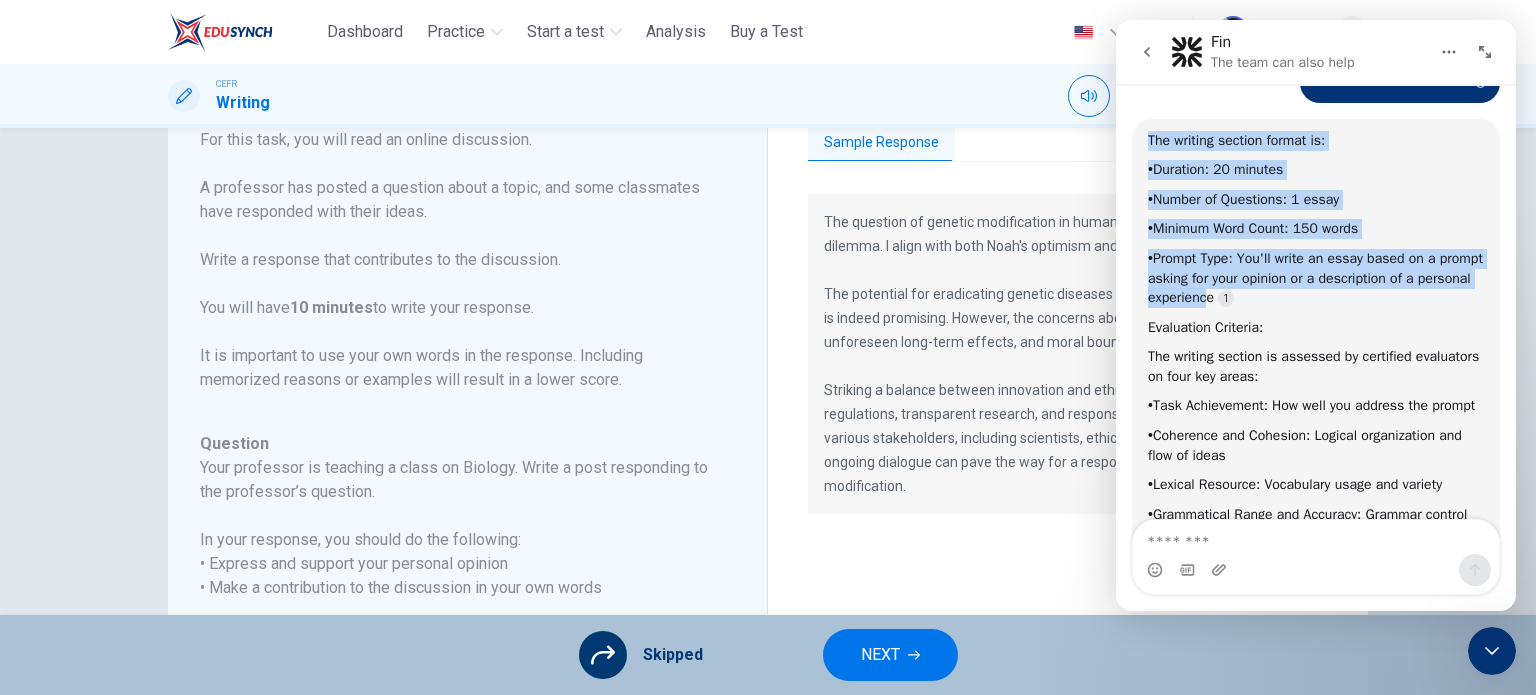 drag, startPoint x: 1150, startPoint y: 400, endPoint x: 1266, endPoint y: 343, distance: 129.24782 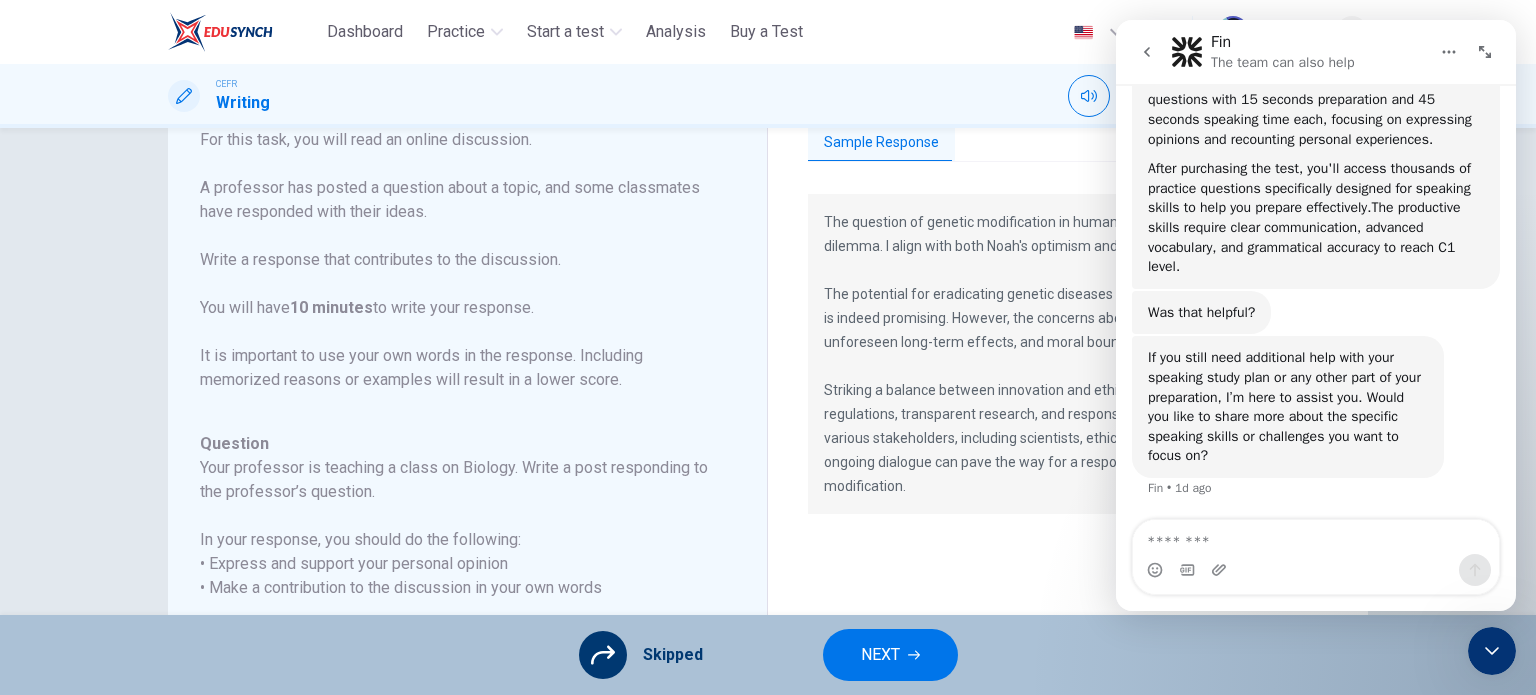 scroll, scrollTop: 8473, scrollLeft: 0, axis: vertical 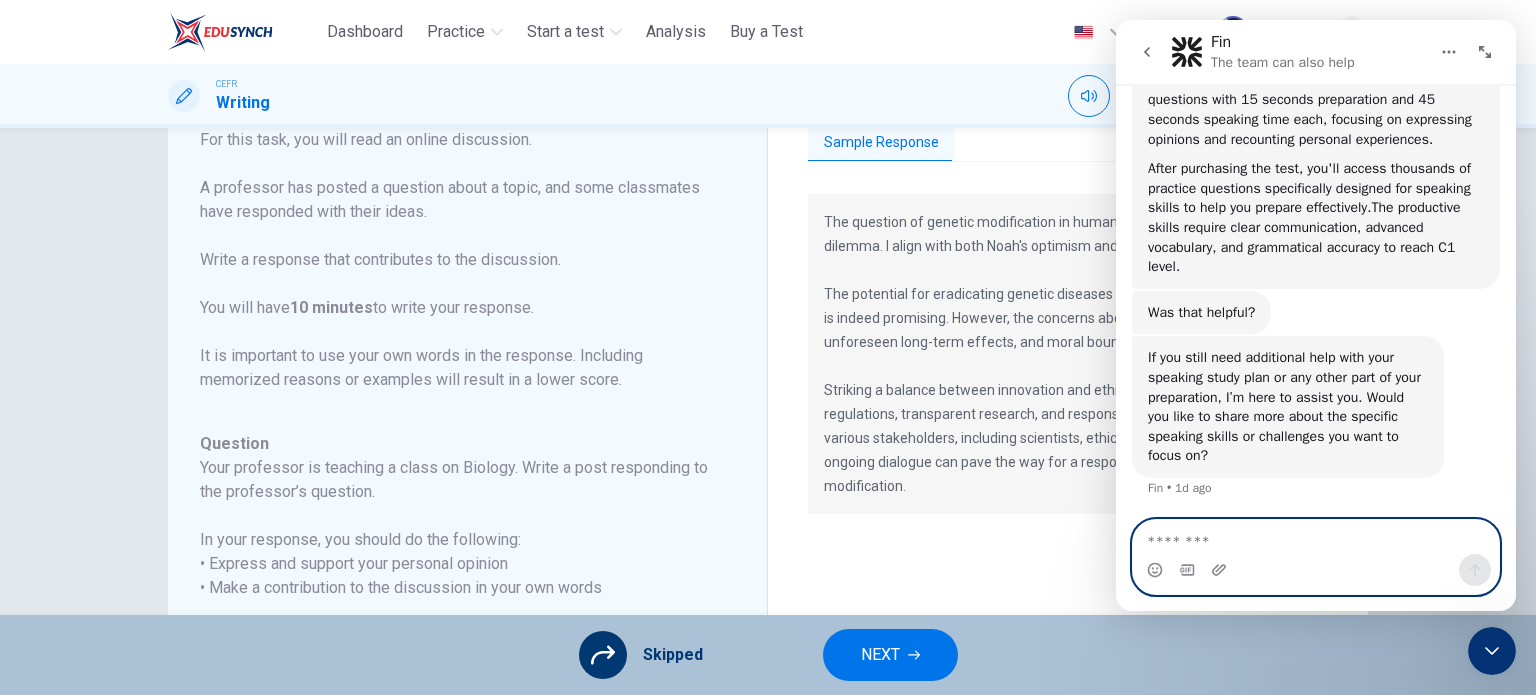 click at bounding box center [1316, 537] 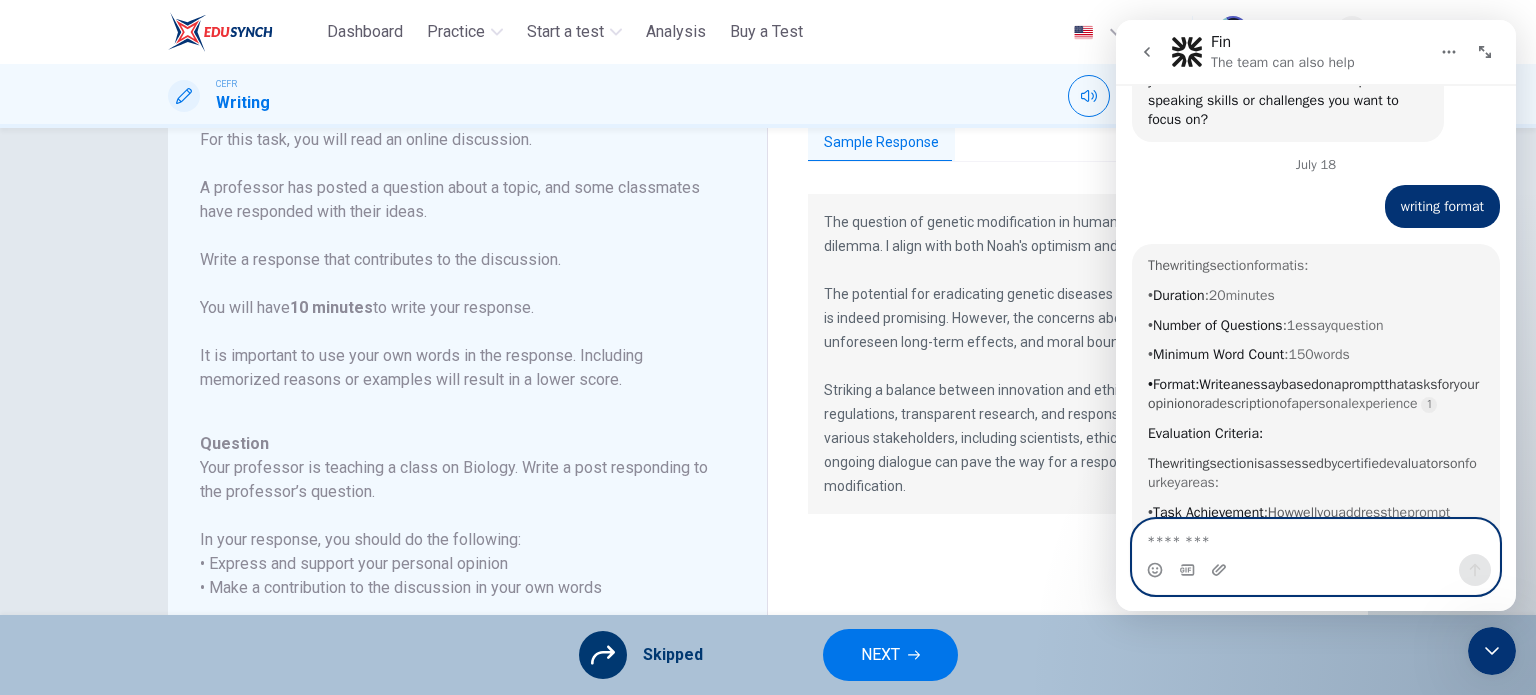 scroll, scrollTop: 8900, scrollLeft: 0, axis: vertical 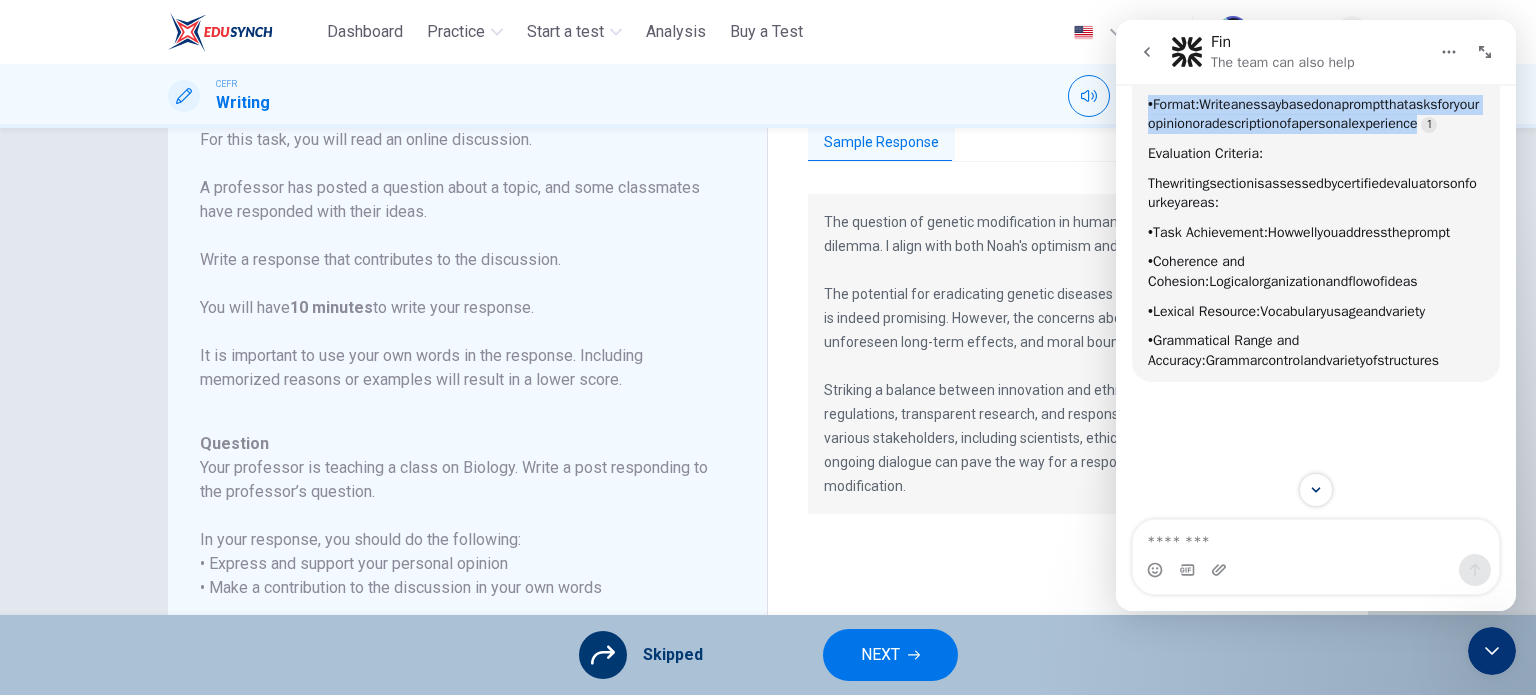 drag, startPoint x: 1151, startPoint y: 125, endPoint x: 1260, endPoint y: 272, distance: 183.00273 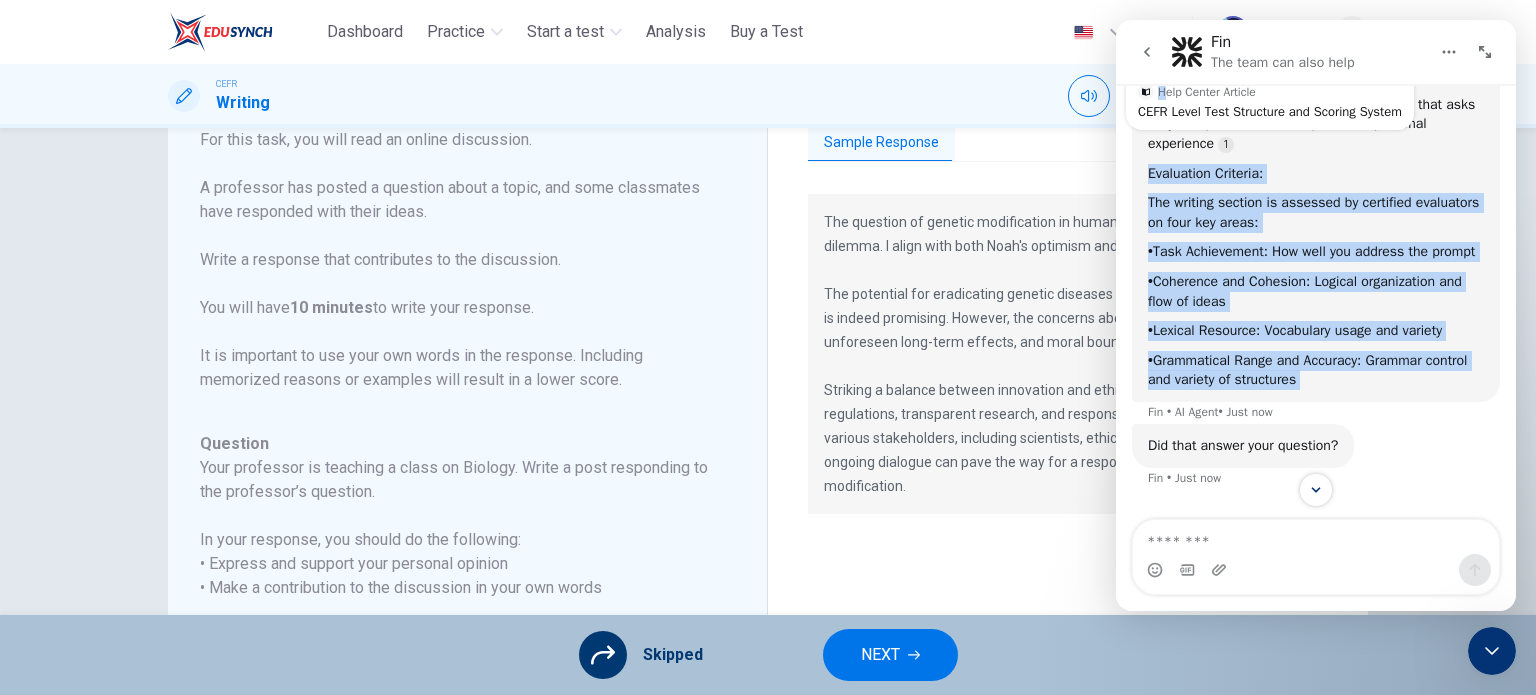 drag, startPoint x: 1202, startPoint y: 243, endPoint x: 1168, endPoint y: 217, distance: 42.80187 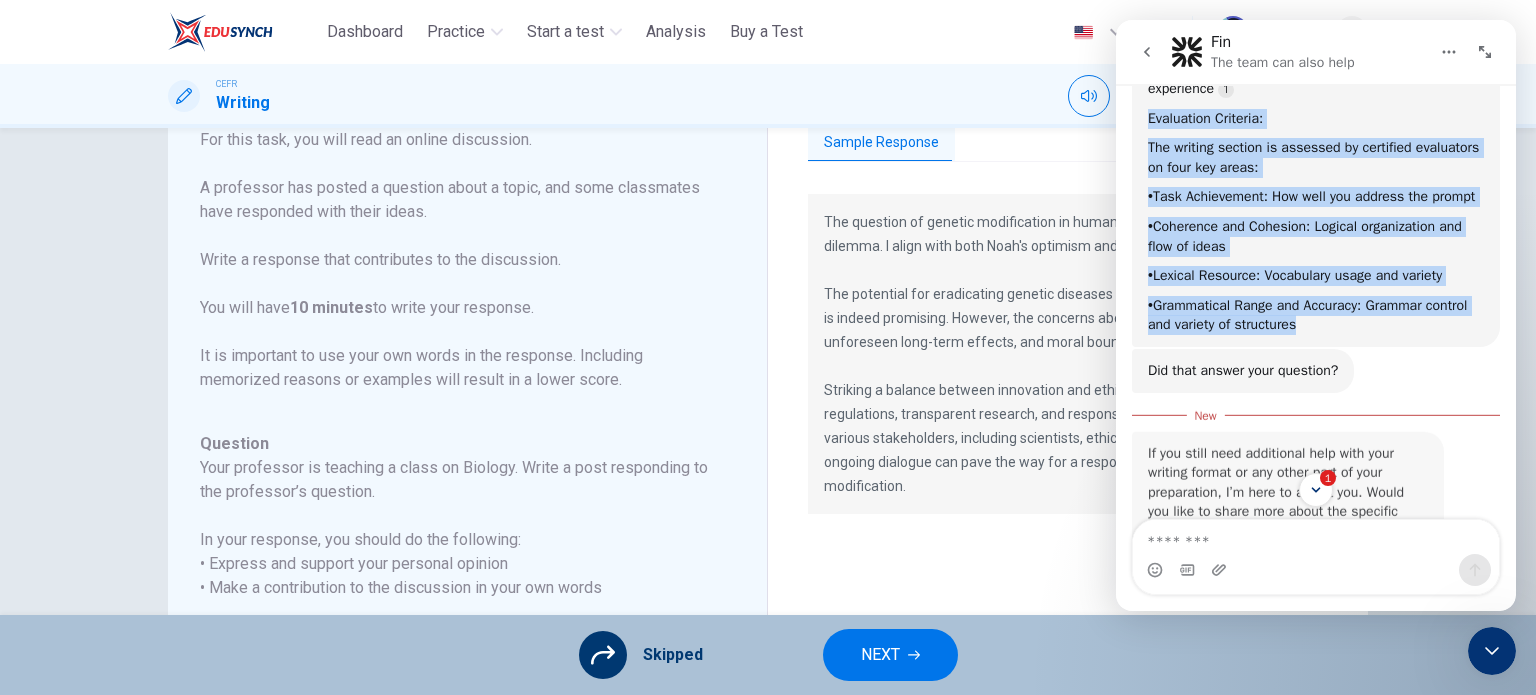 scroll, scrollTop: 2, scrollLeft: 0, axis: vertical 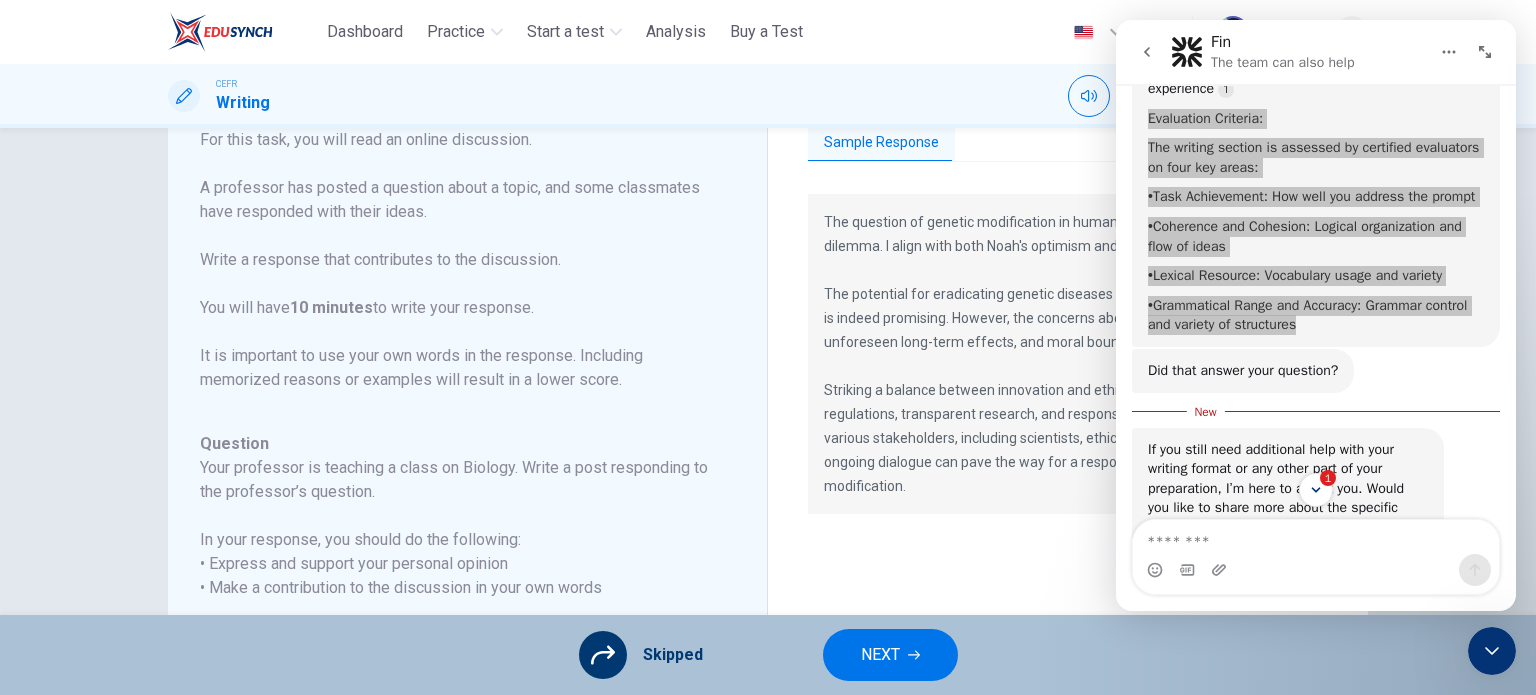 click on "The question of genetic modification in humans presents a complex ethical dilemma. I align with both Noah's optimism and Ava's caution. The potential for eradicating genetic diseases and enhancing human health is indeed promising. However, the concerns about genetic inequality, unforeseen long-term effects, and moral boundaries are genuine. Striking a balance between innovation and ethics requires comprehensive regulations, transparent research, and responsible implementation. Engaging various stakeholders, including scientists, ethicists, and the public, in an ongoing dialogue can pave the way for a responsible approach to genetic modification." at bounding box center (1068, 354) 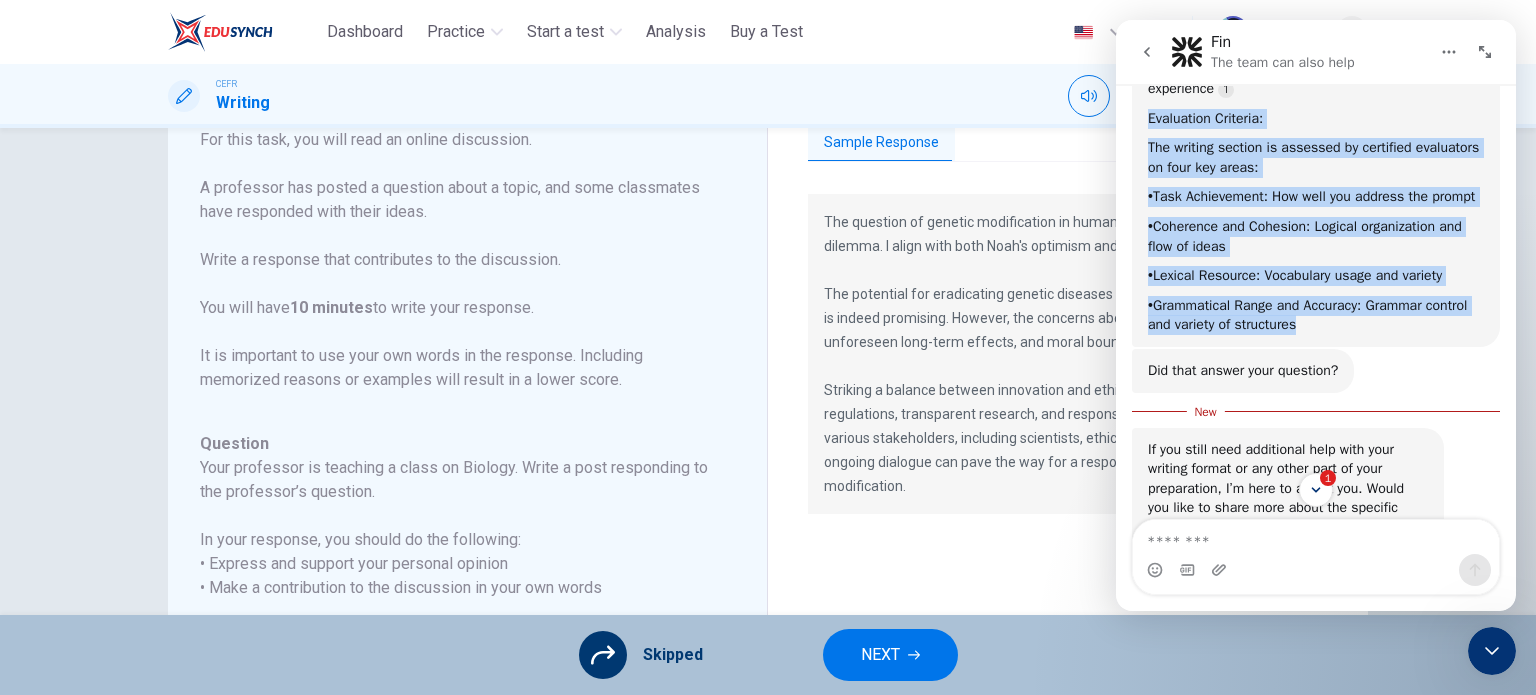 click 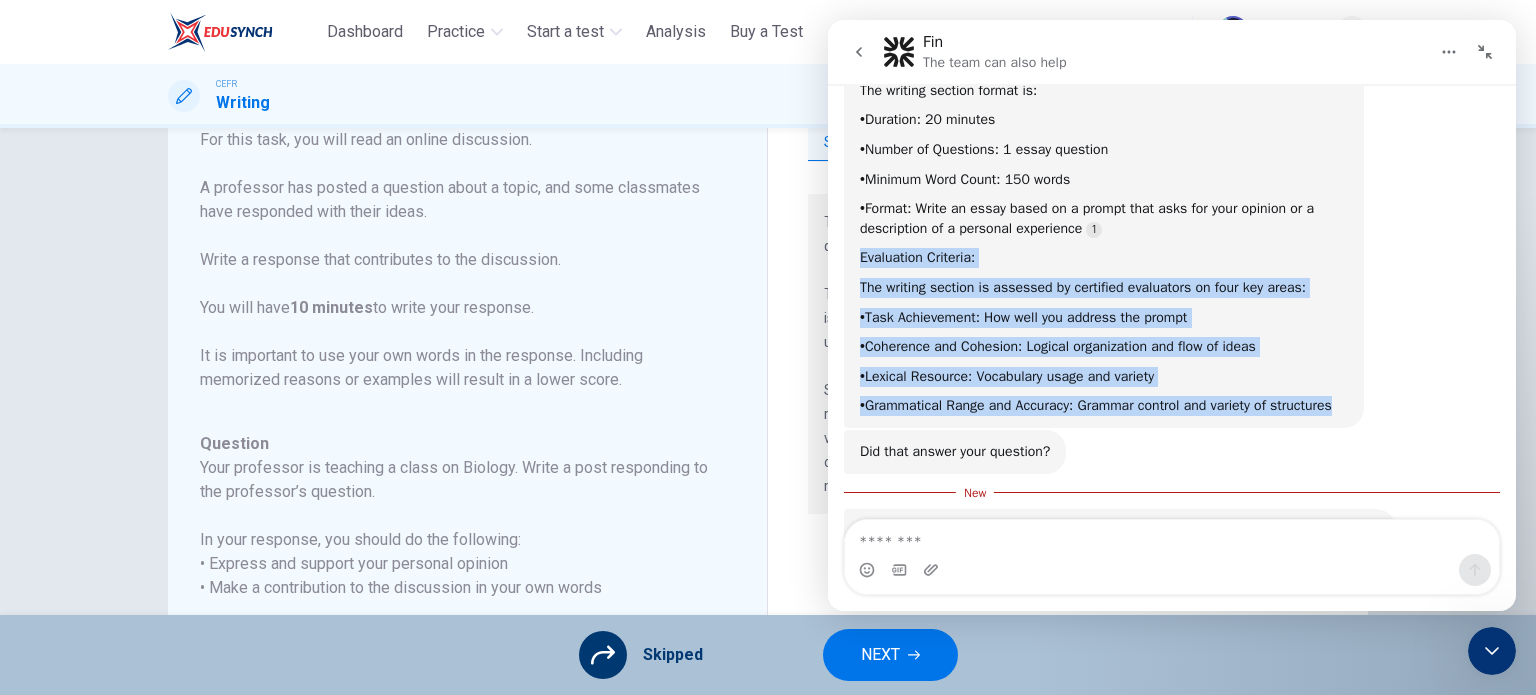 scroll, scrollTop: 7173, scrollLeft: 0, axis: vertical 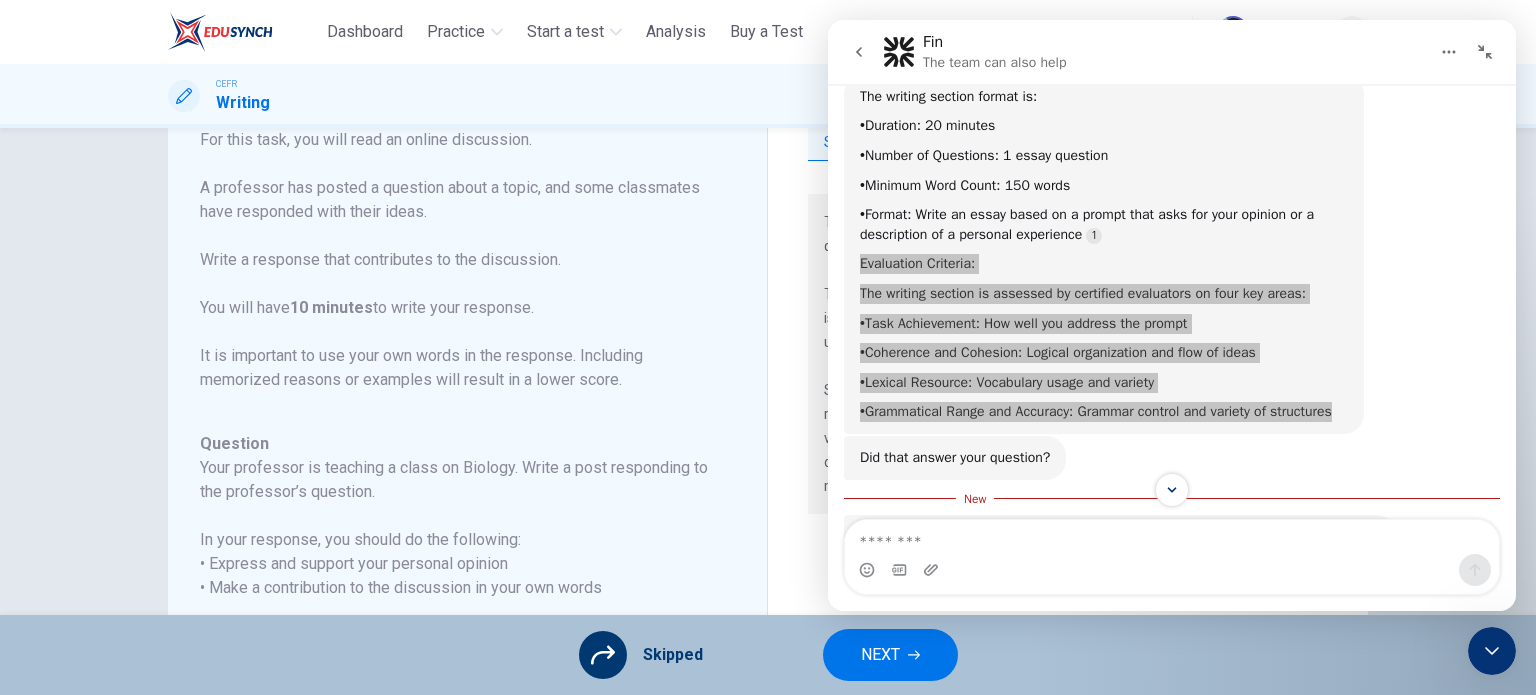 click on "CEFR Writing 00:07:11 END SESSION" at bounding box center [768, 96] 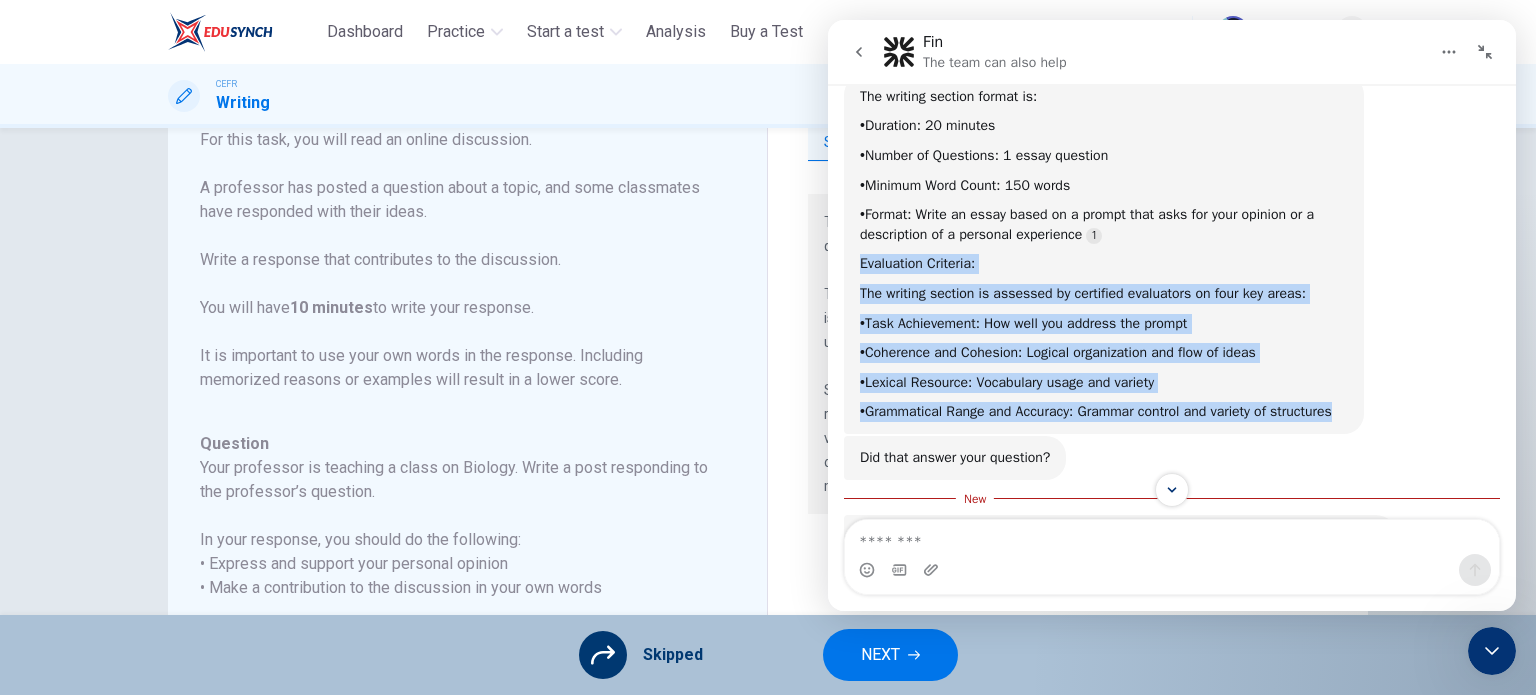 drag, startPoint x: 856, startPoint y: 50, endPoint x: 1585, endPoint y: 116, distance: 731.98157 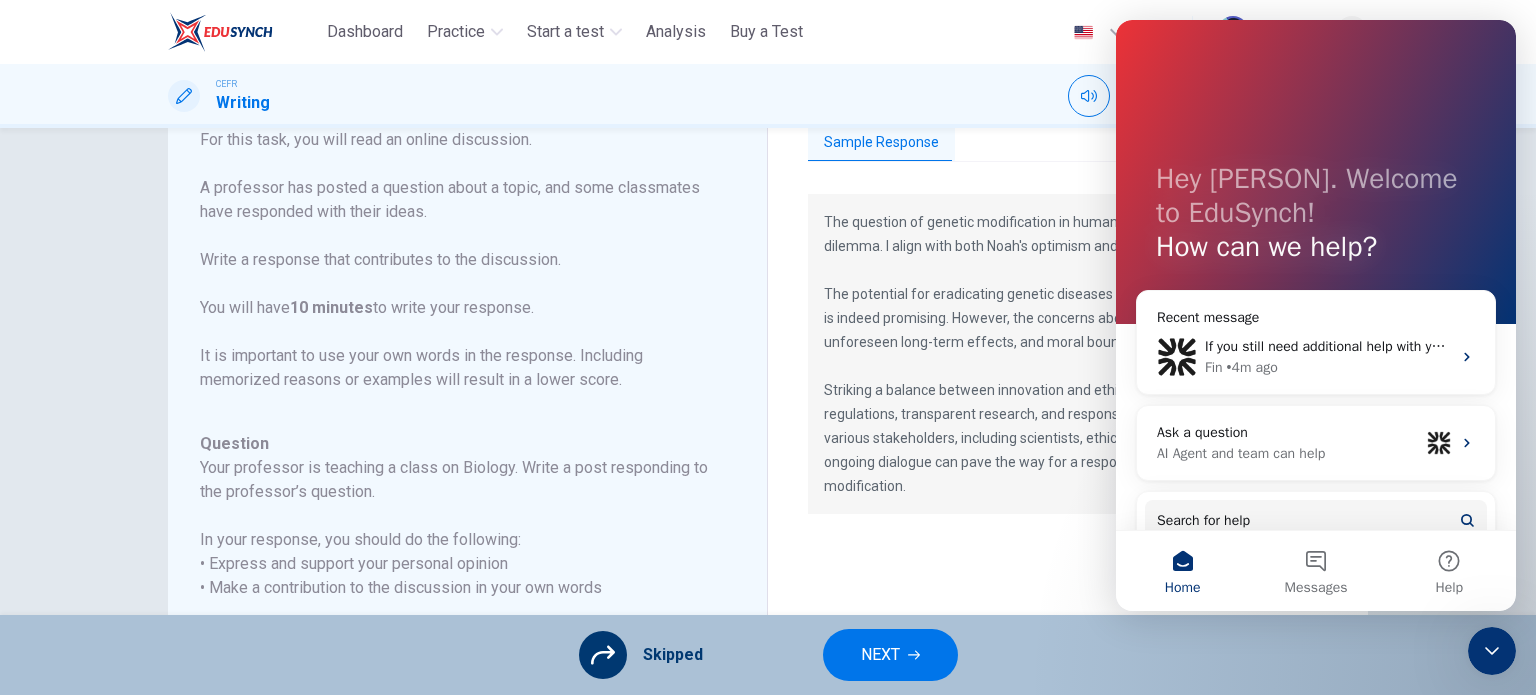 drag, startPoint x: 757, startPoint y: 96, endPoint x: 864, endPoint y: 103, distance: 107.22873 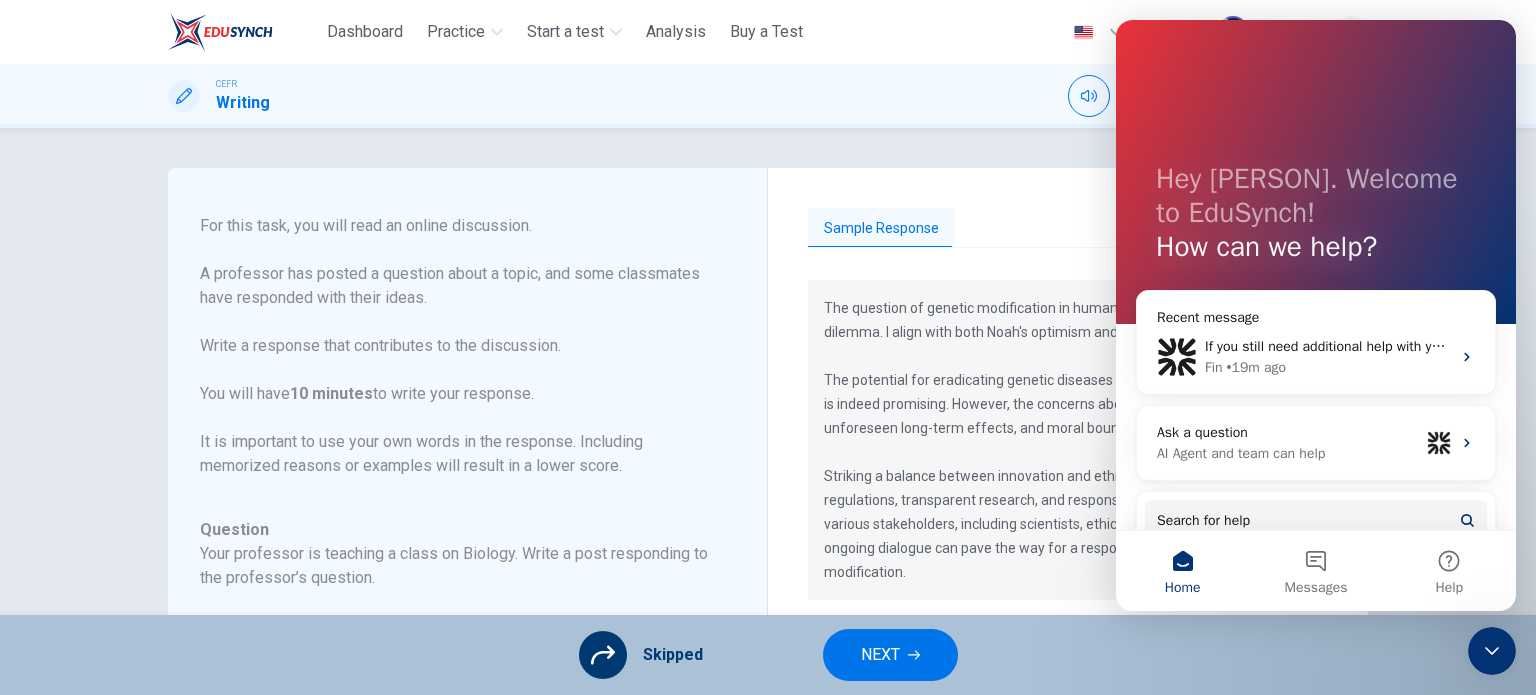 click on "CEFR Writing 00:07:11 END SESSION" at bounding box center [768, 96] 